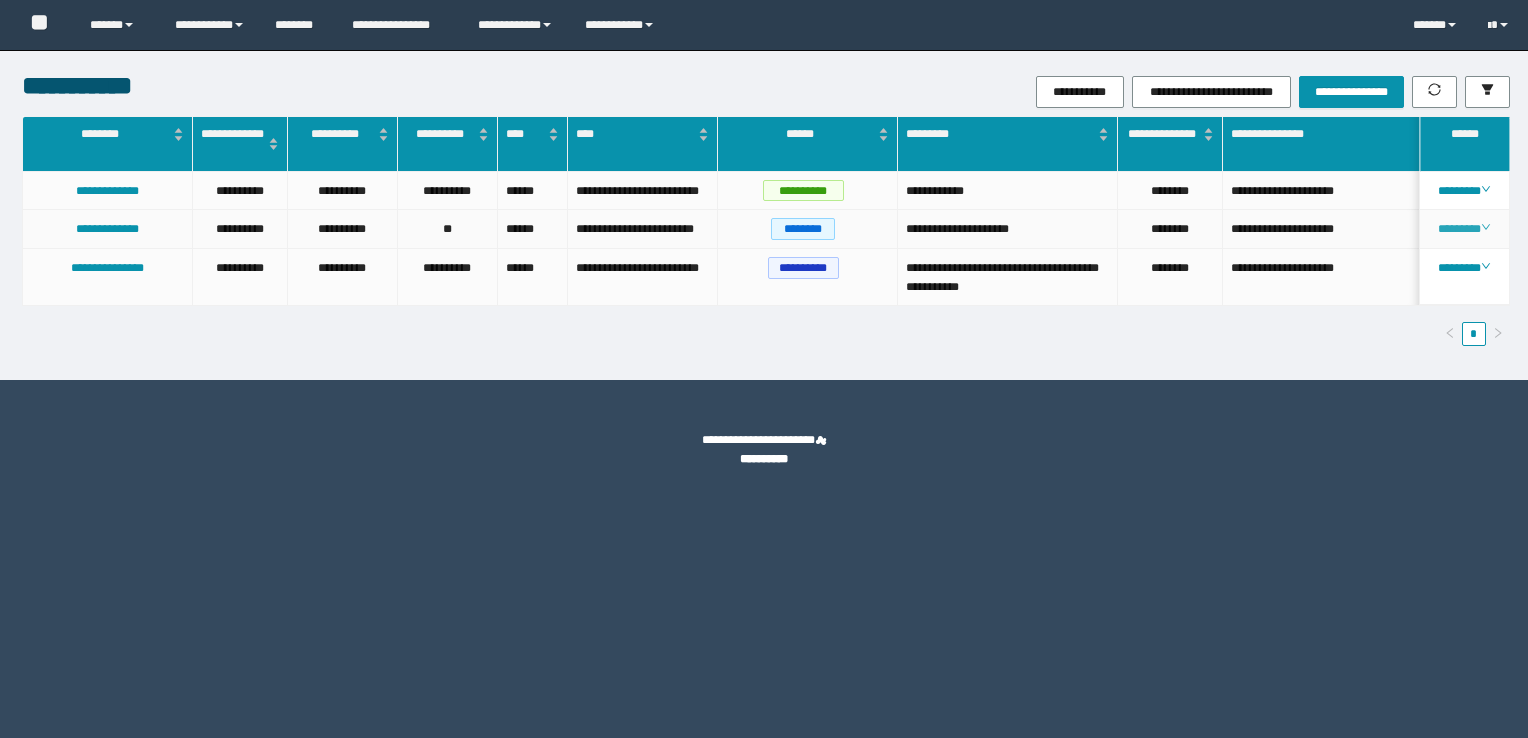 scroll, scrollTop: 0, scrollLeft: 0, axis: both 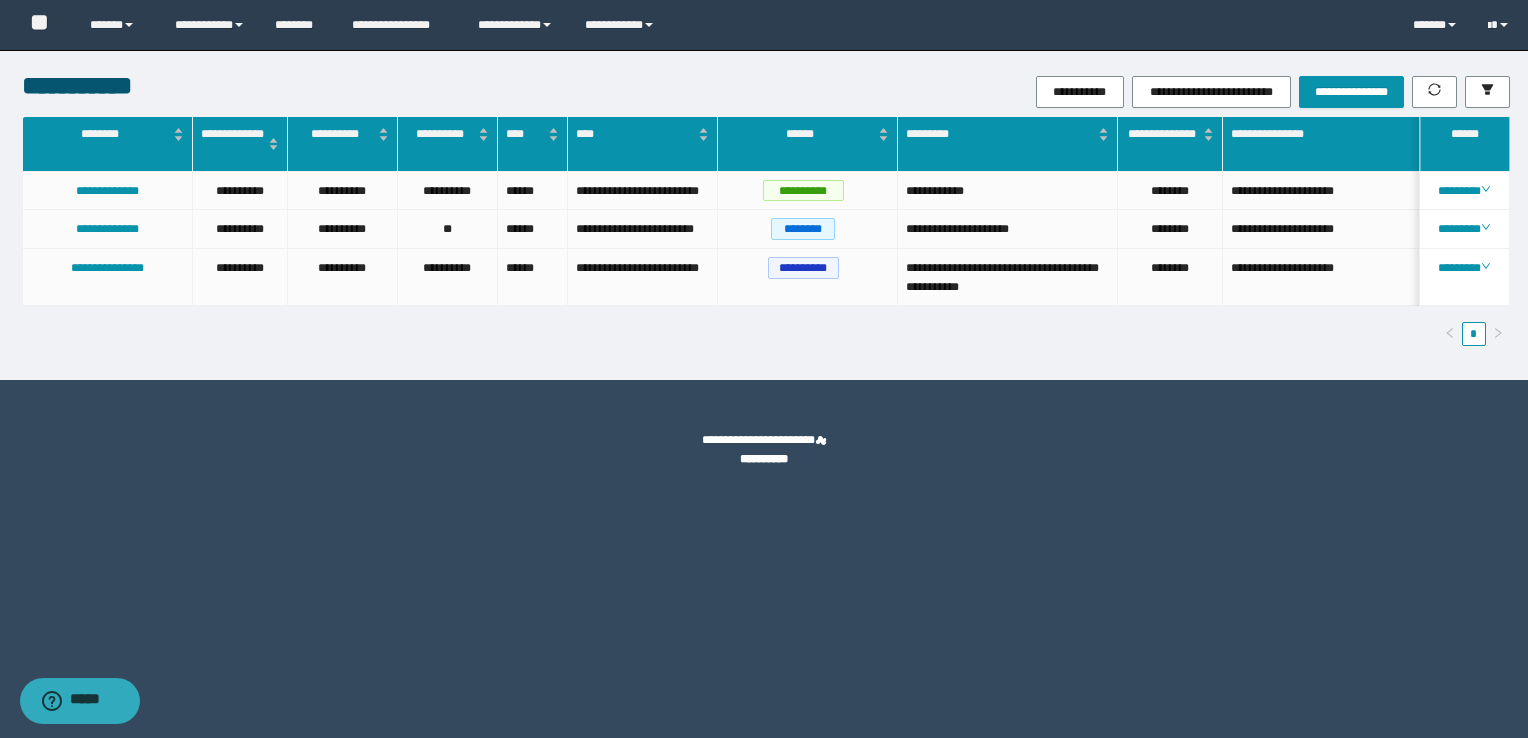 type 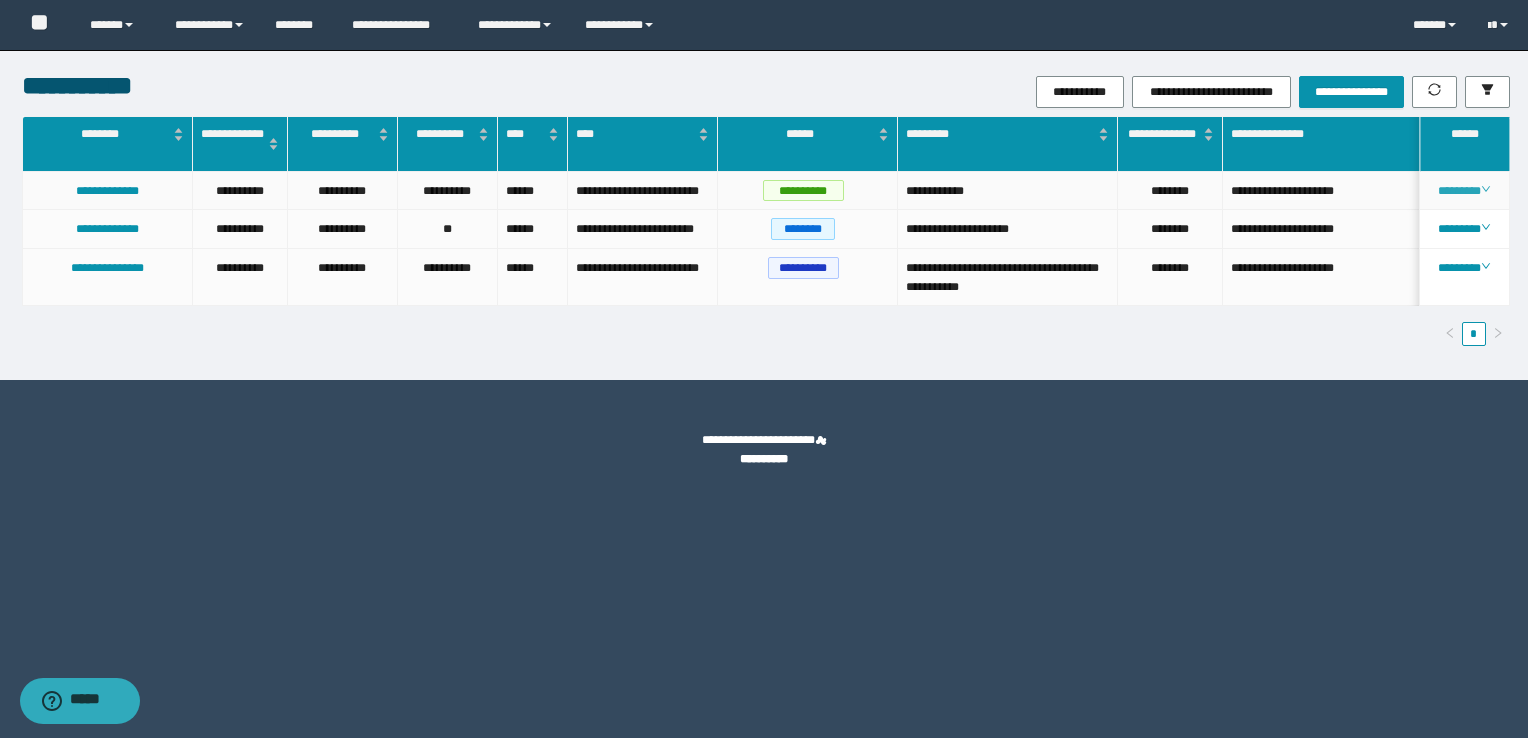 click on "********" at bounding box center (1464, 191) 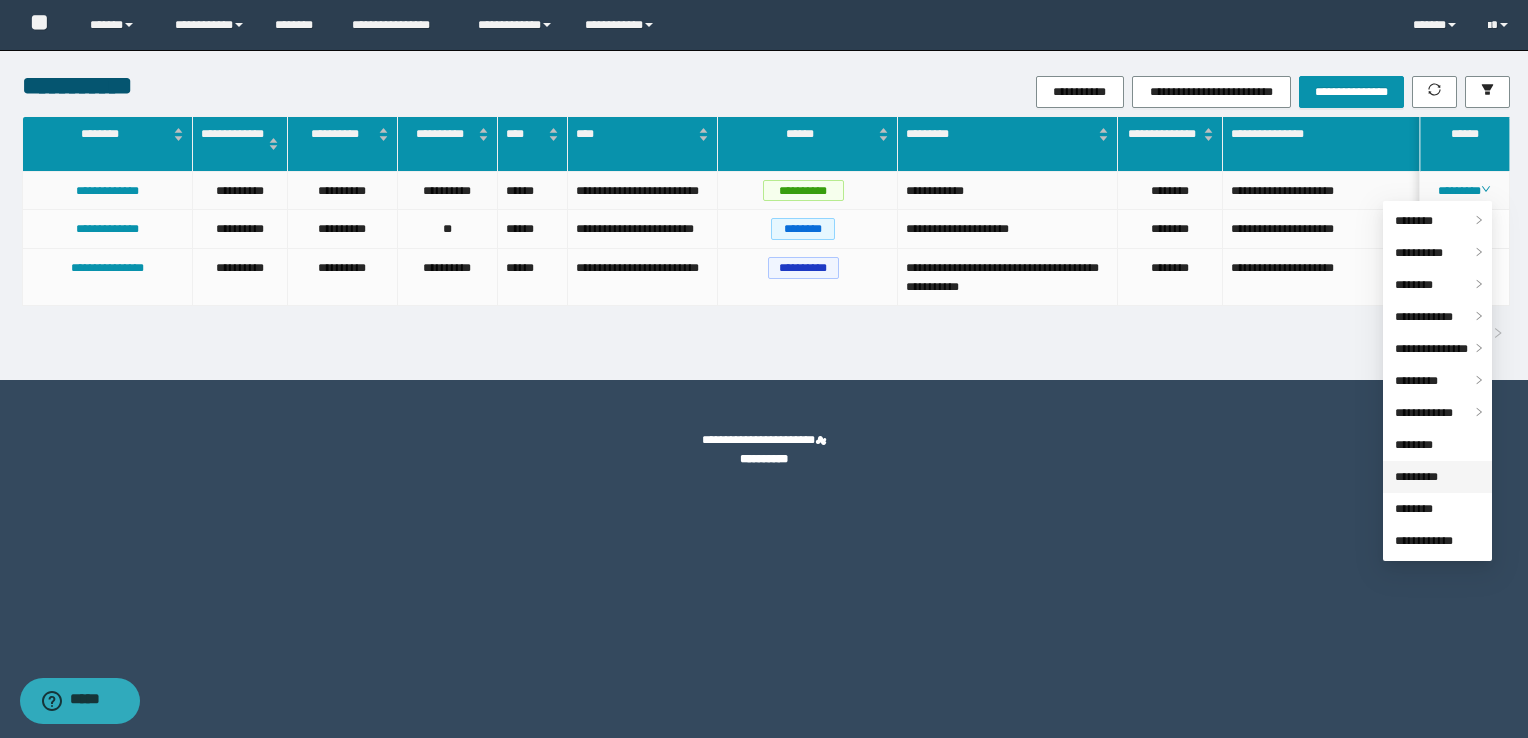 click on "*********" at bounding box center (1416, 477) 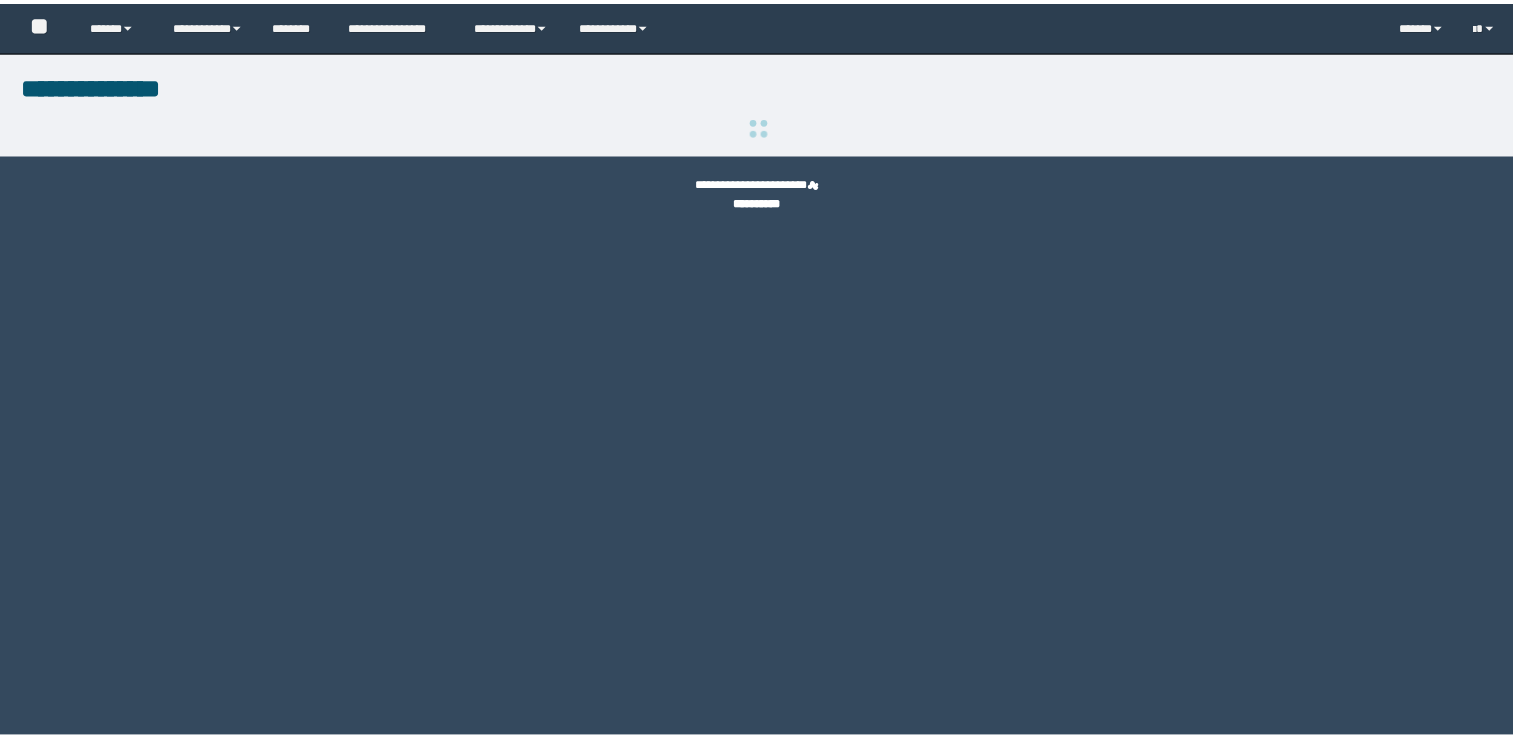 scroll, scrollTop: 0, scrollLeft: 0, axis: both 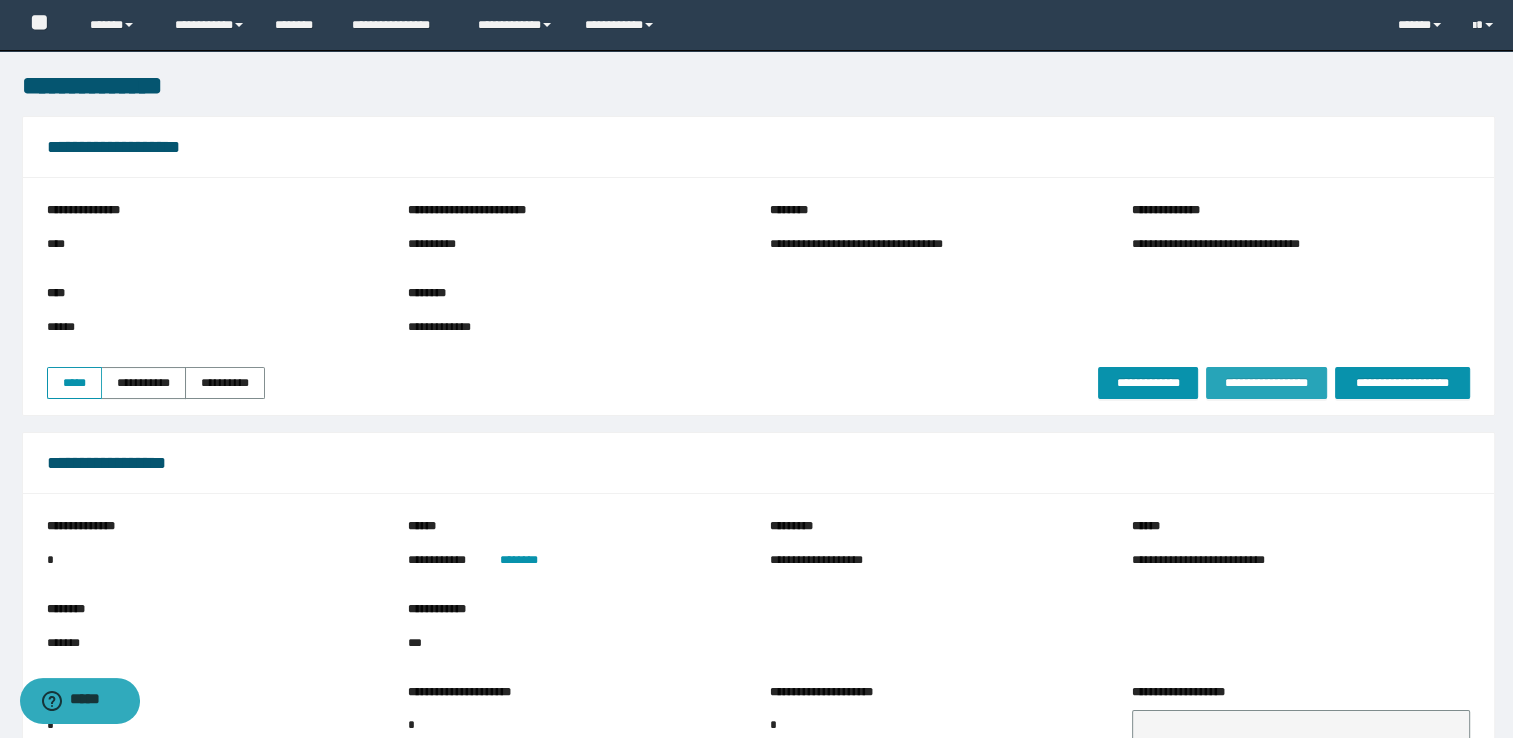 click on "**********" at bounding box center (1266, 383) 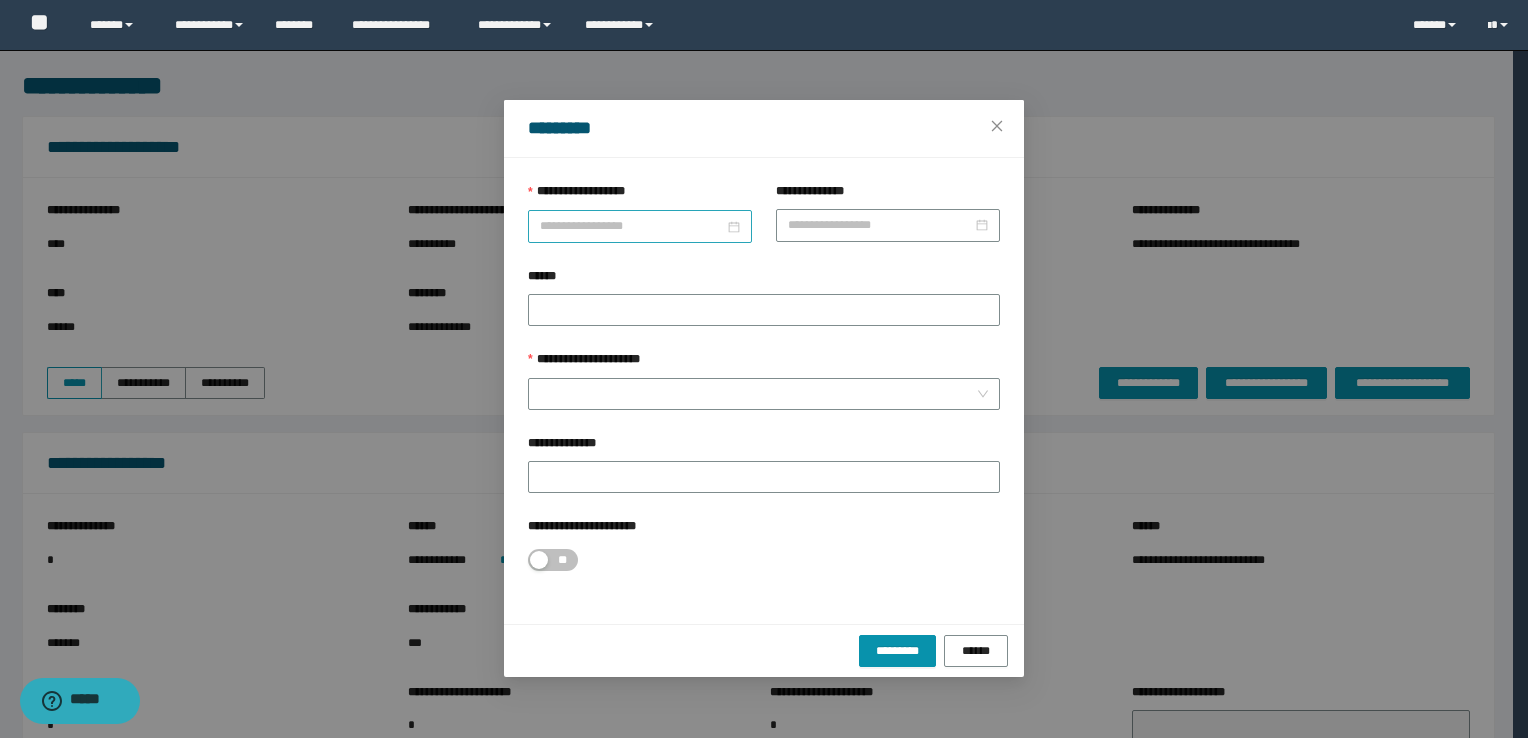 click on "**********" at bounding box center (632, 226) 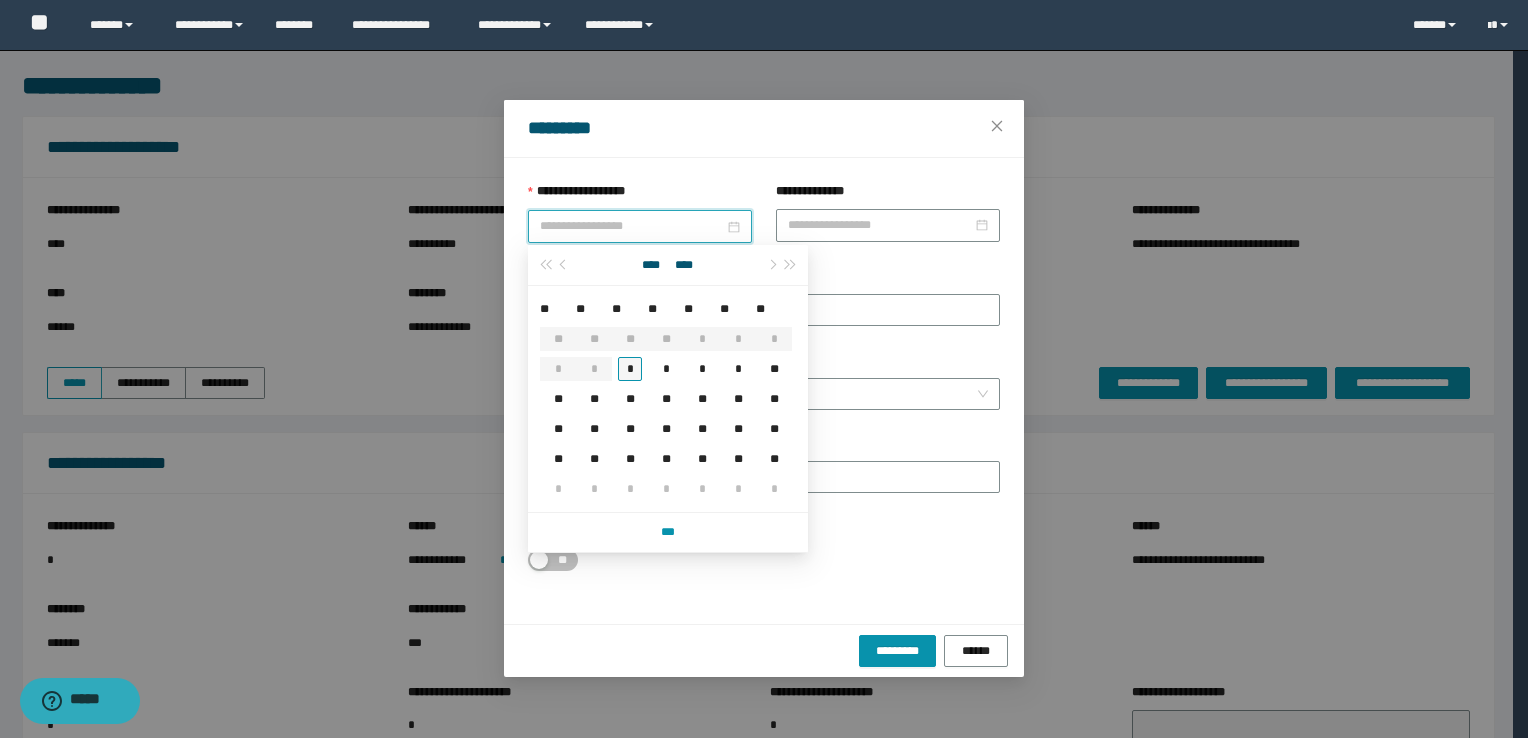 type on "**********" 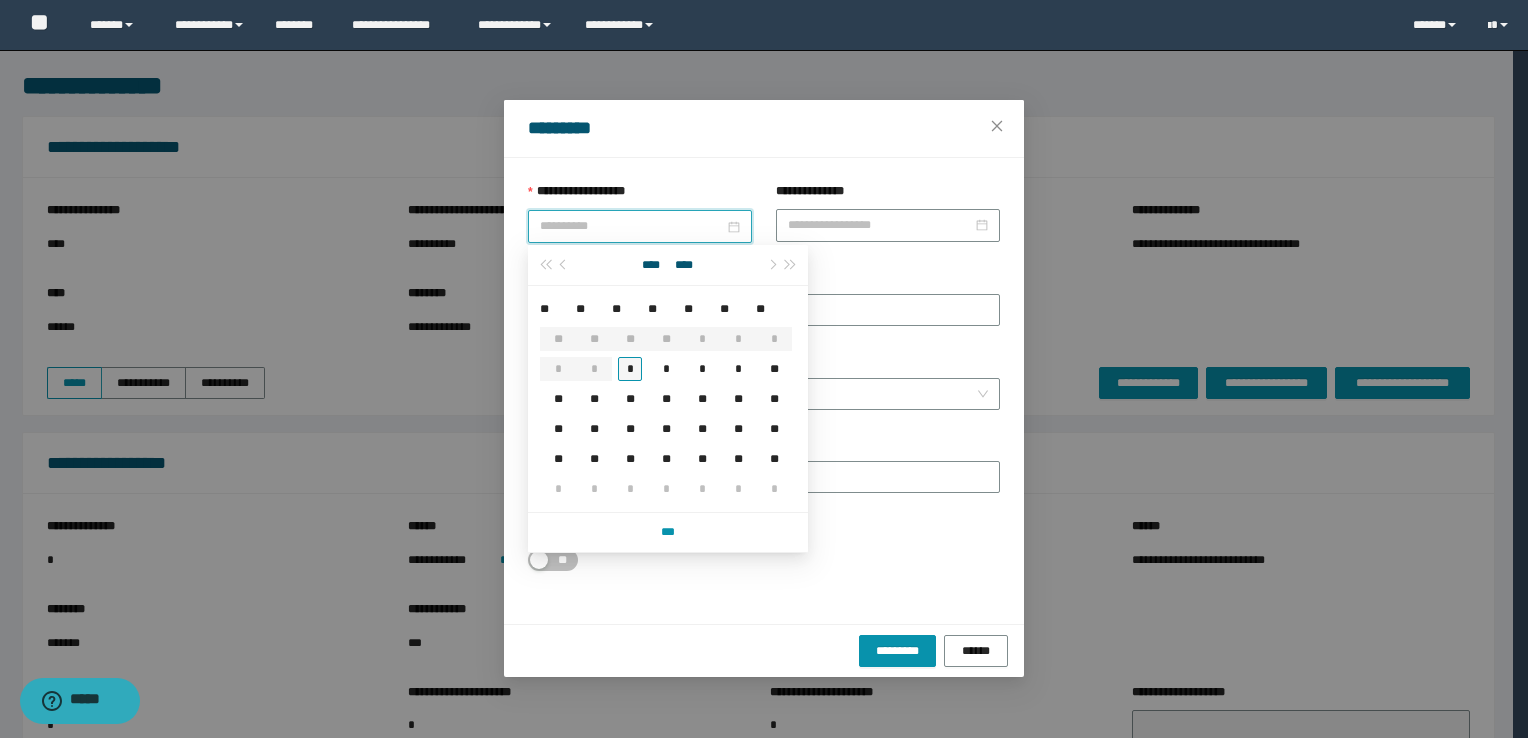 click on "*" at bounding box center (630, 369) 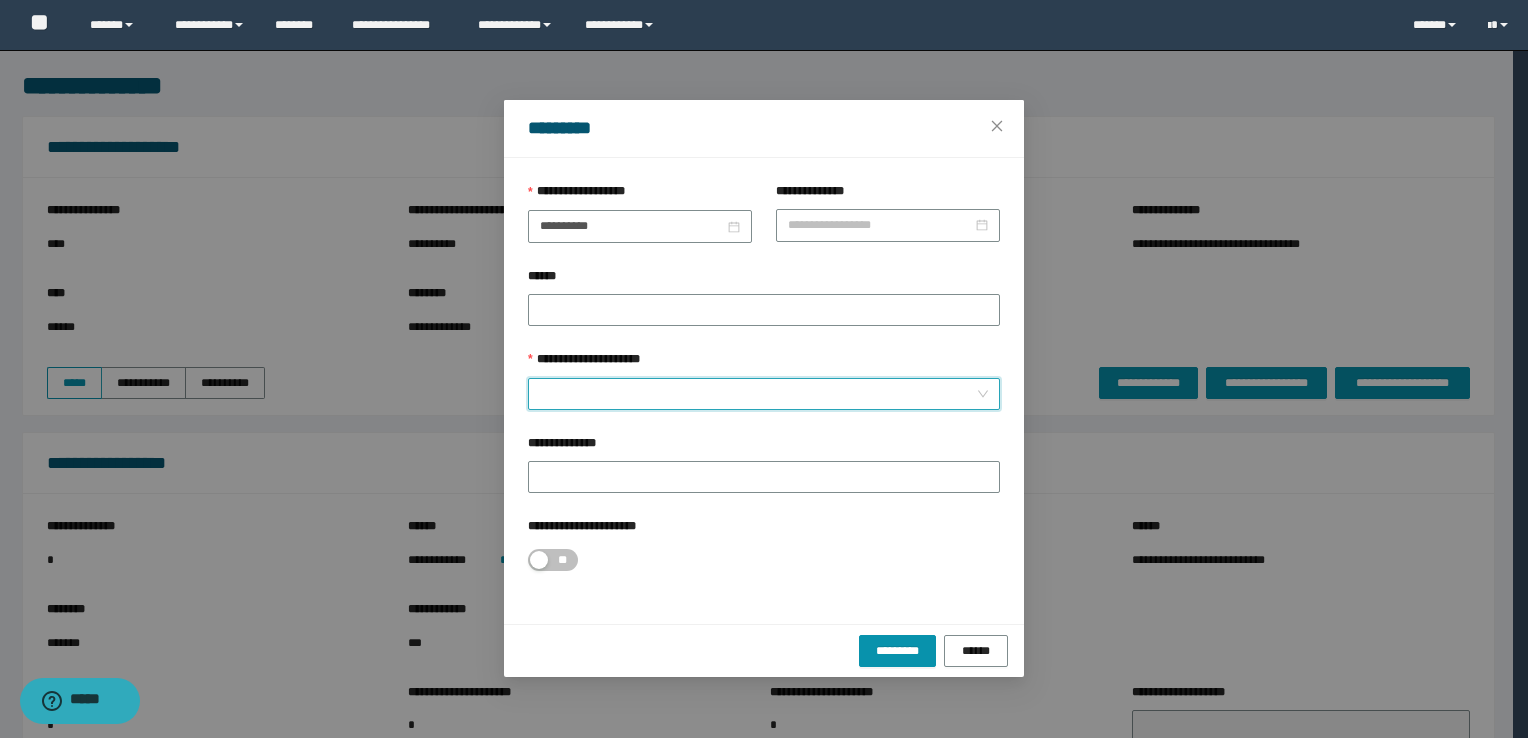 click on "**********" at bounding box center (758, 394) 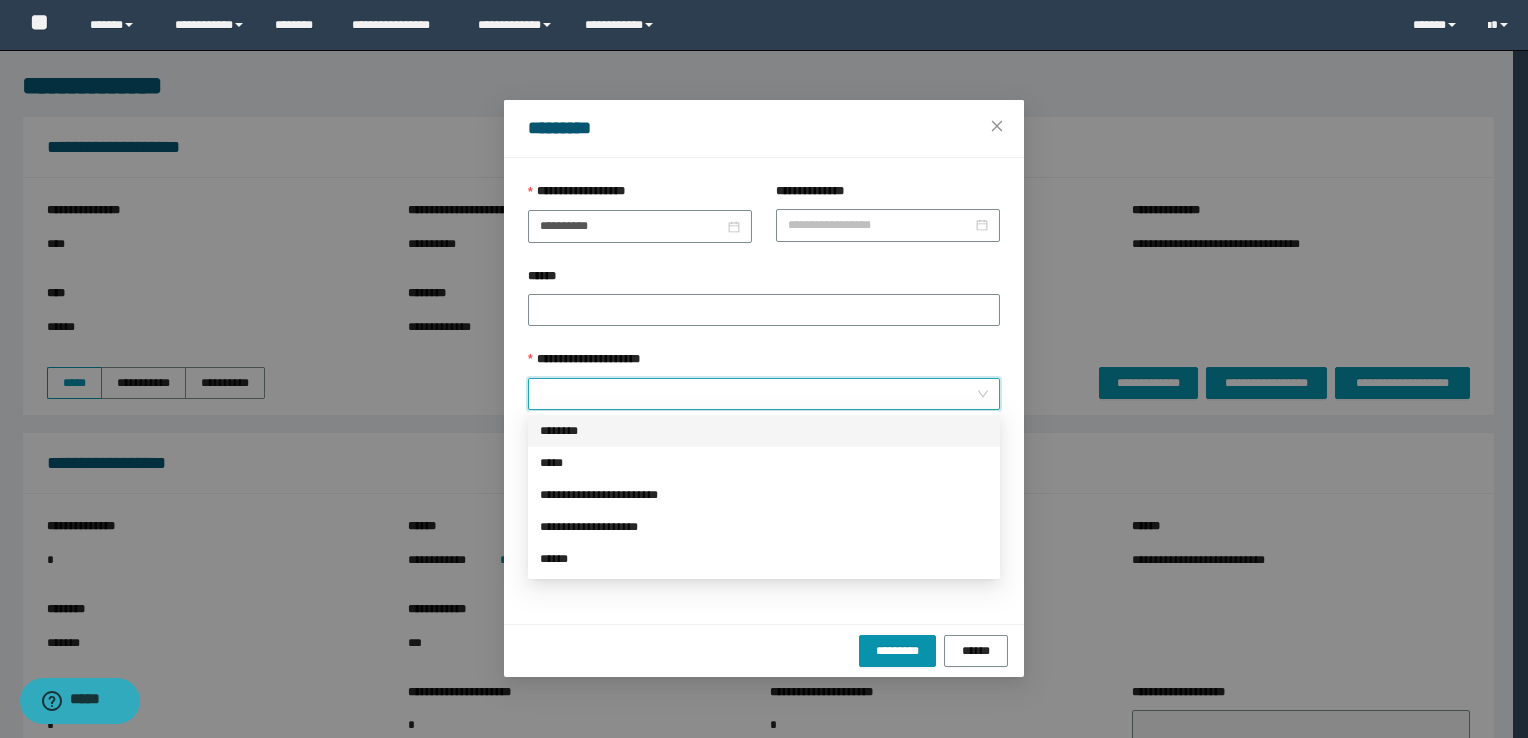 click on "********" at bounding box center (764, 431) 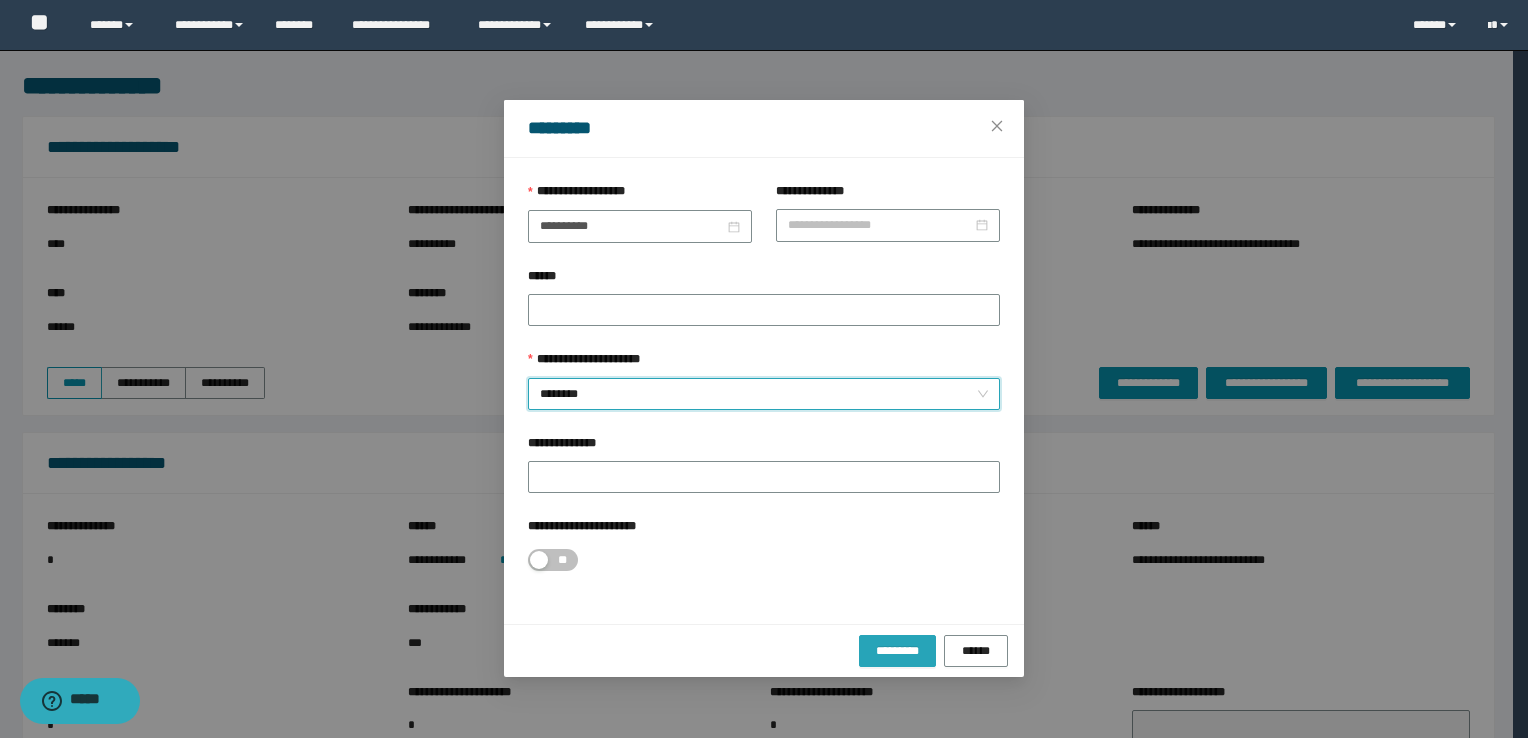 click on "*********" at bounding box center [897, 651] 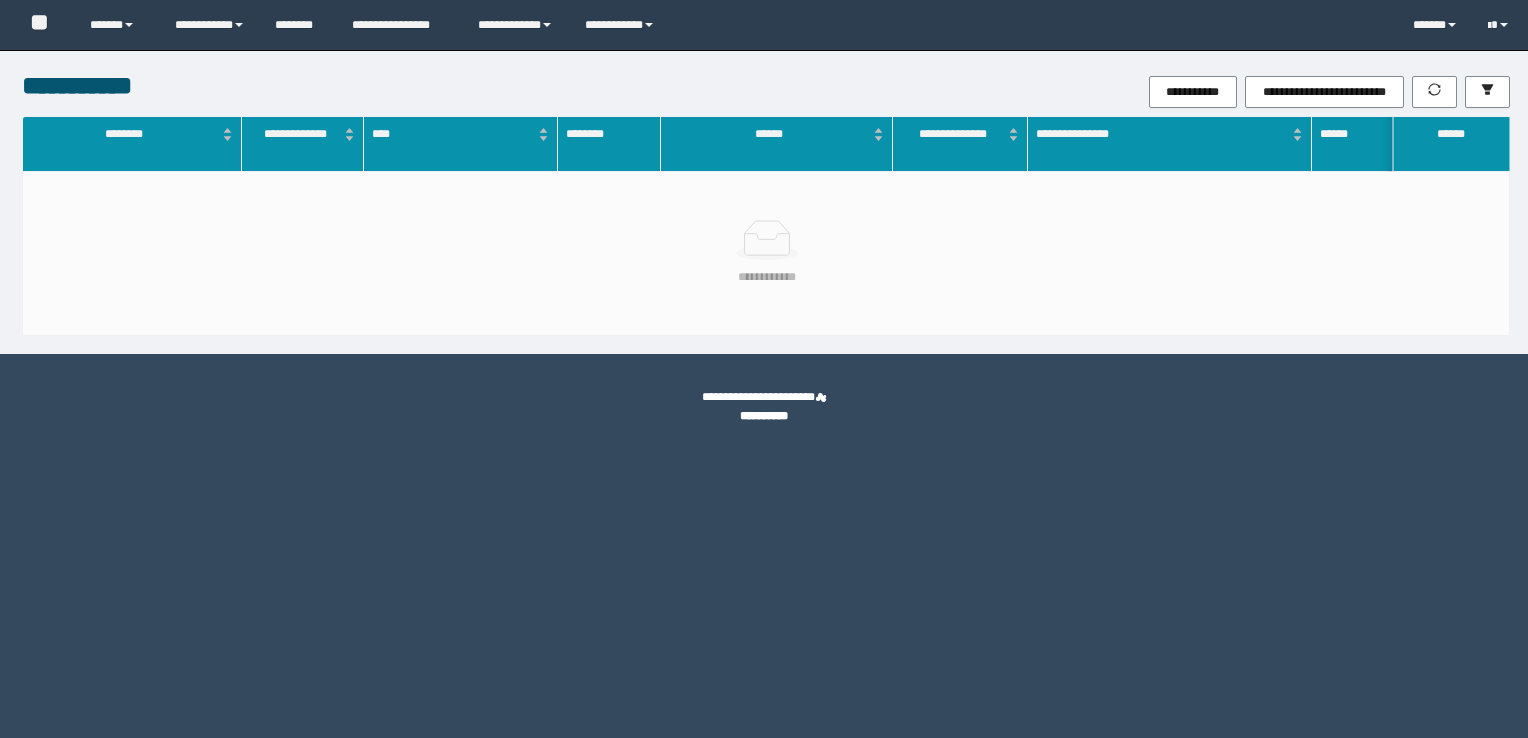scroll, scrollTop: 0, scrollLeft: 0, axis: both 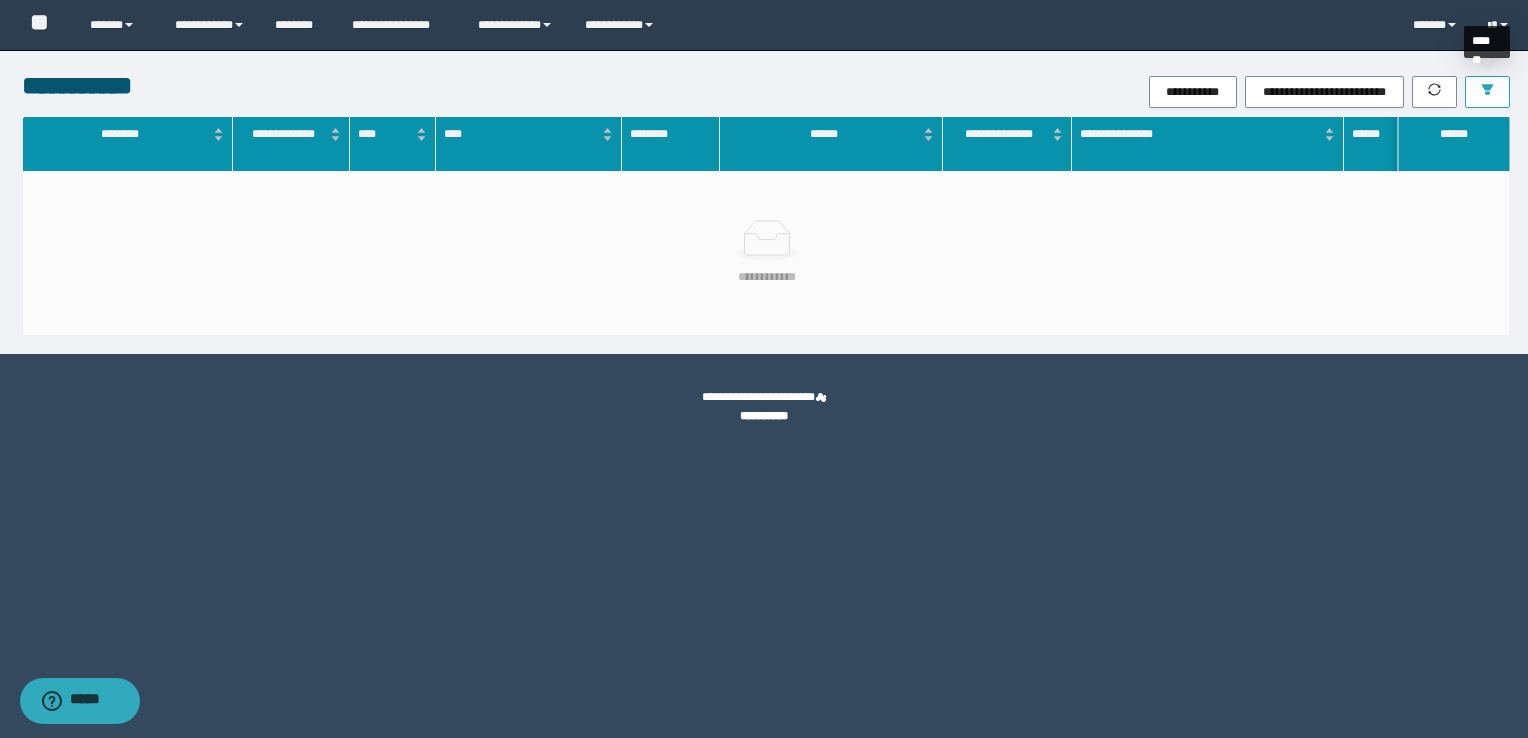 click 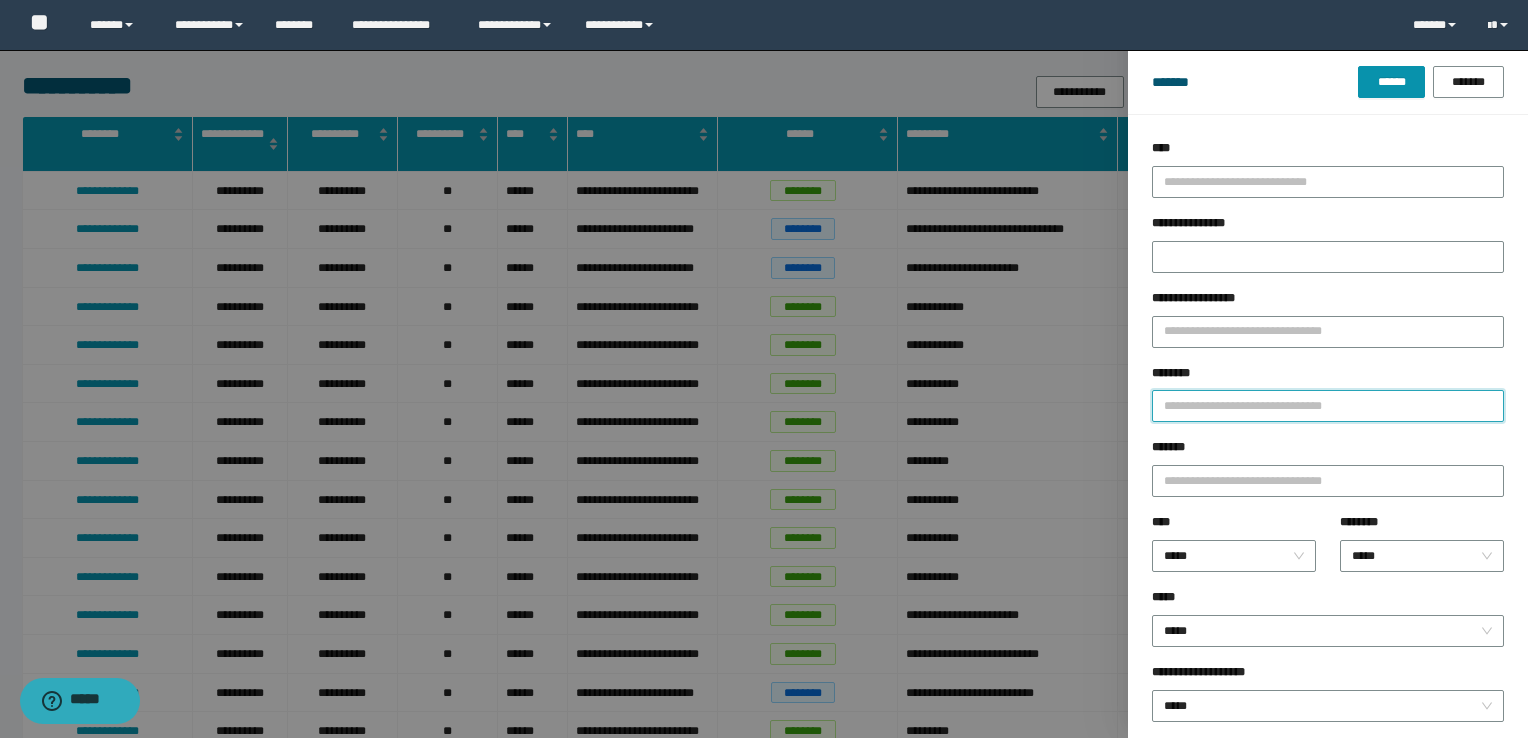 click on "********" at bounding box center (1328, 406) 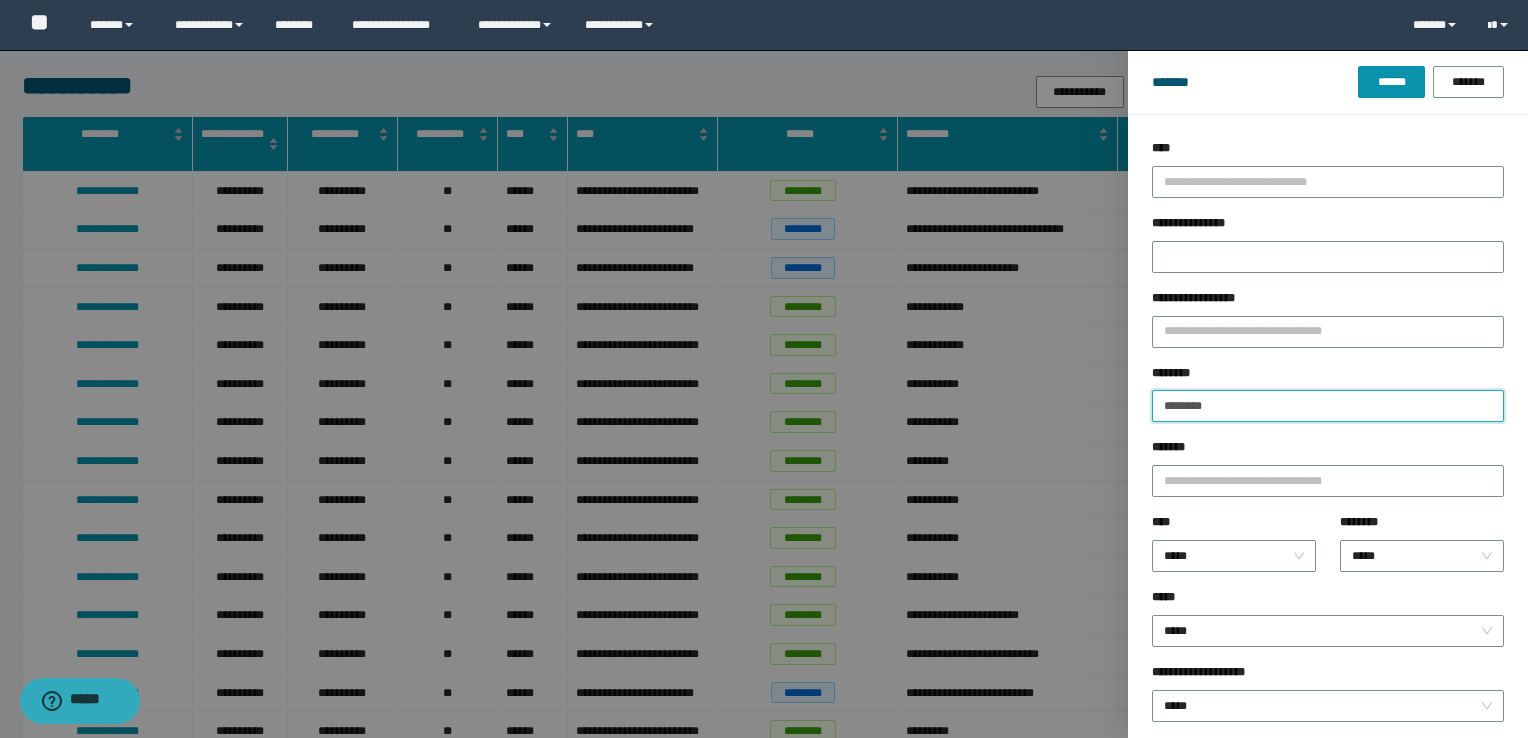 type on "********" 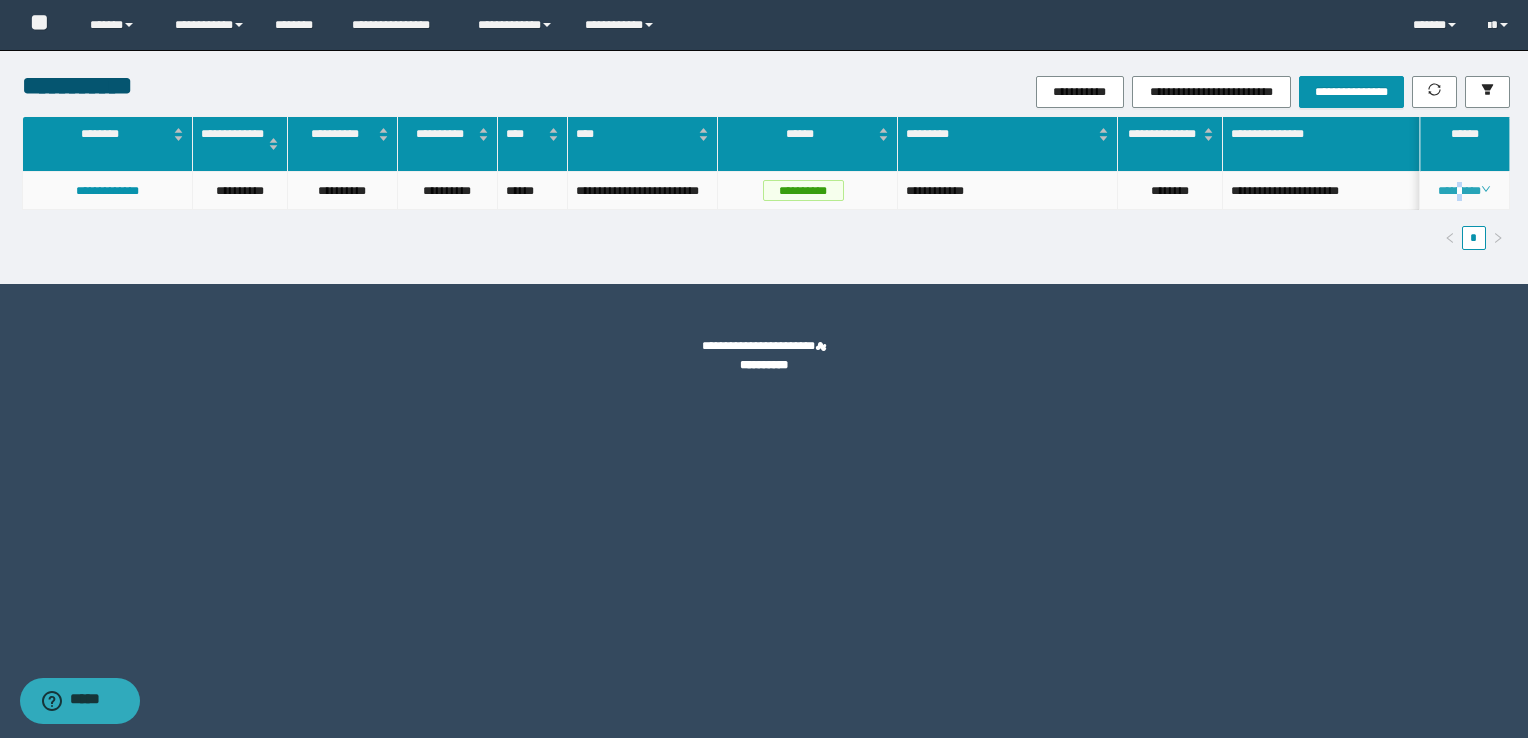 click on "********" at bounding box center (1464, 191) 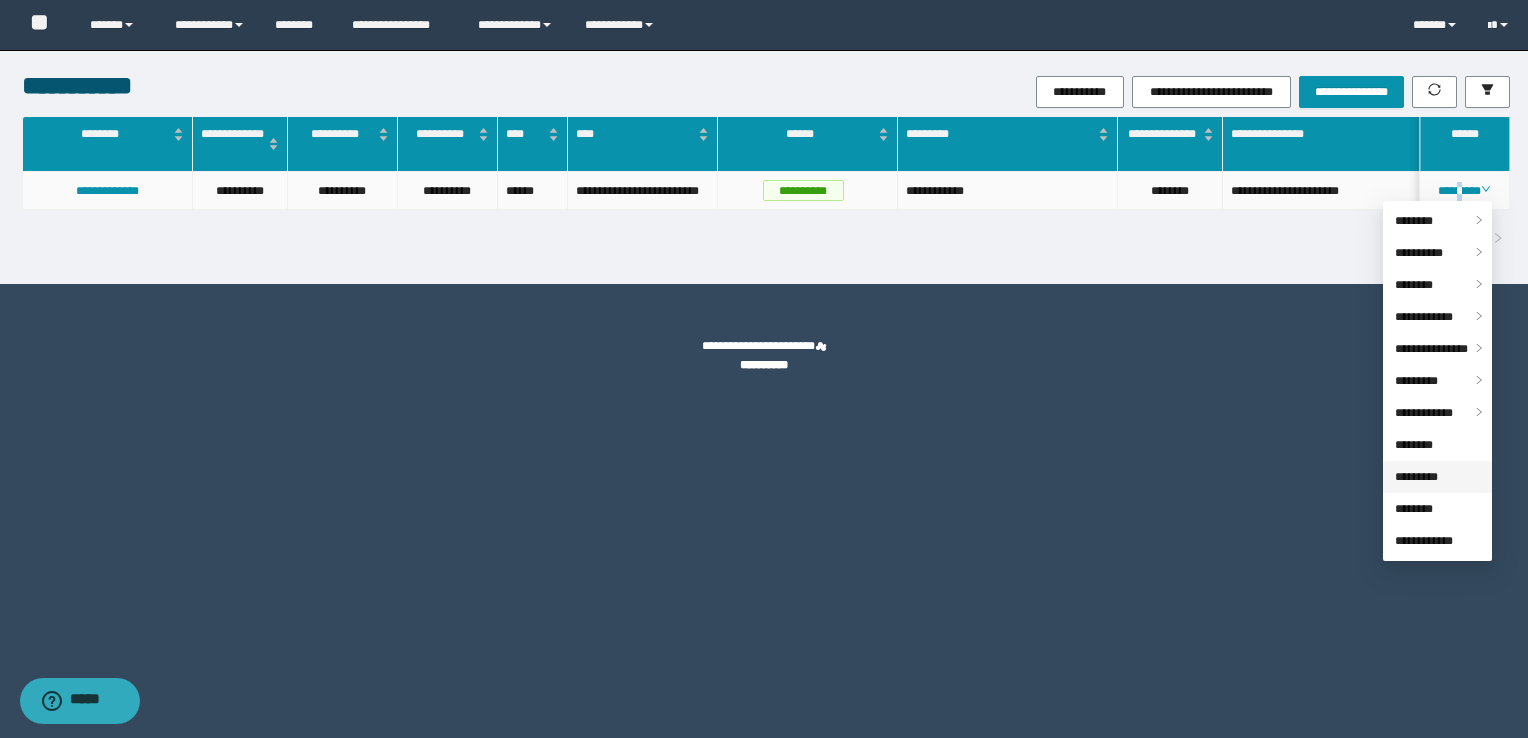 click on "*********" at bounding box center (1416, 477) 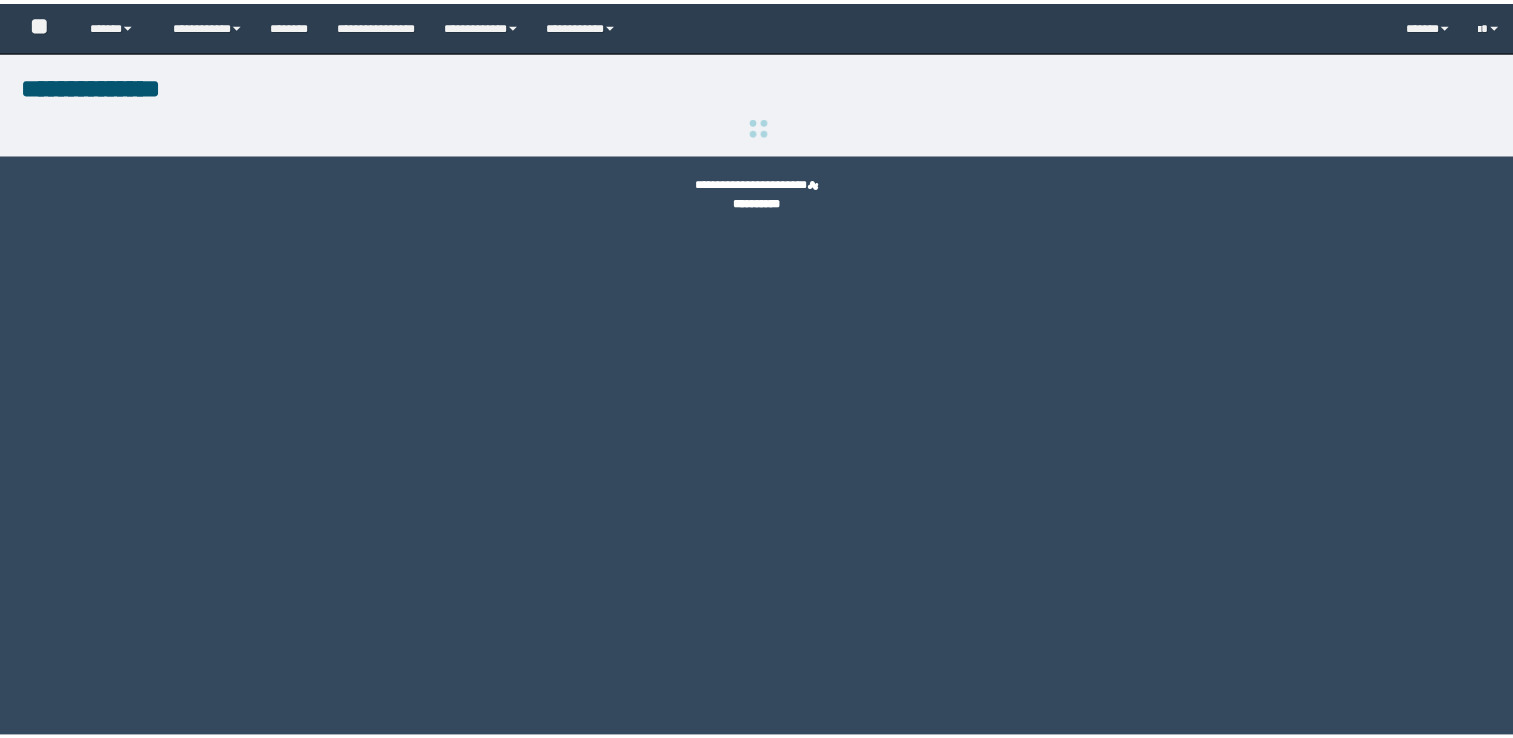 scroll, scrollTop: 0, scrollLeft: 0, axis: both 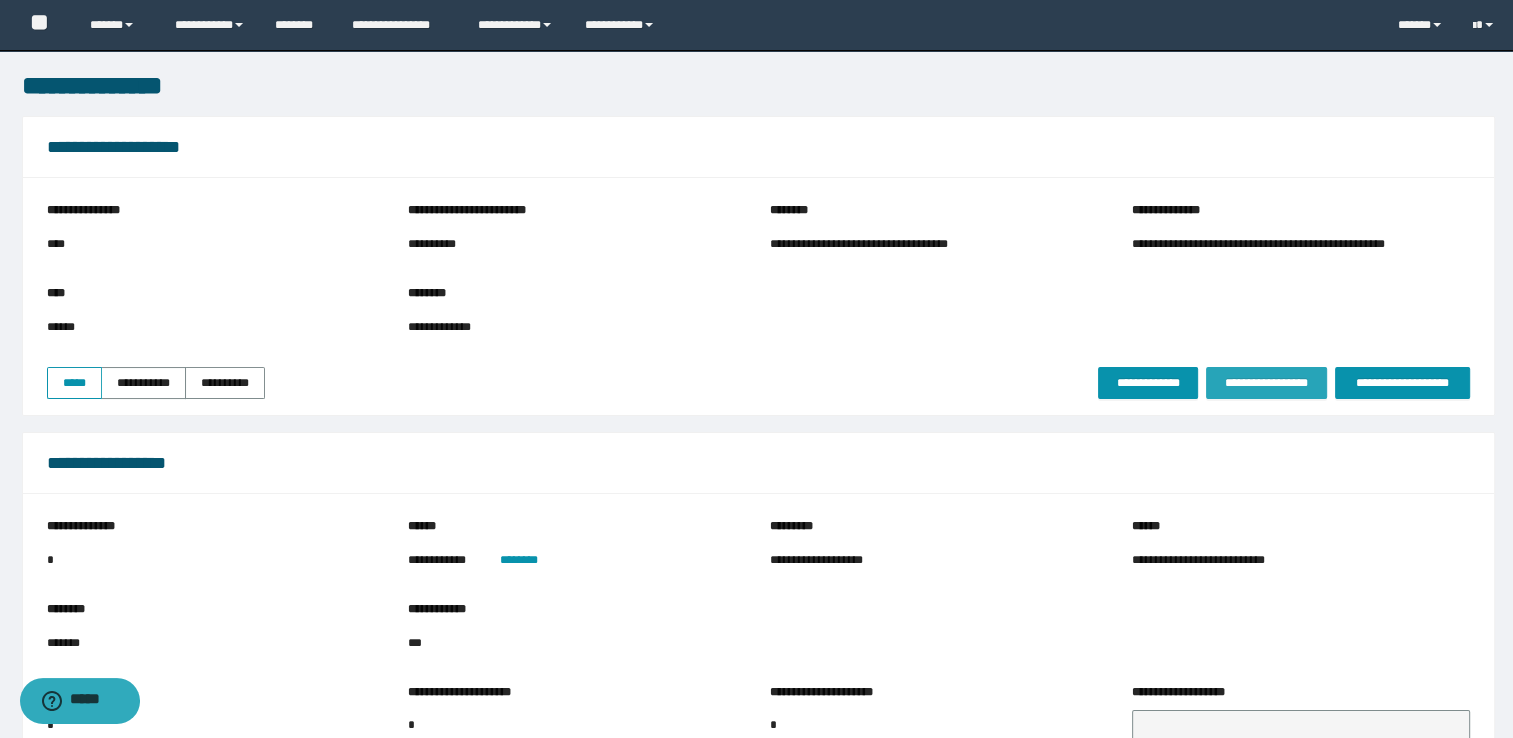 click on "**********" at bounding box center [1266, 383] 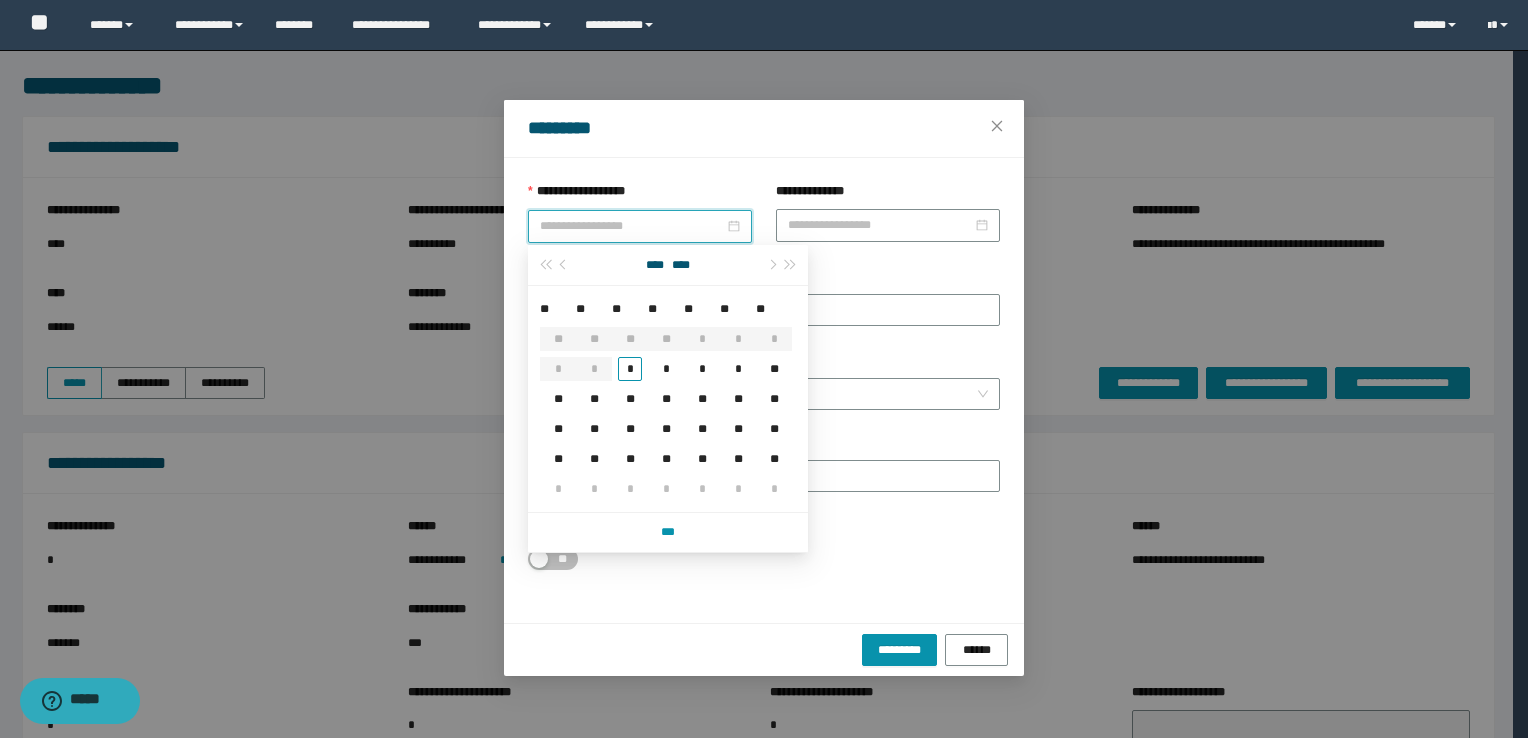 click on "**********" at bounding box center (632, 226) 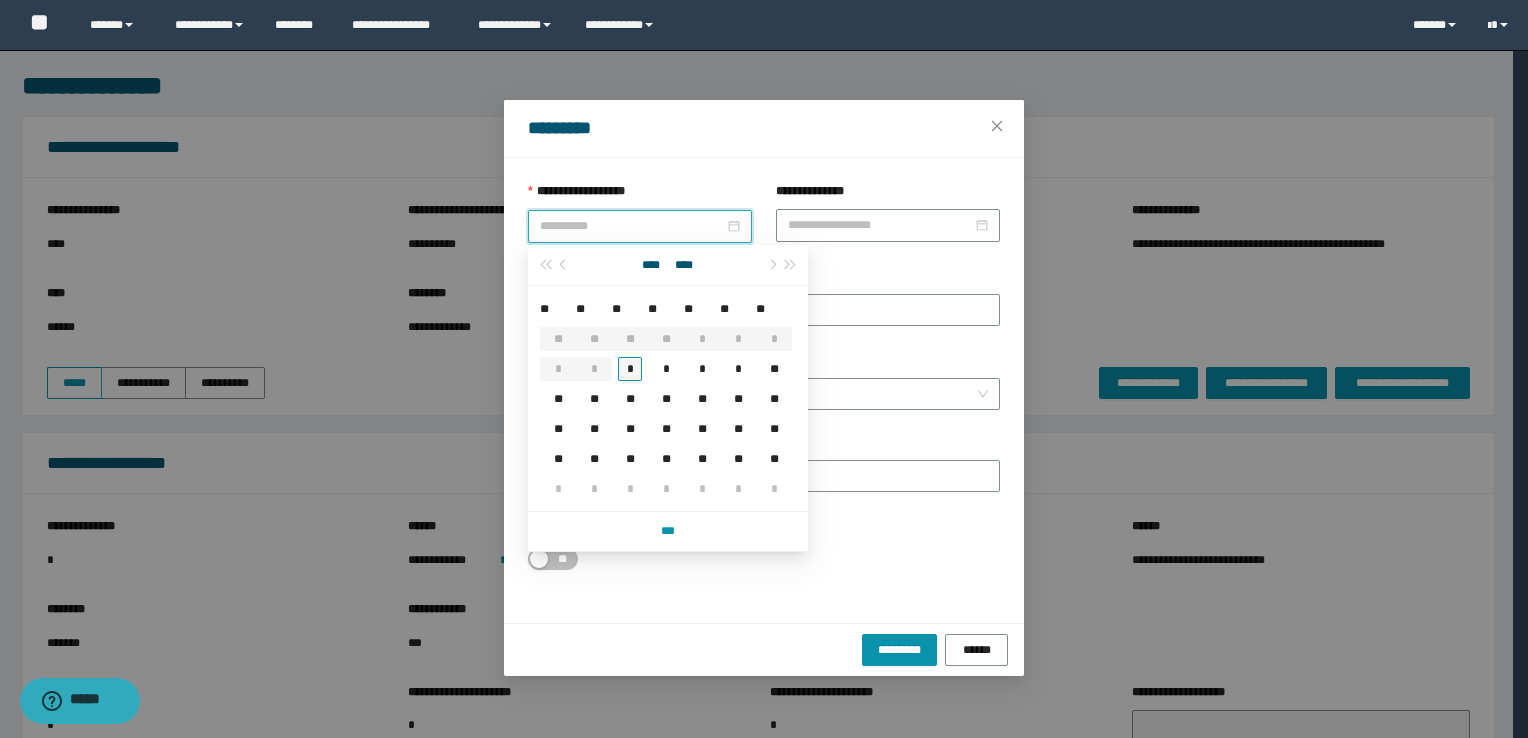 type on "**********" 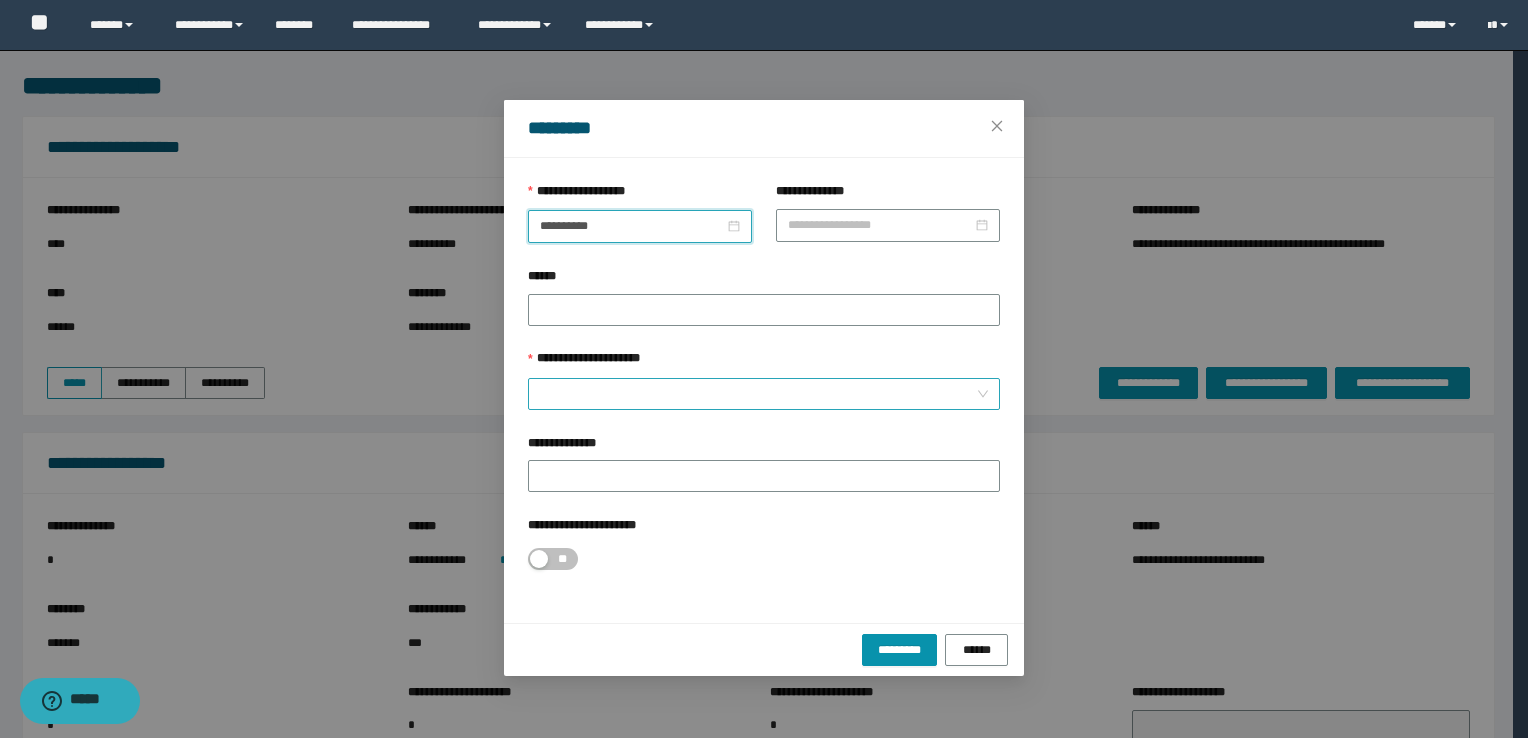 click on "**********" at bounding box center [758, 394] 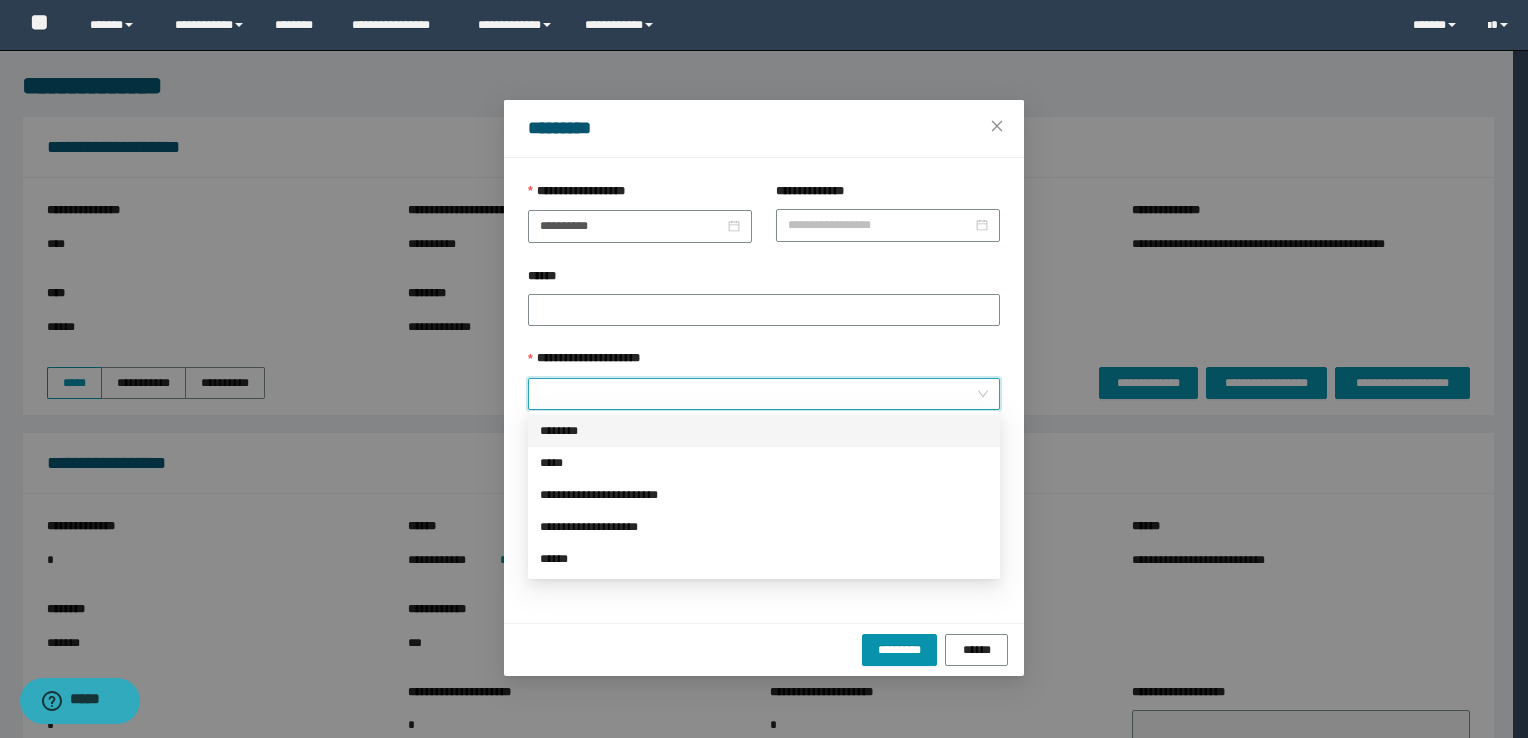 click on "********" at bounding box center (764, 431) 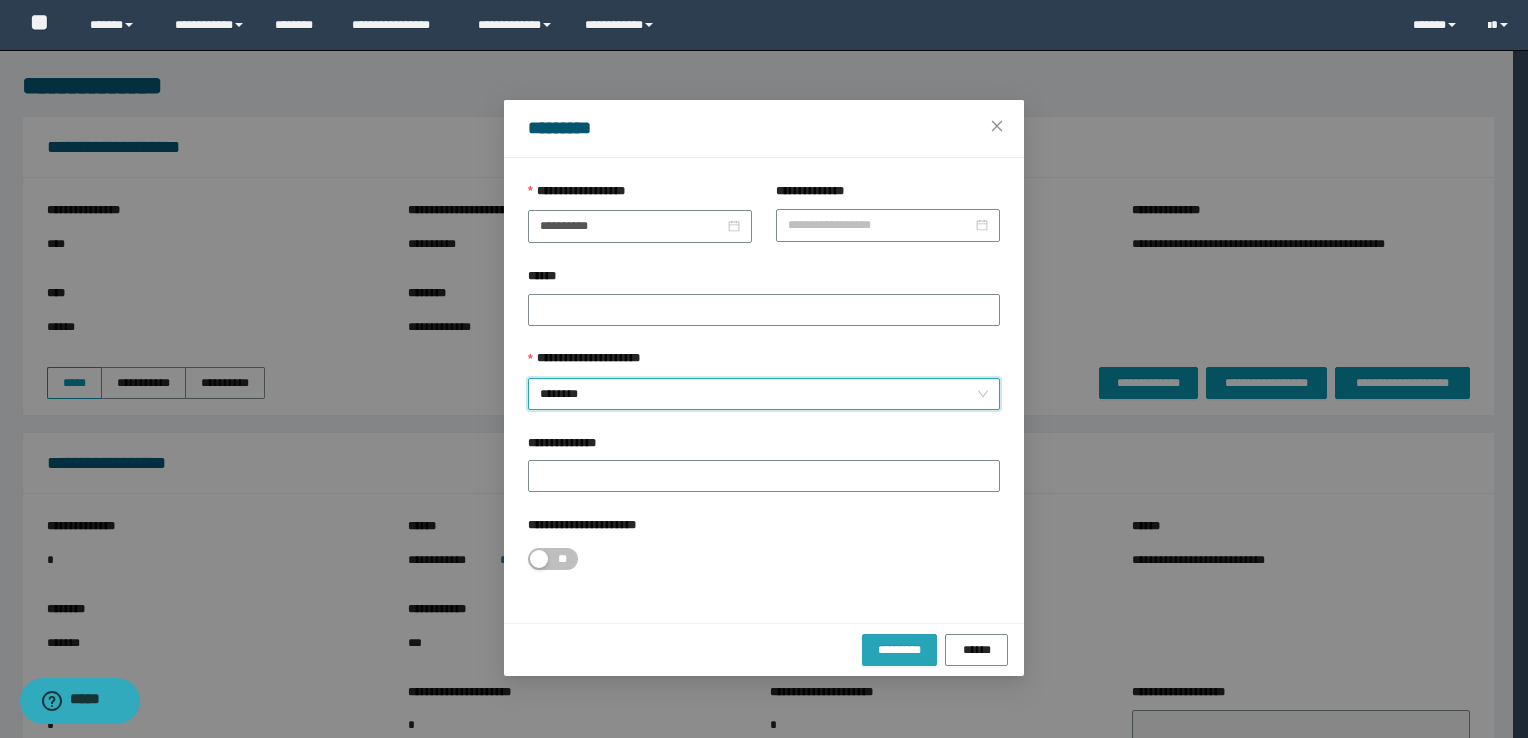 click on "*********" at bounding box center [899, 650] 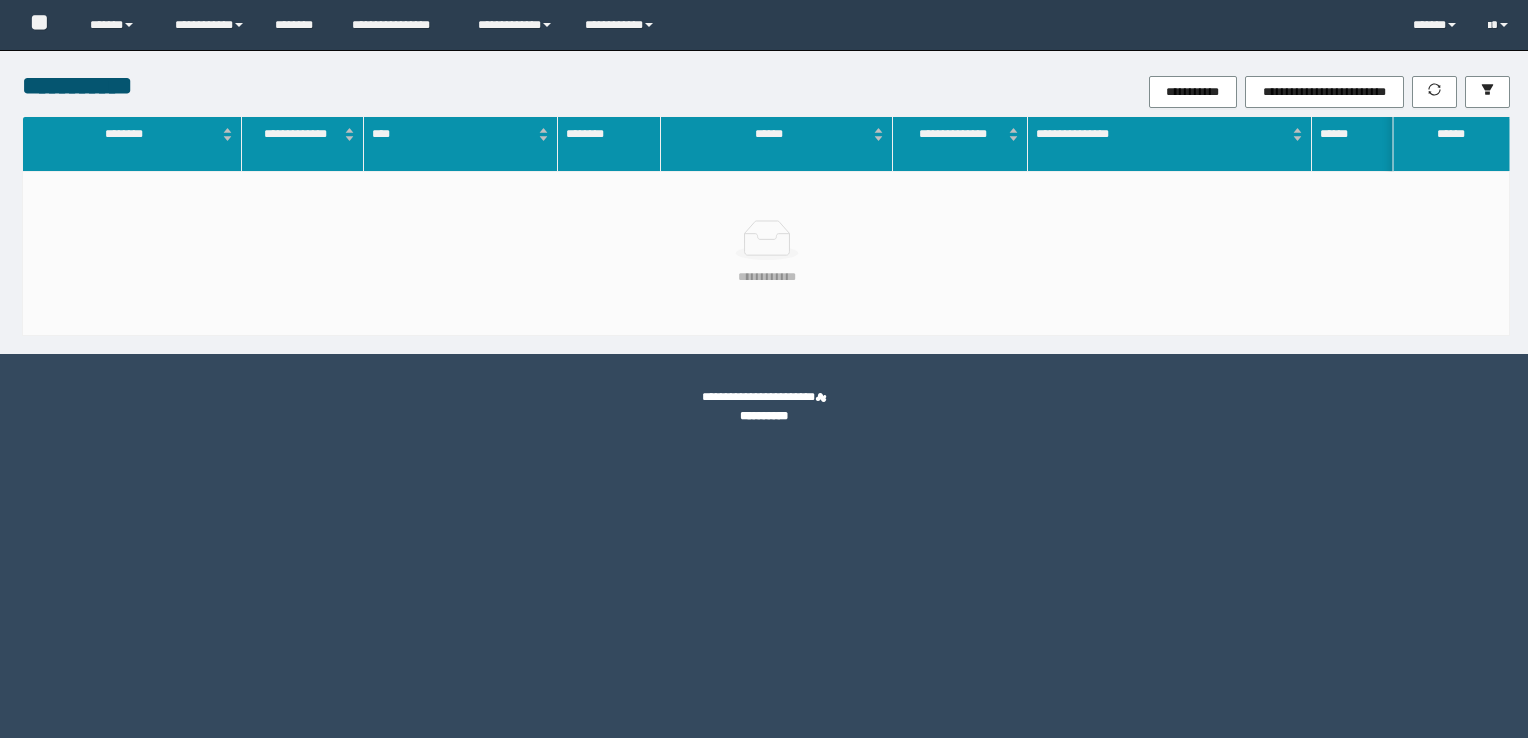 scroll, scrollTop: 0, scrollLeft: 0, axis: both 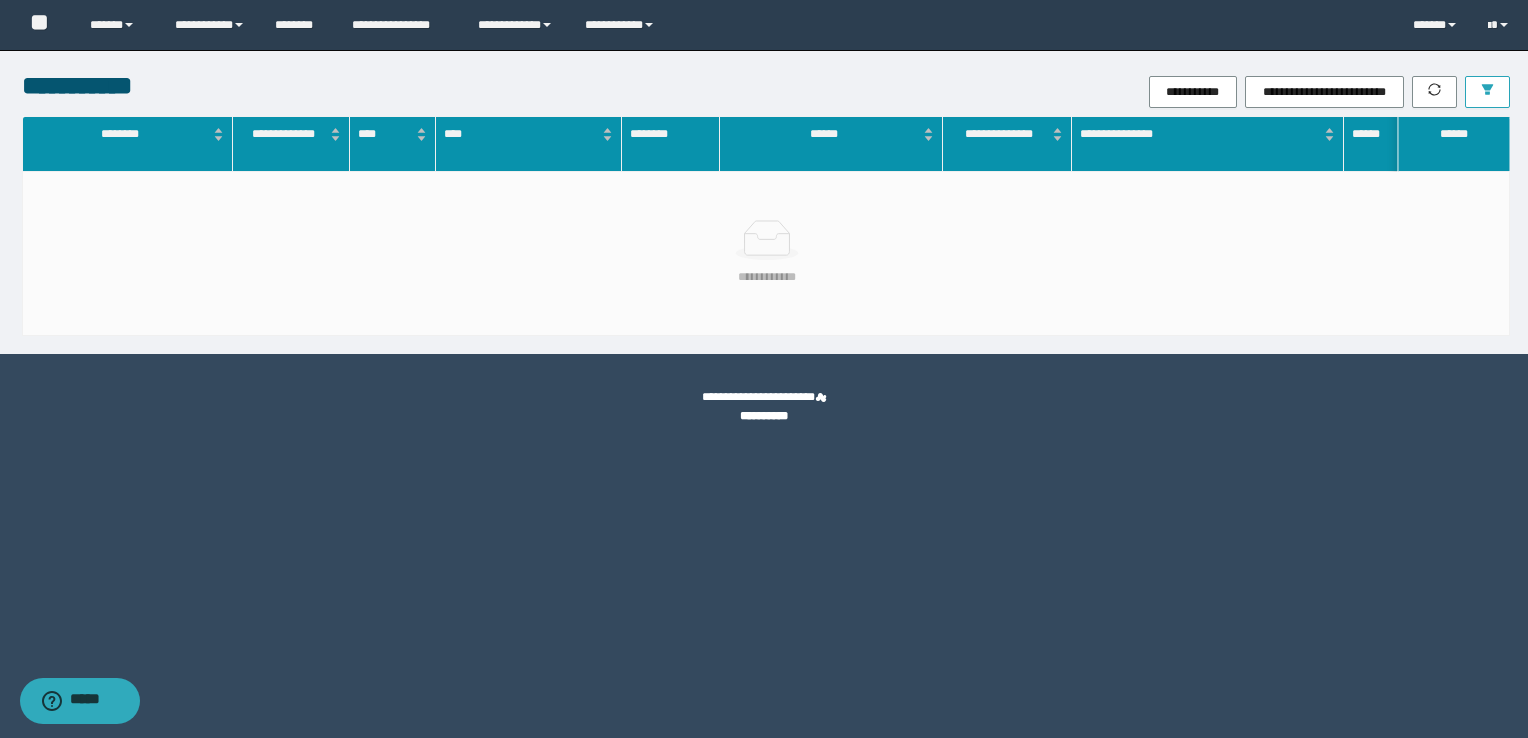 click at bounding box center [1487, 92] 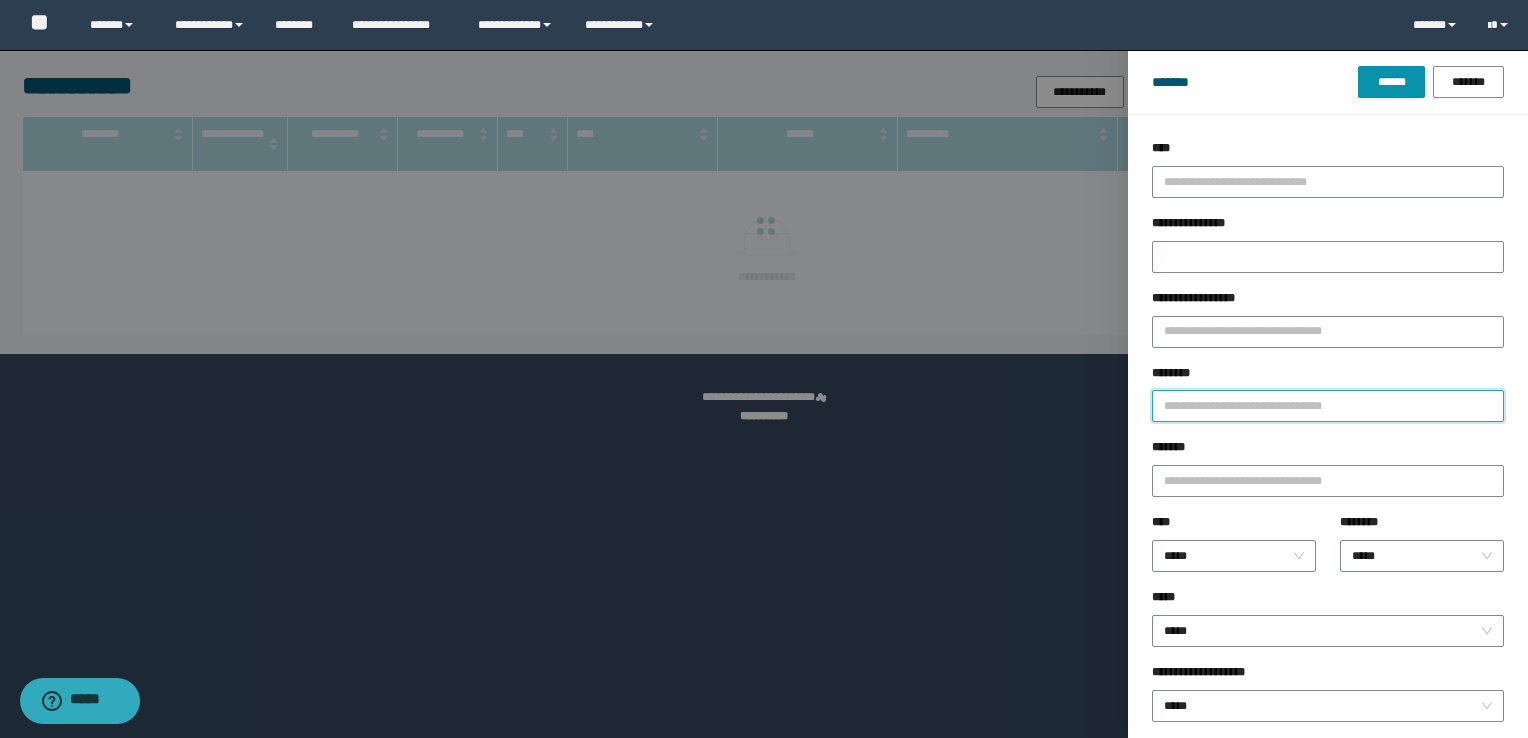 click on "********" at bounding box center (1328, 406) 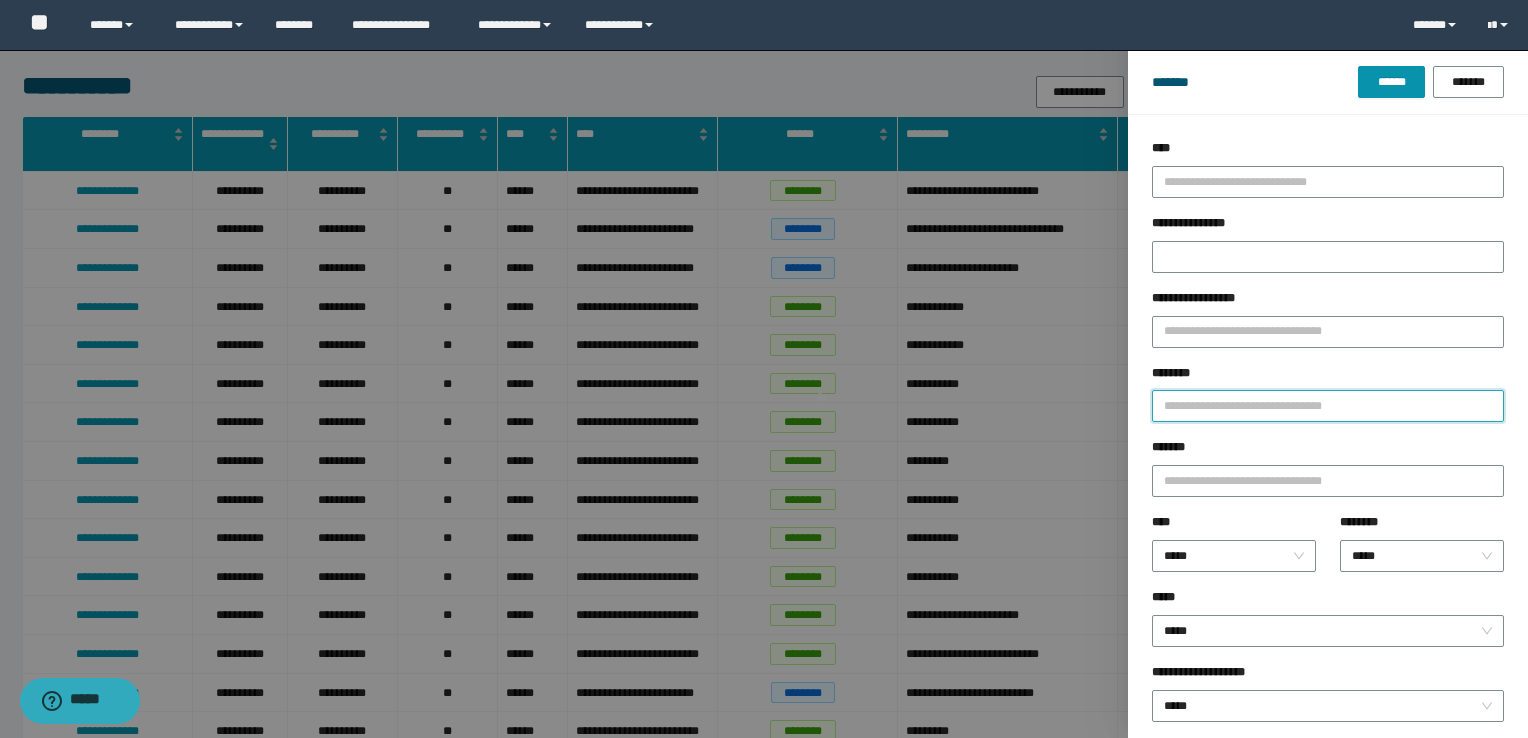 paste on "**********" 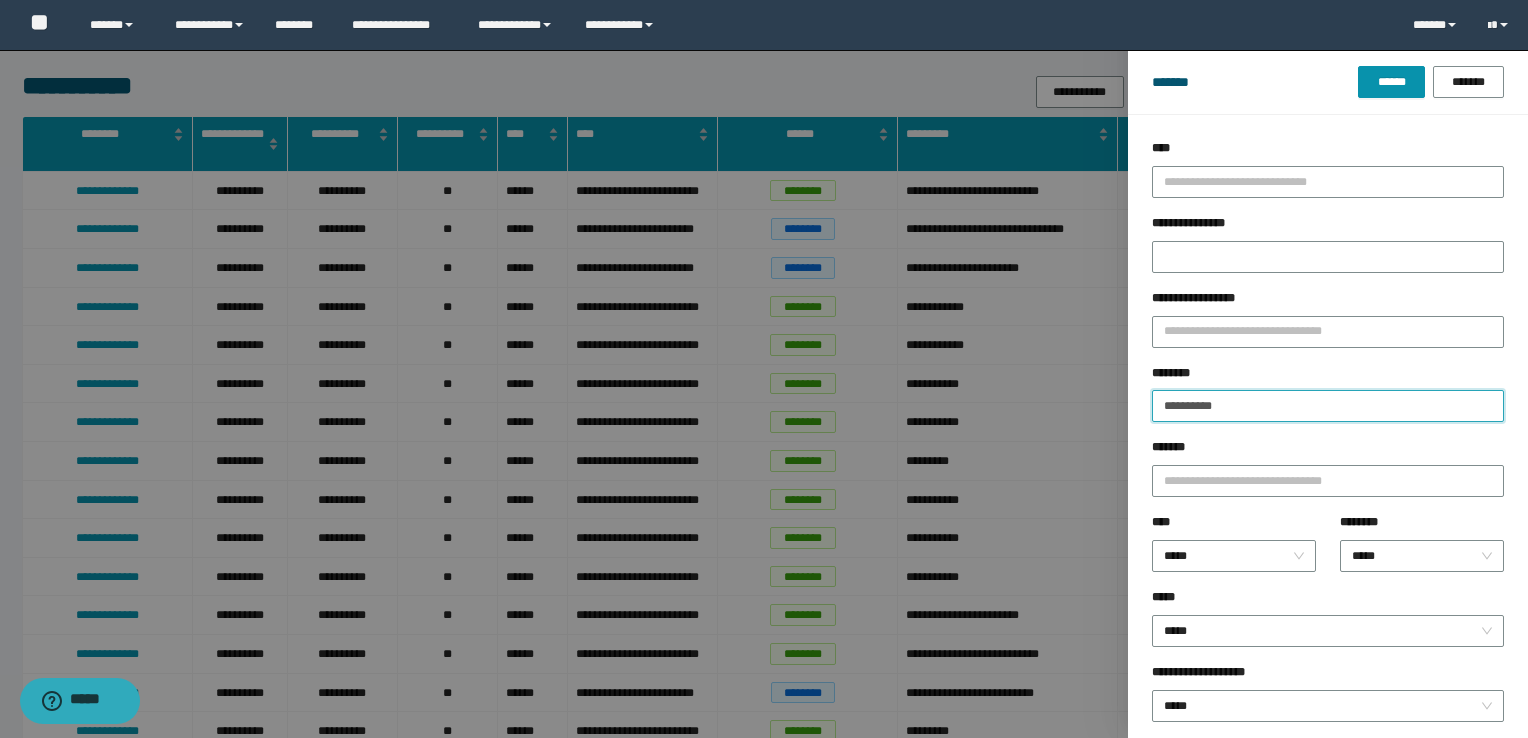 type on "**********" 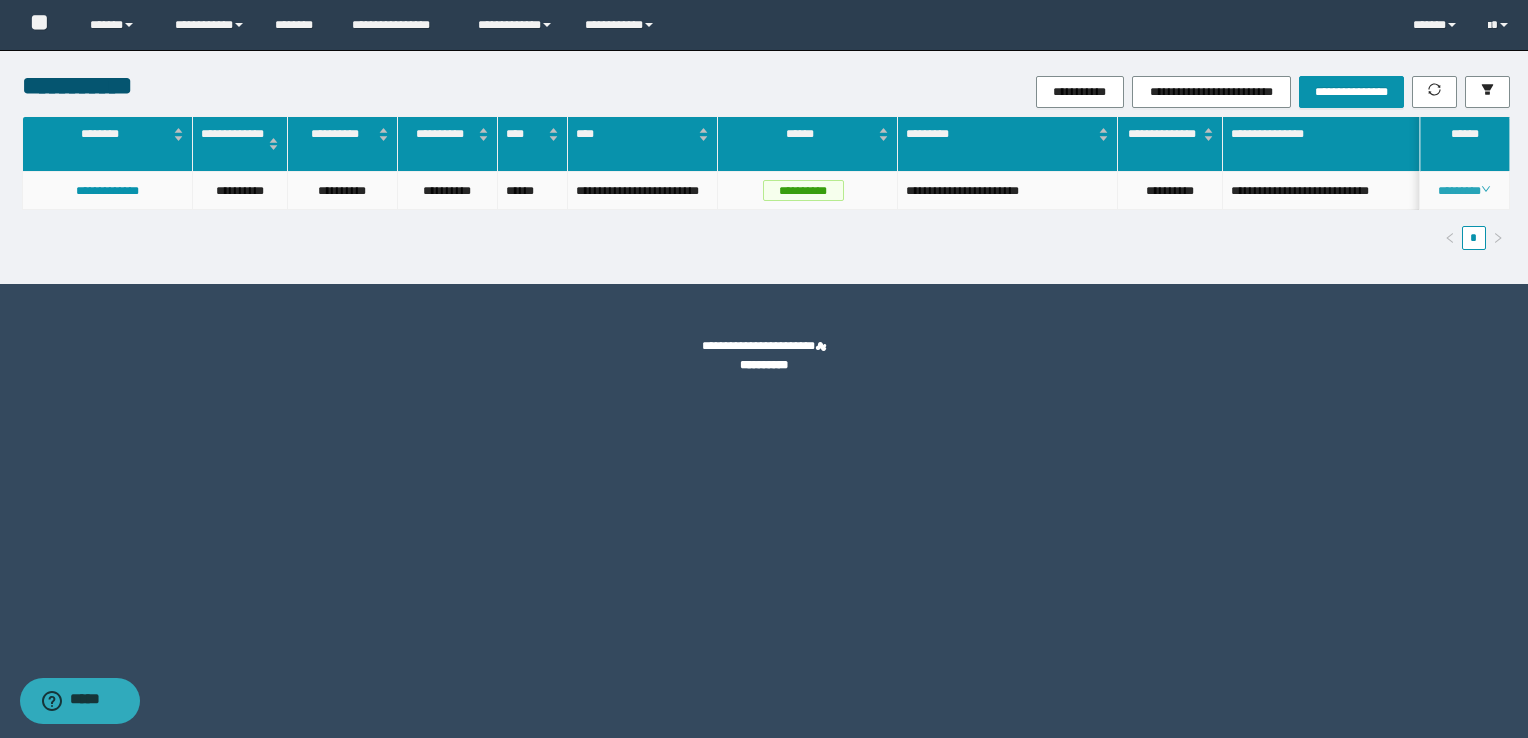 click on "********" at bounding box center (1464, 191) 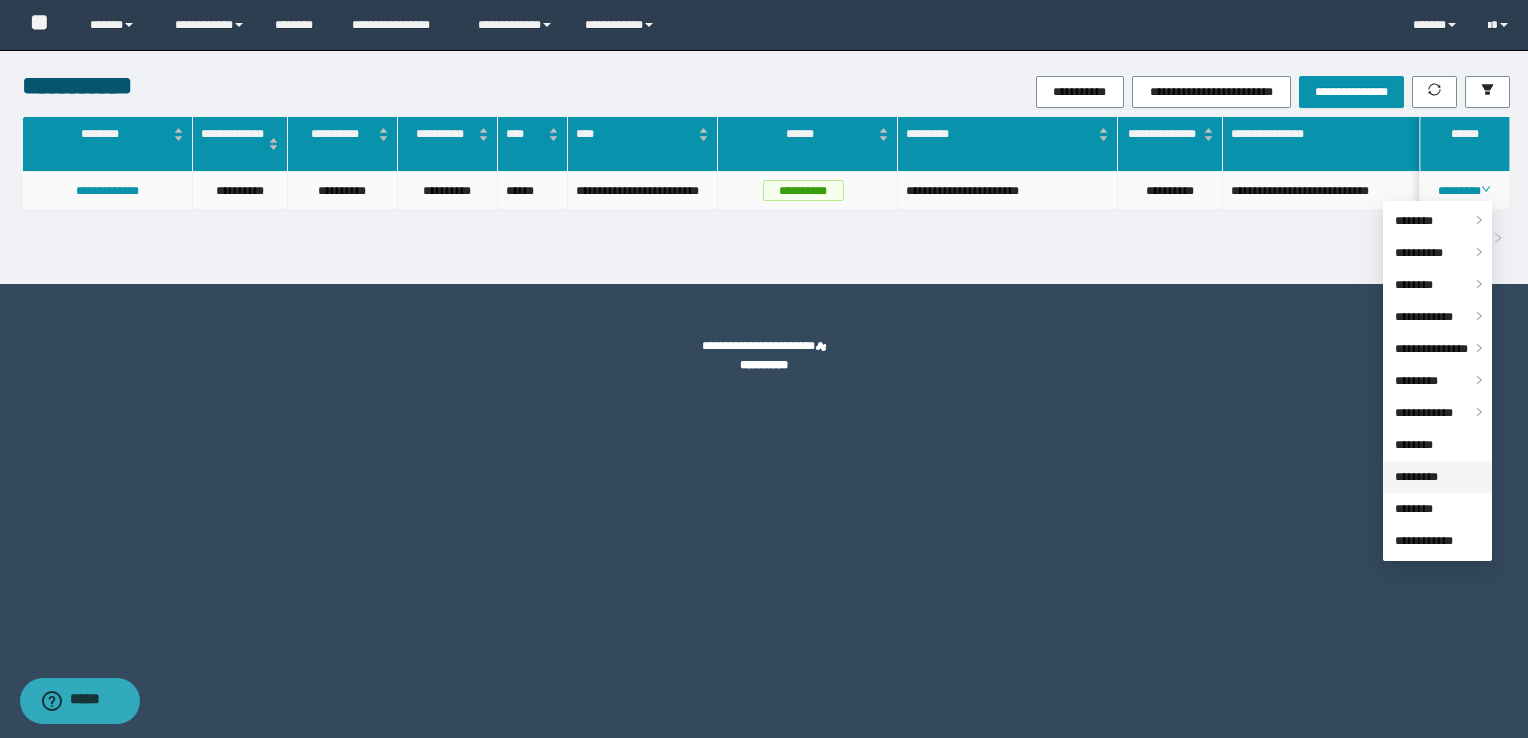 click on "*********" at bounding box center (1416, 477) 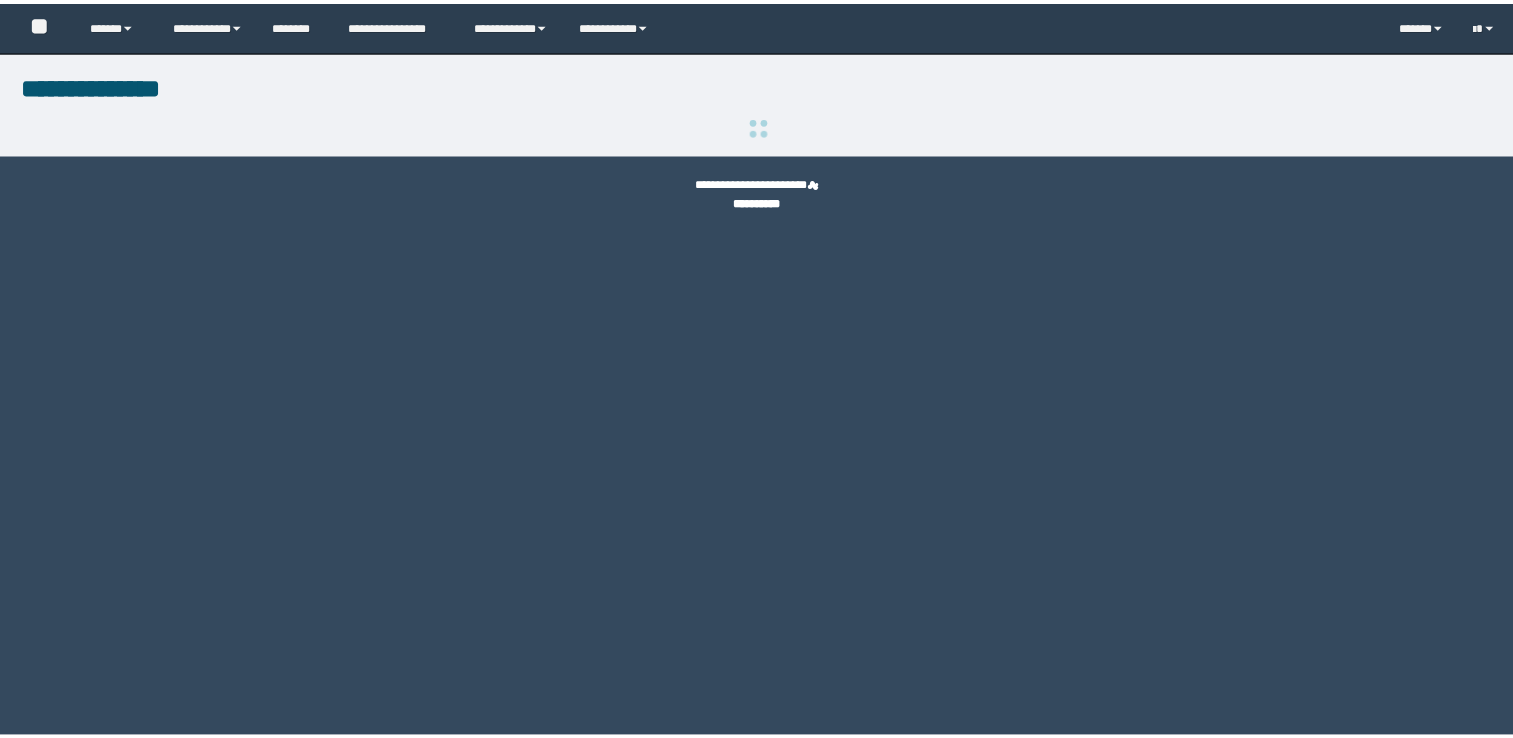scroll, scrollTop: 0, scrollLeft: 0, axis: both 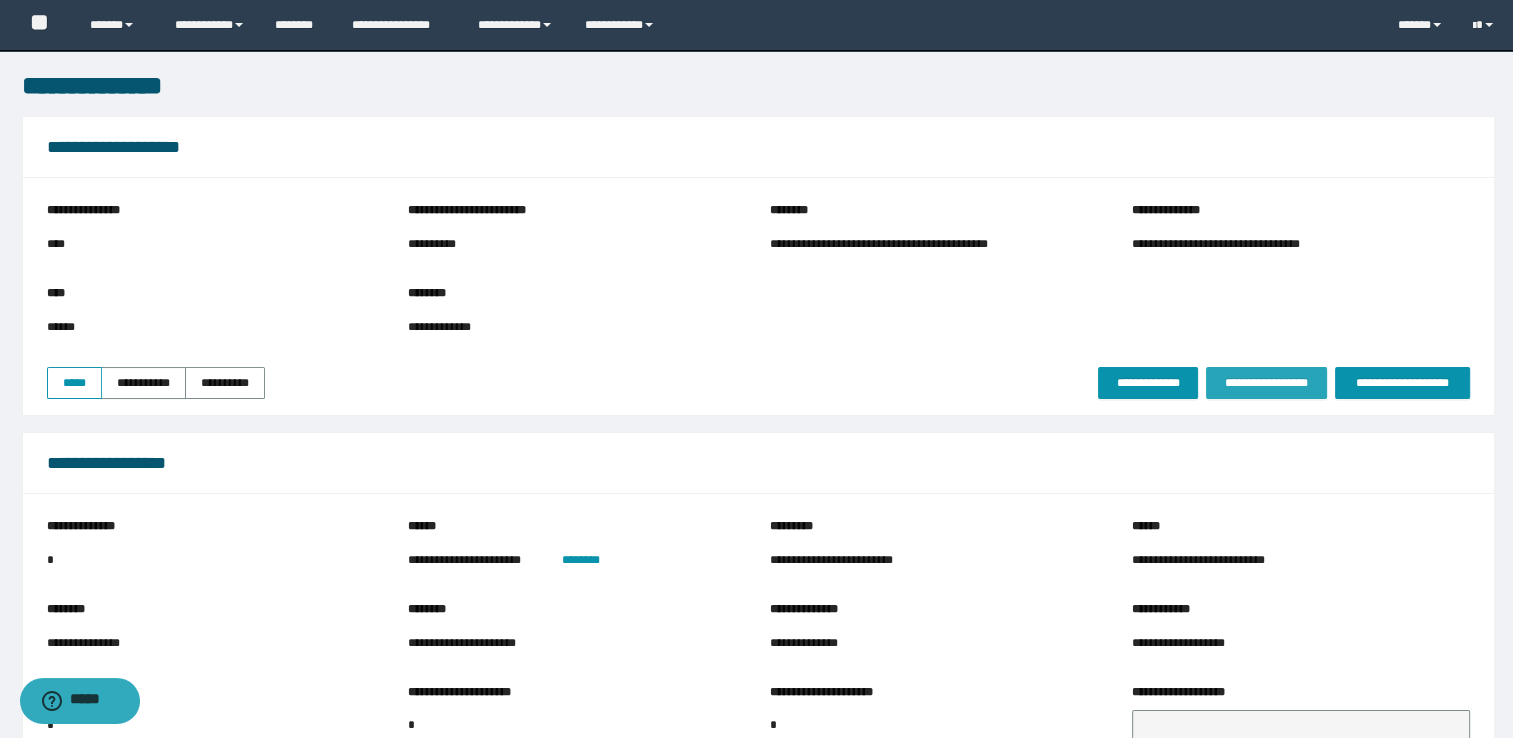 click on "**********" at bounding box center [1266, 383] 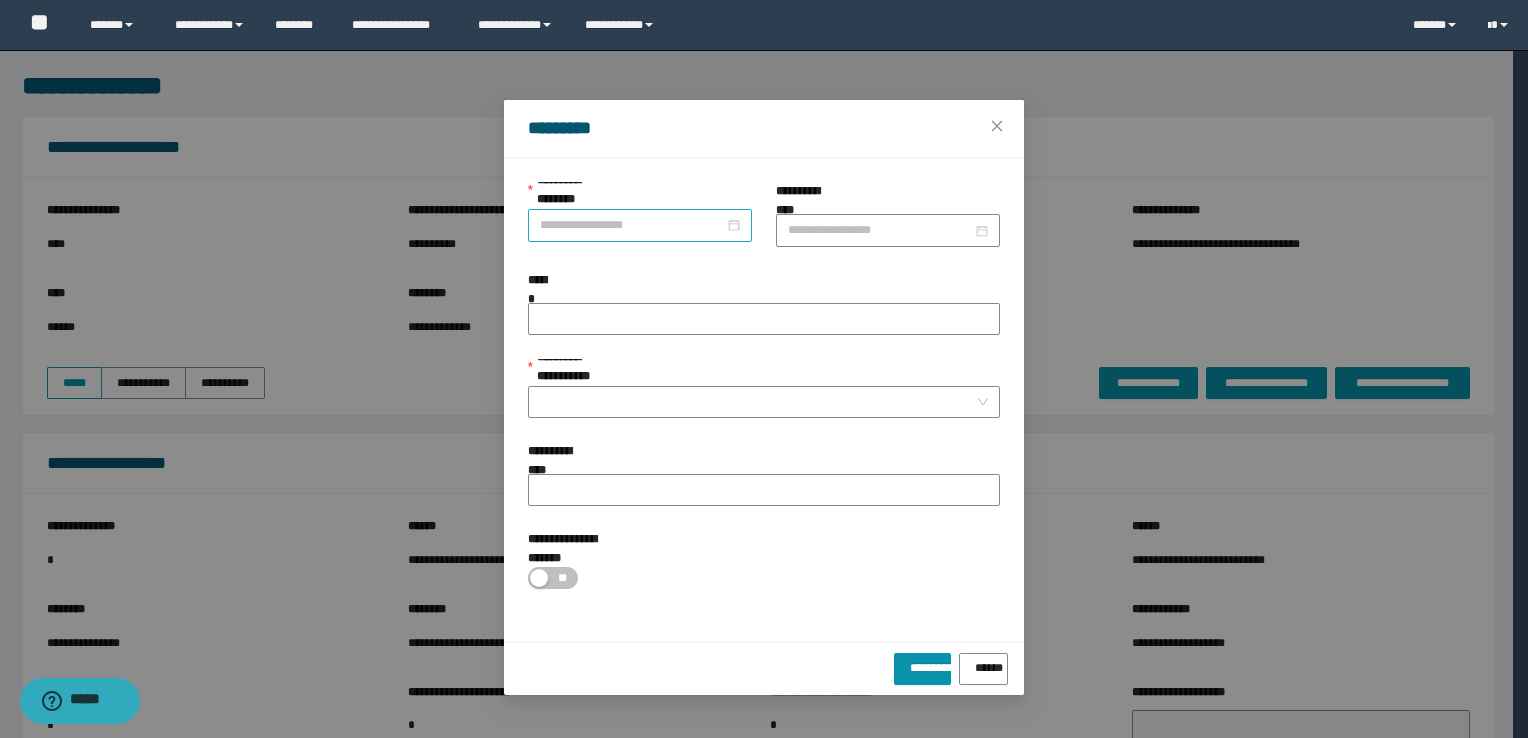 click on "**********" at bounding box center (632, 225) 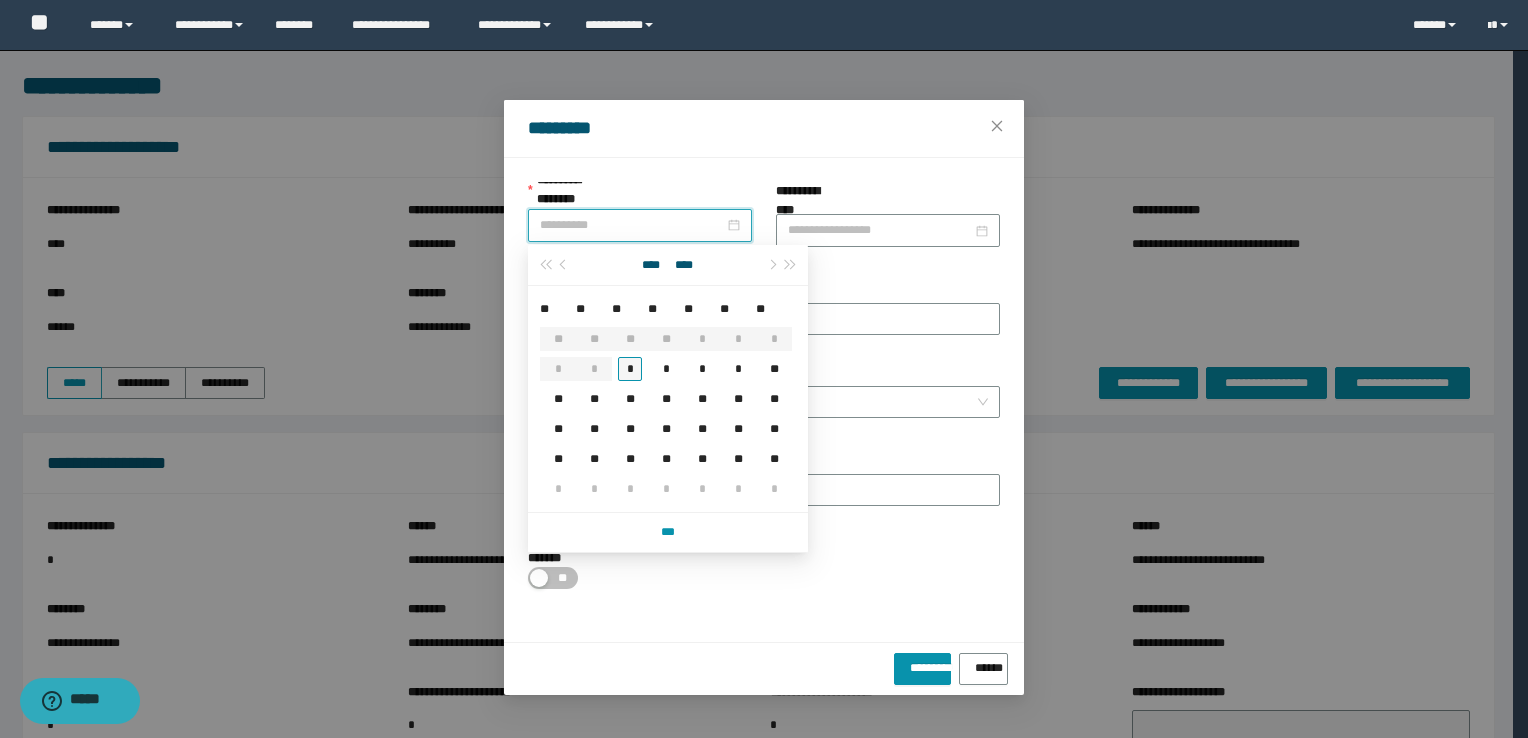 type on "**********" 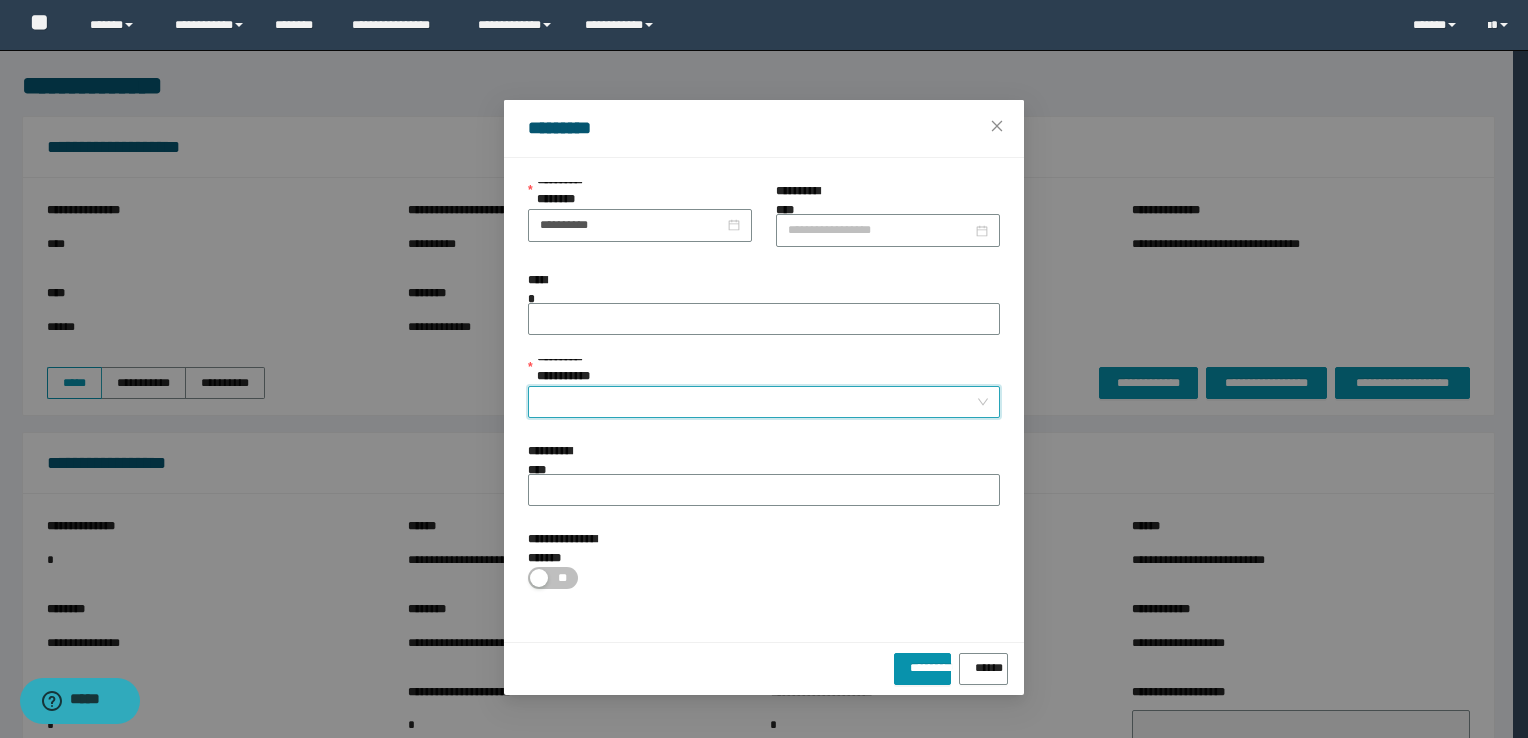 click on "**********" at bounding box center [758, 402] 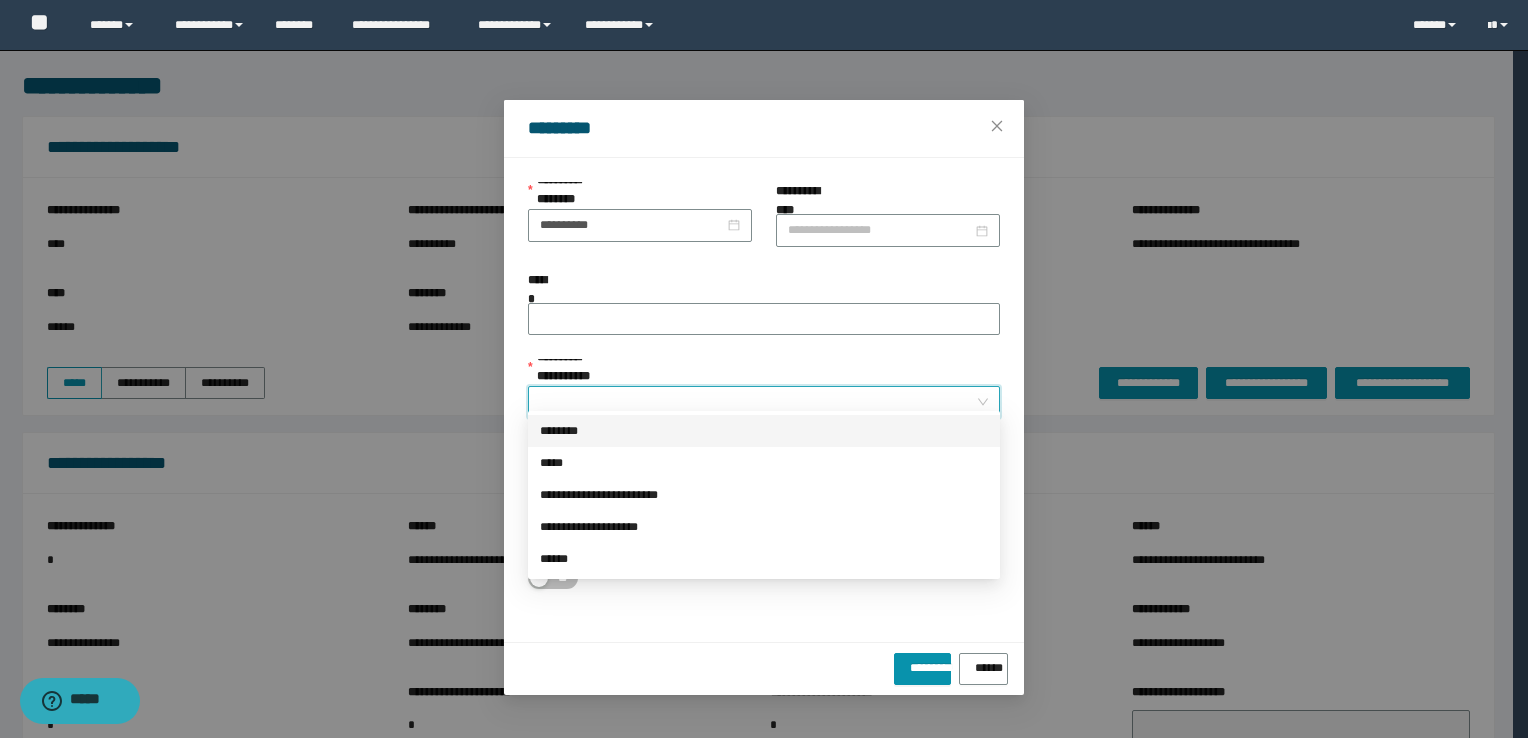 click on "********" at bounding box center [764, 431] 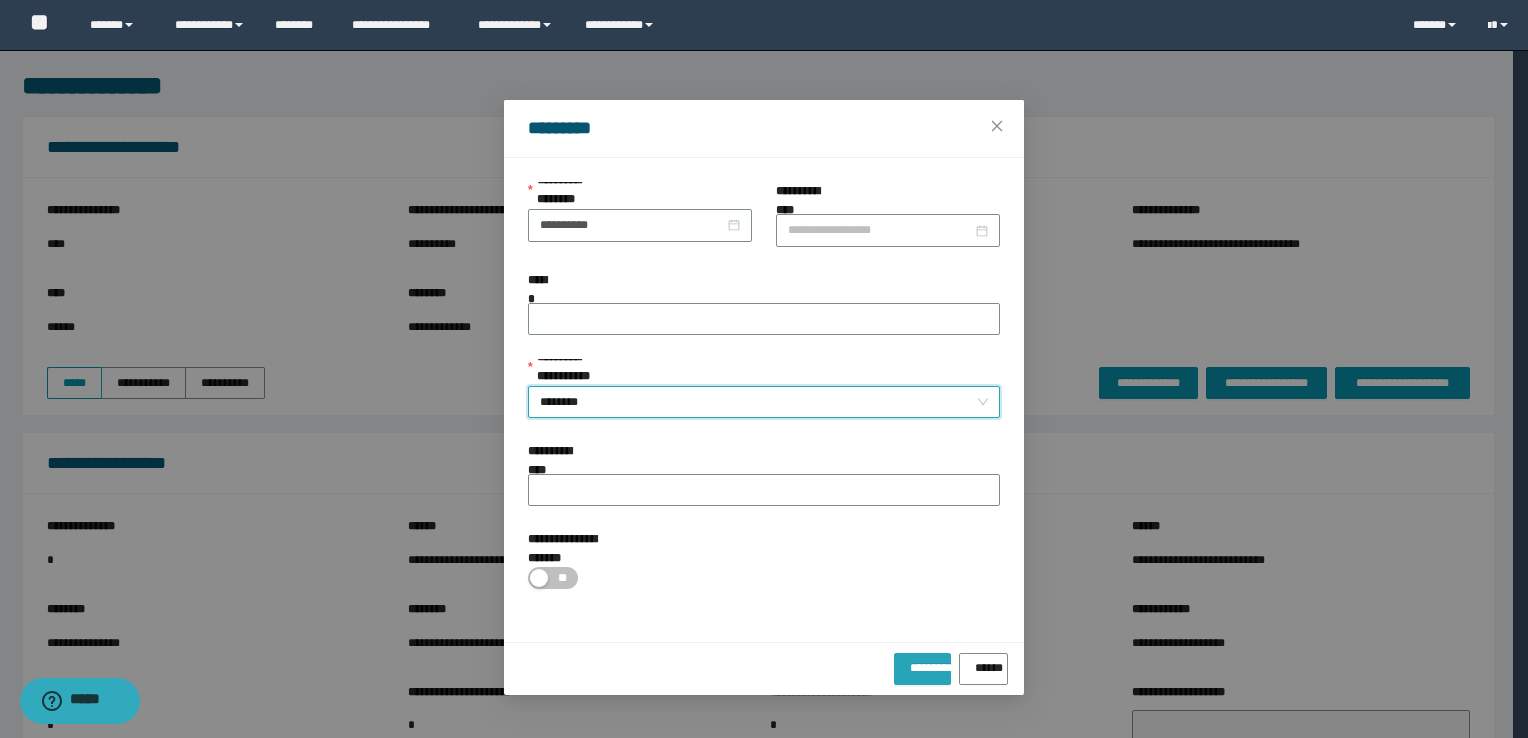 click on "*********" at bounding box center (922, 664) 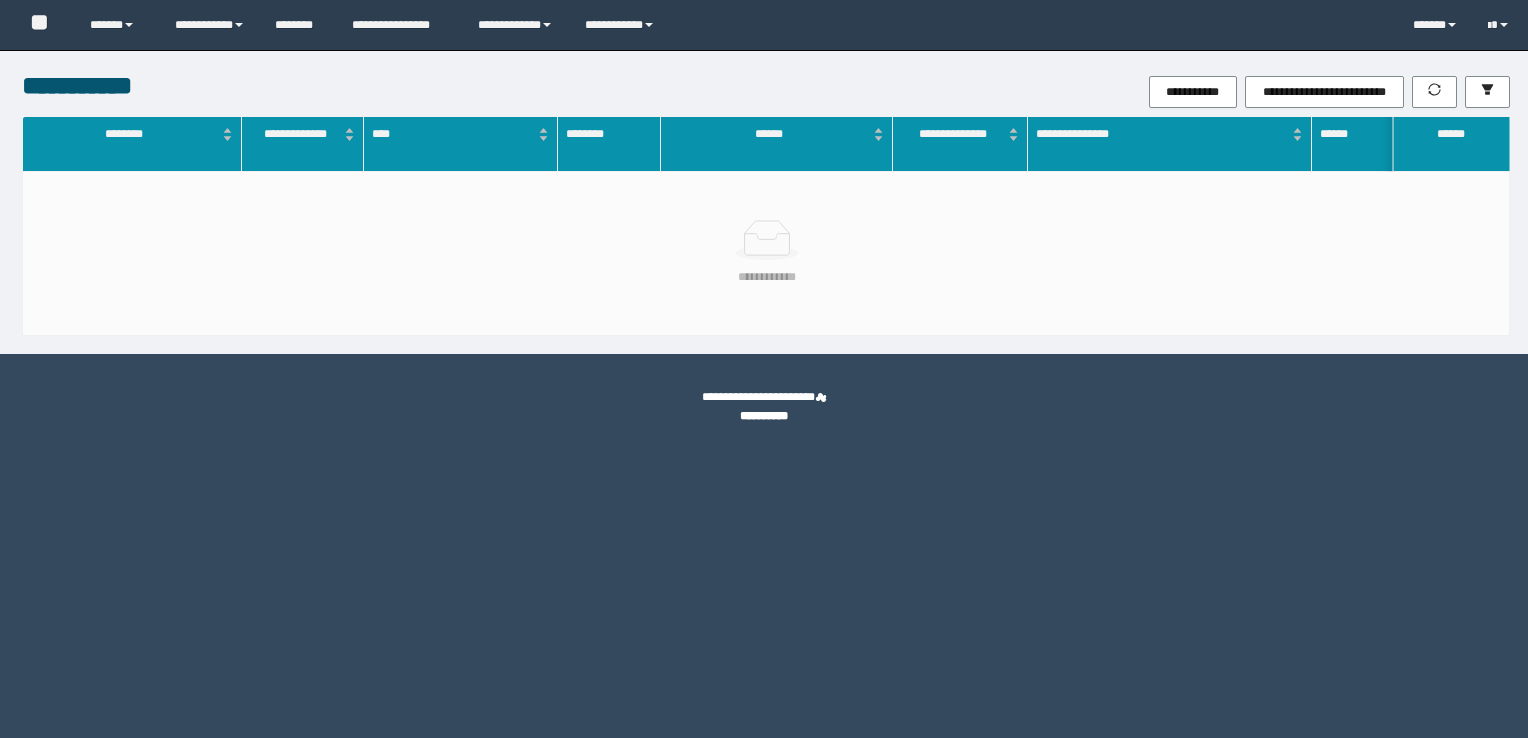 scroll, scrollTop: 0, scrollLeft: 0, axis: both 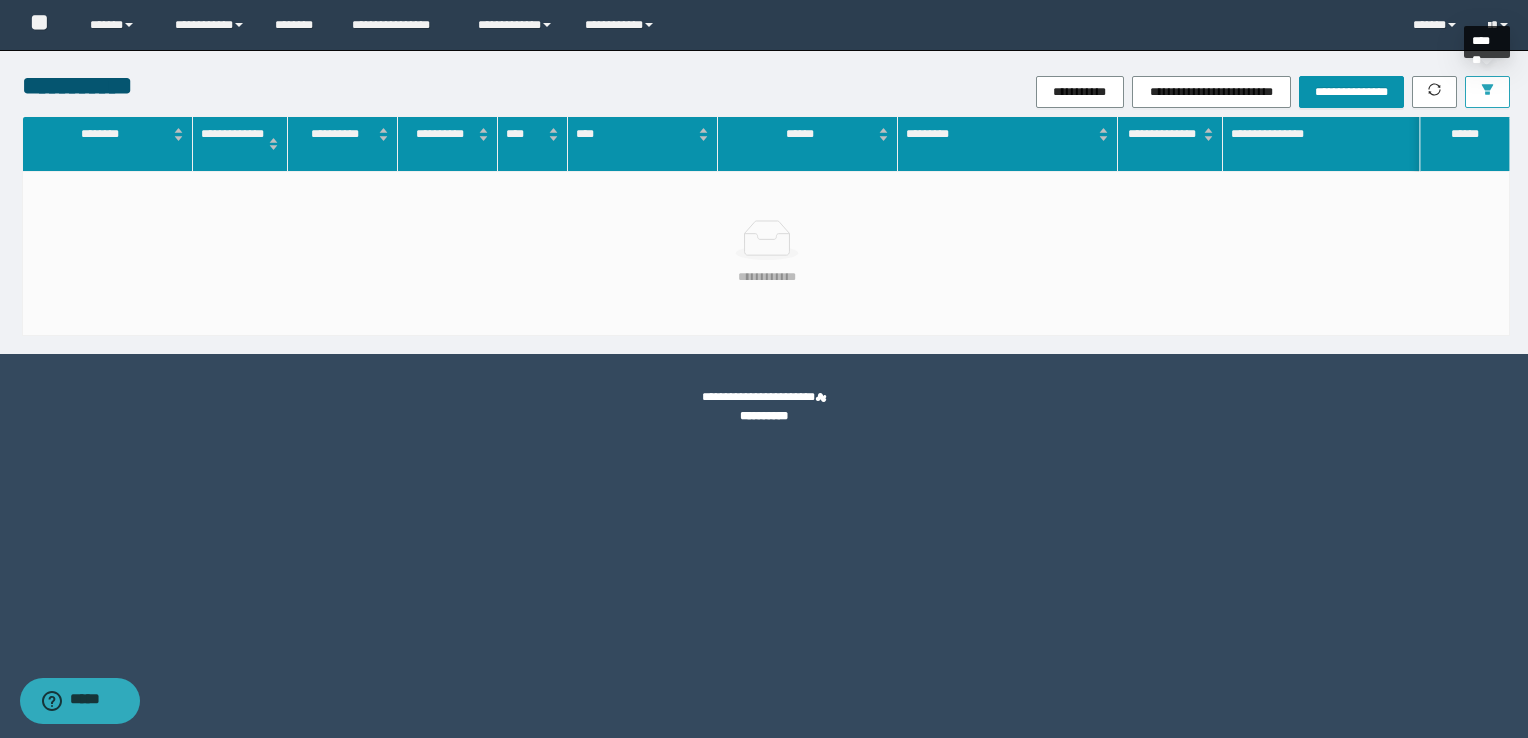 click 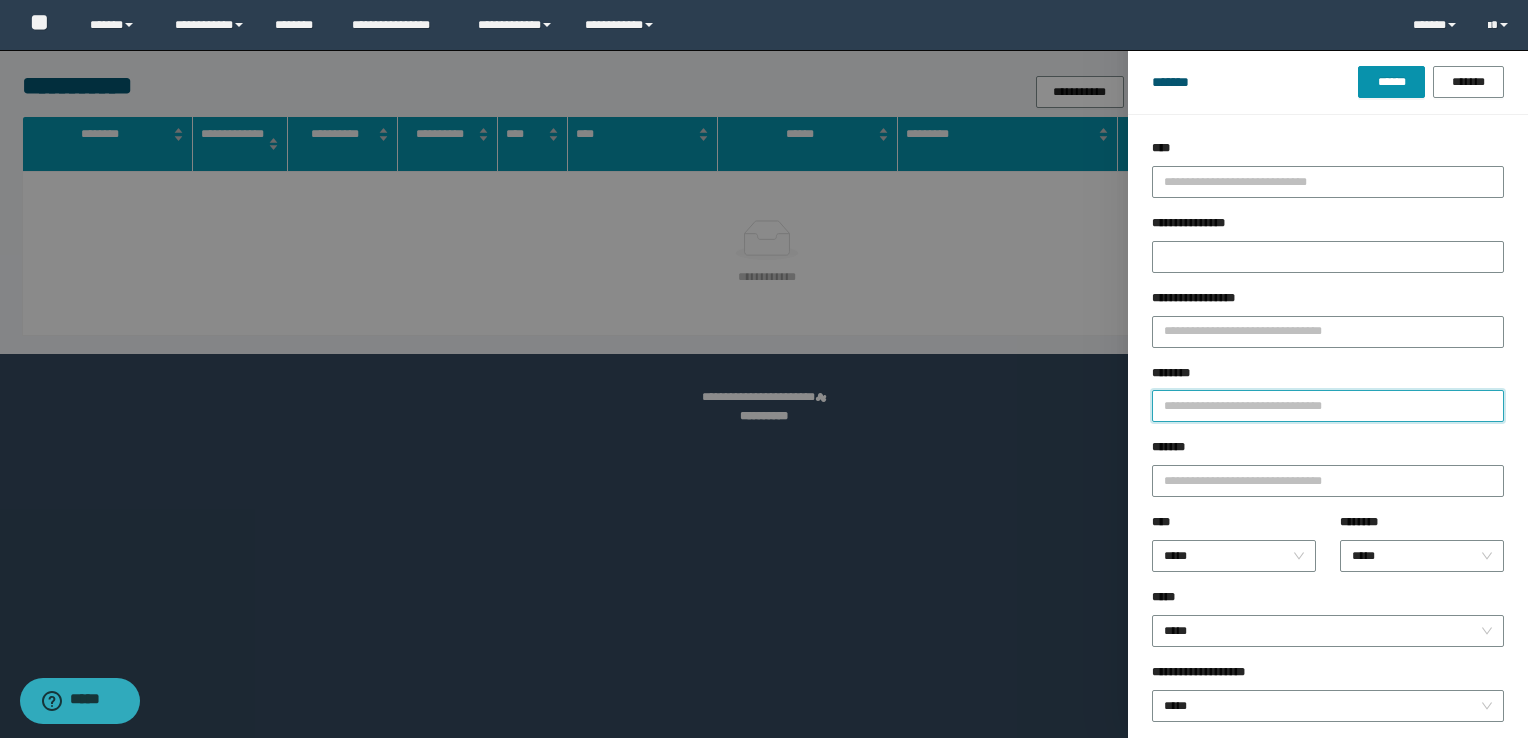 click on "********" at bounding box center (1328, 406) 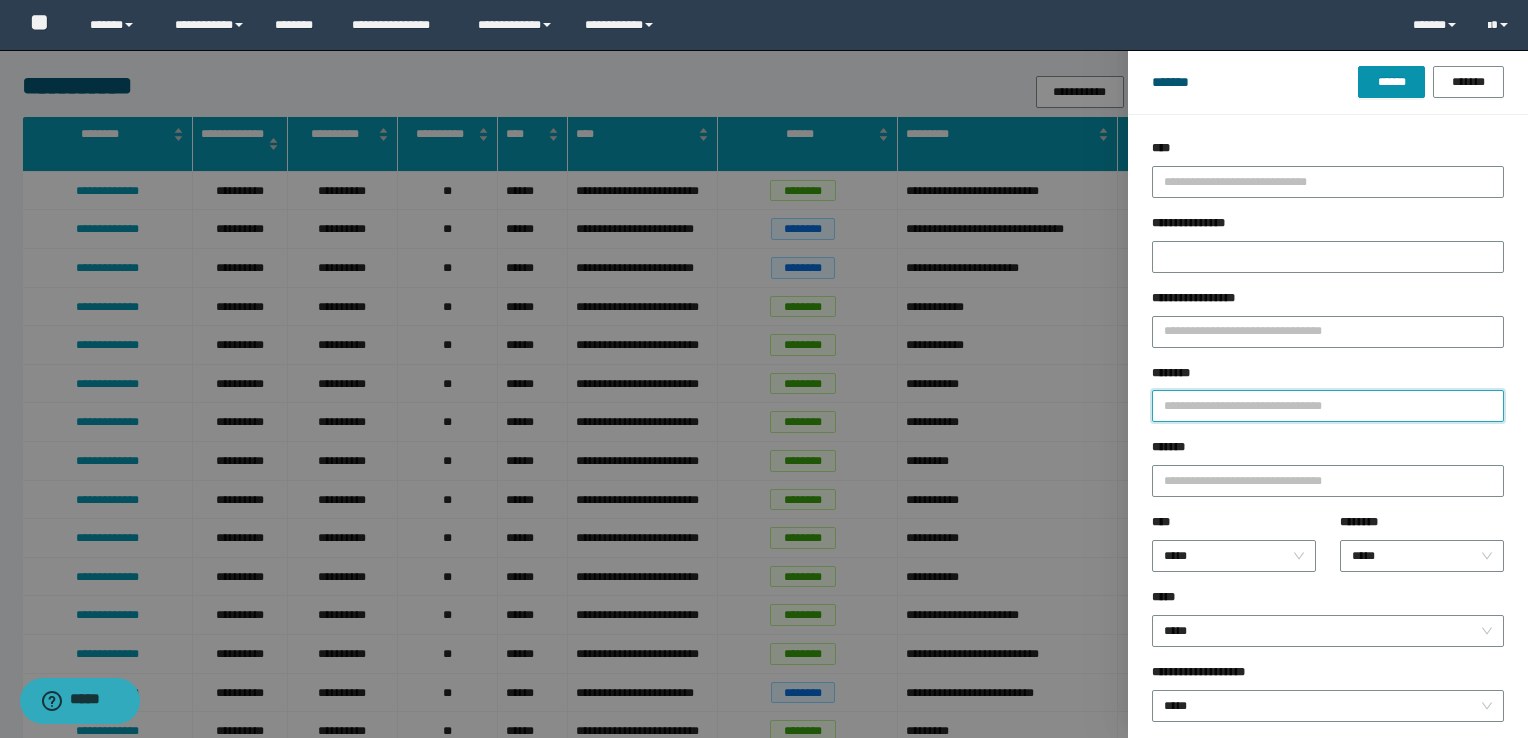 paste on "********" 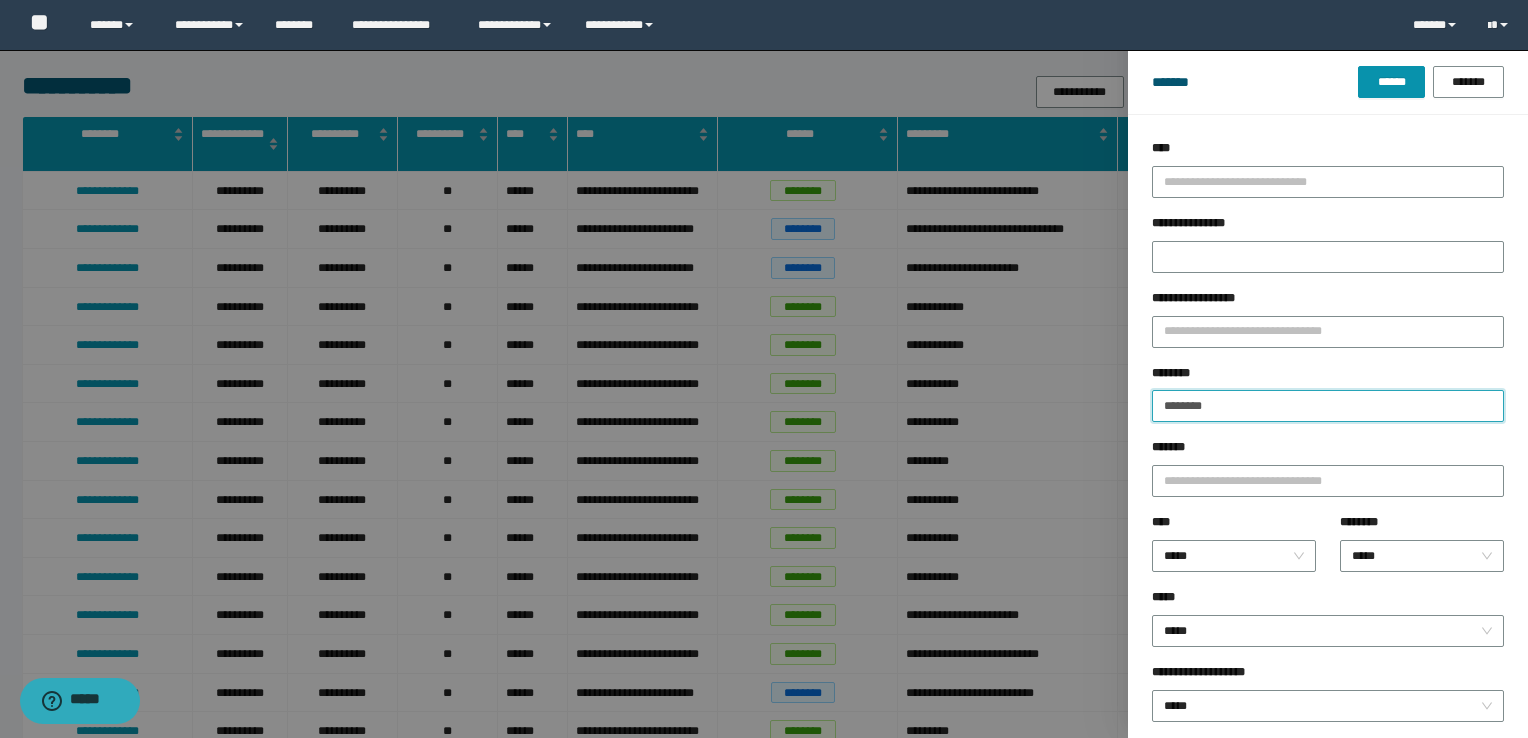 type 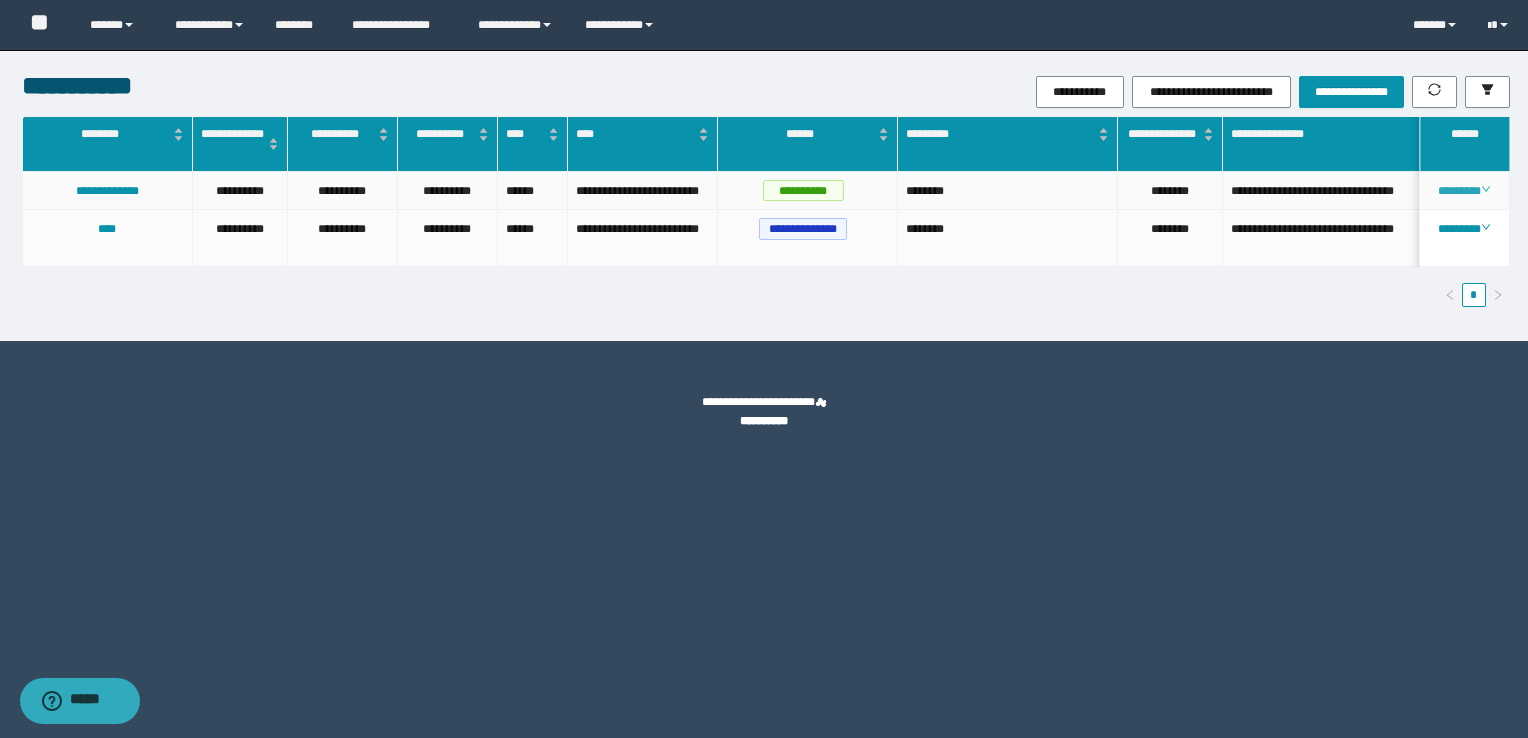 click on "********" at bounding box center [1464, 191] 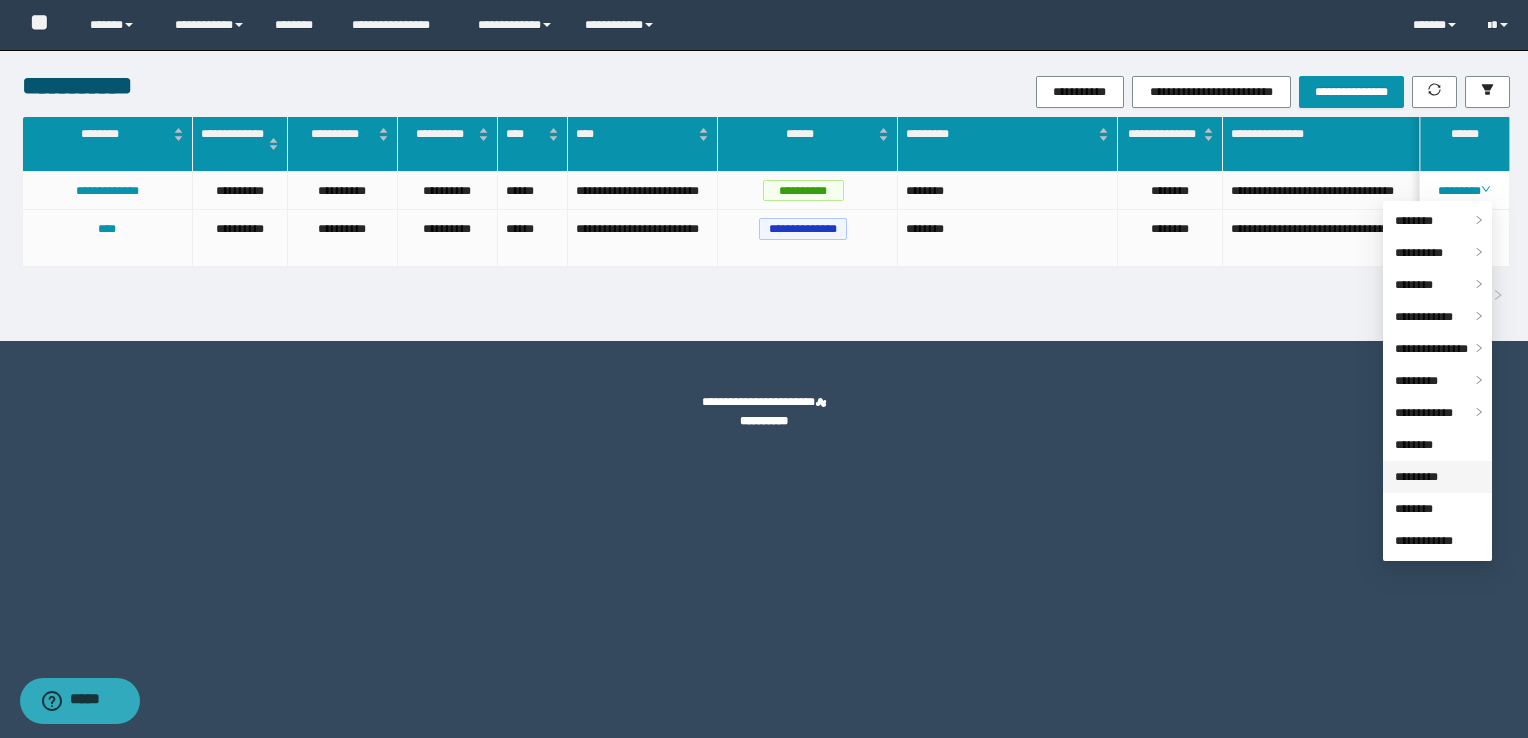 click on "*********" at bounding box center [1416, 477] 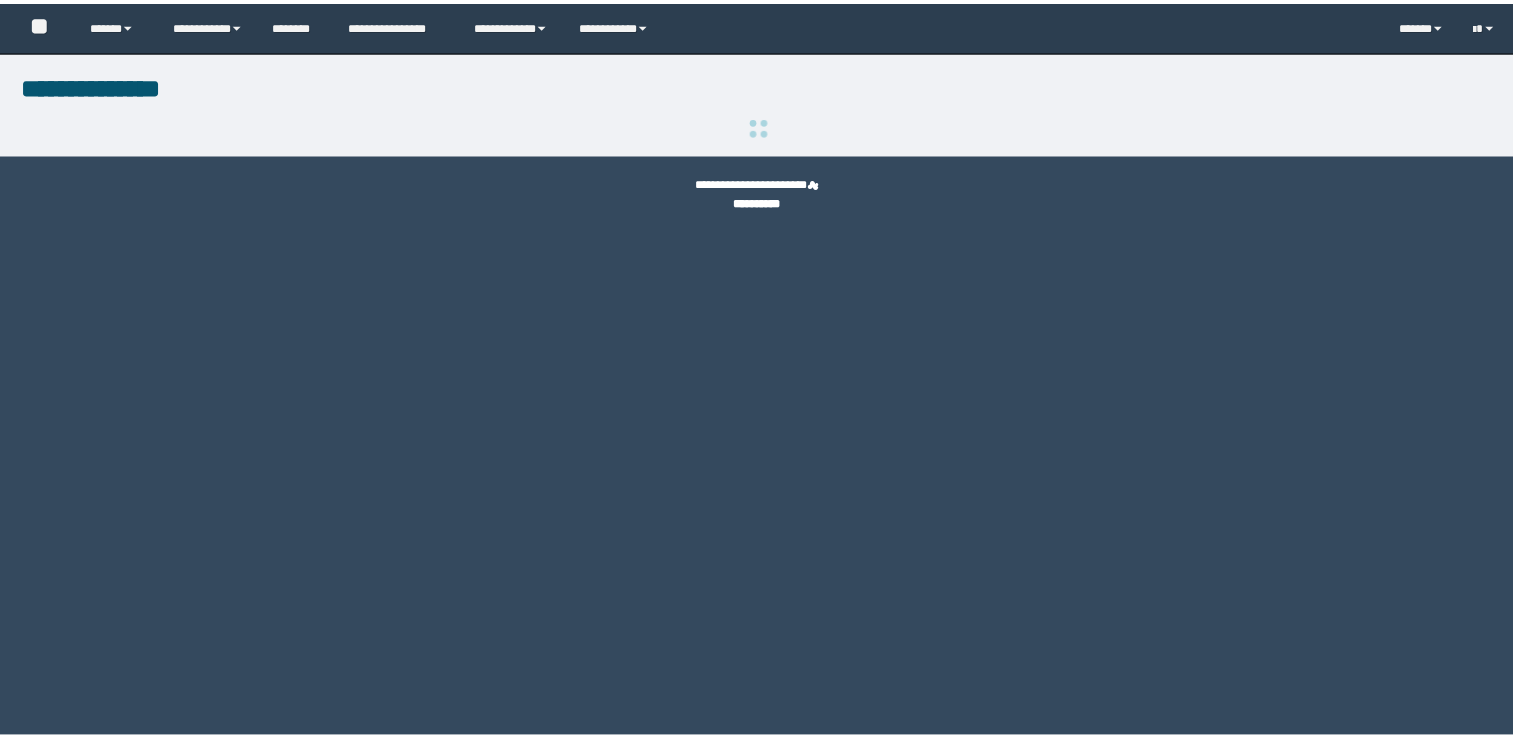 scroll, scrollTop: 0, scrollLeft: 0, axis: both 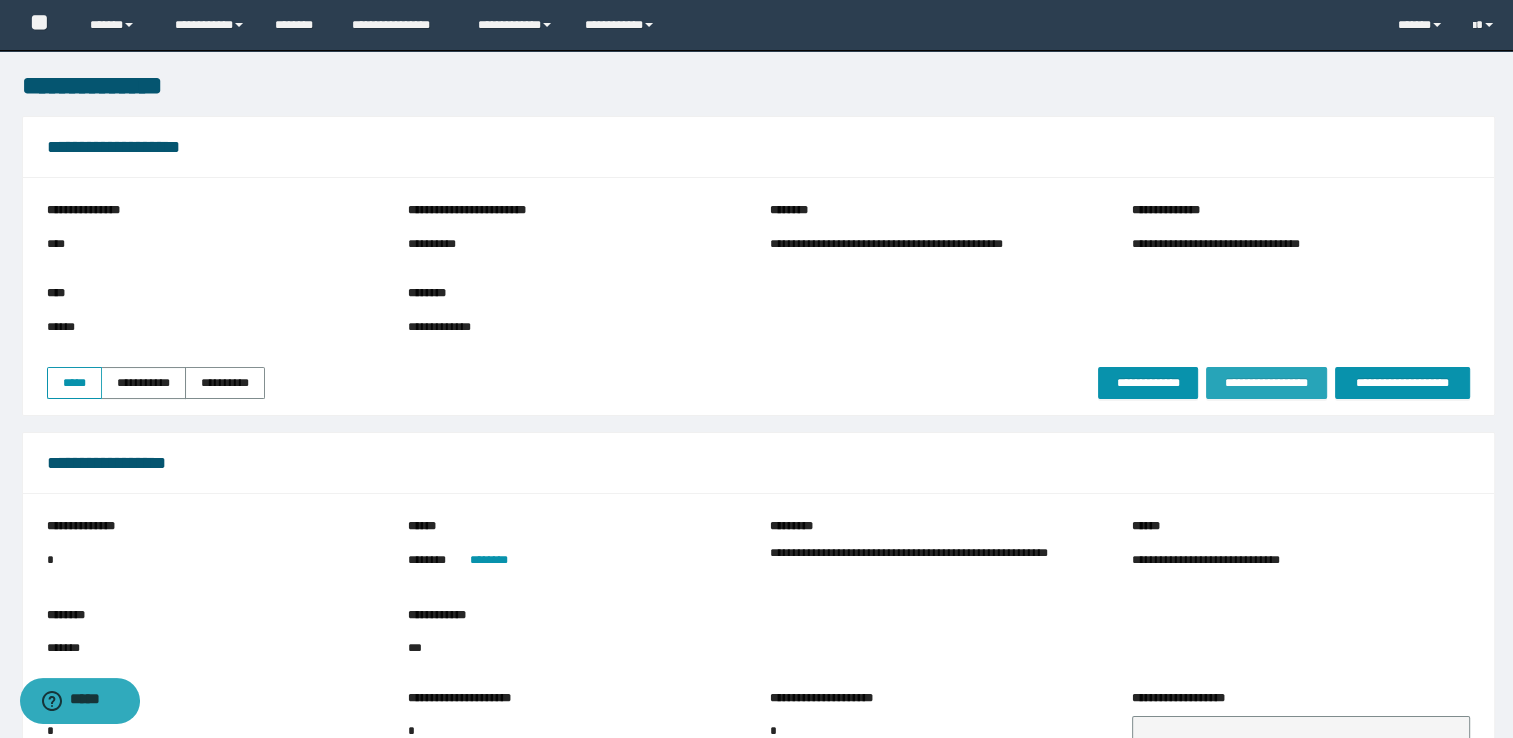 click on "**********" at bounding box center [1266, 383] 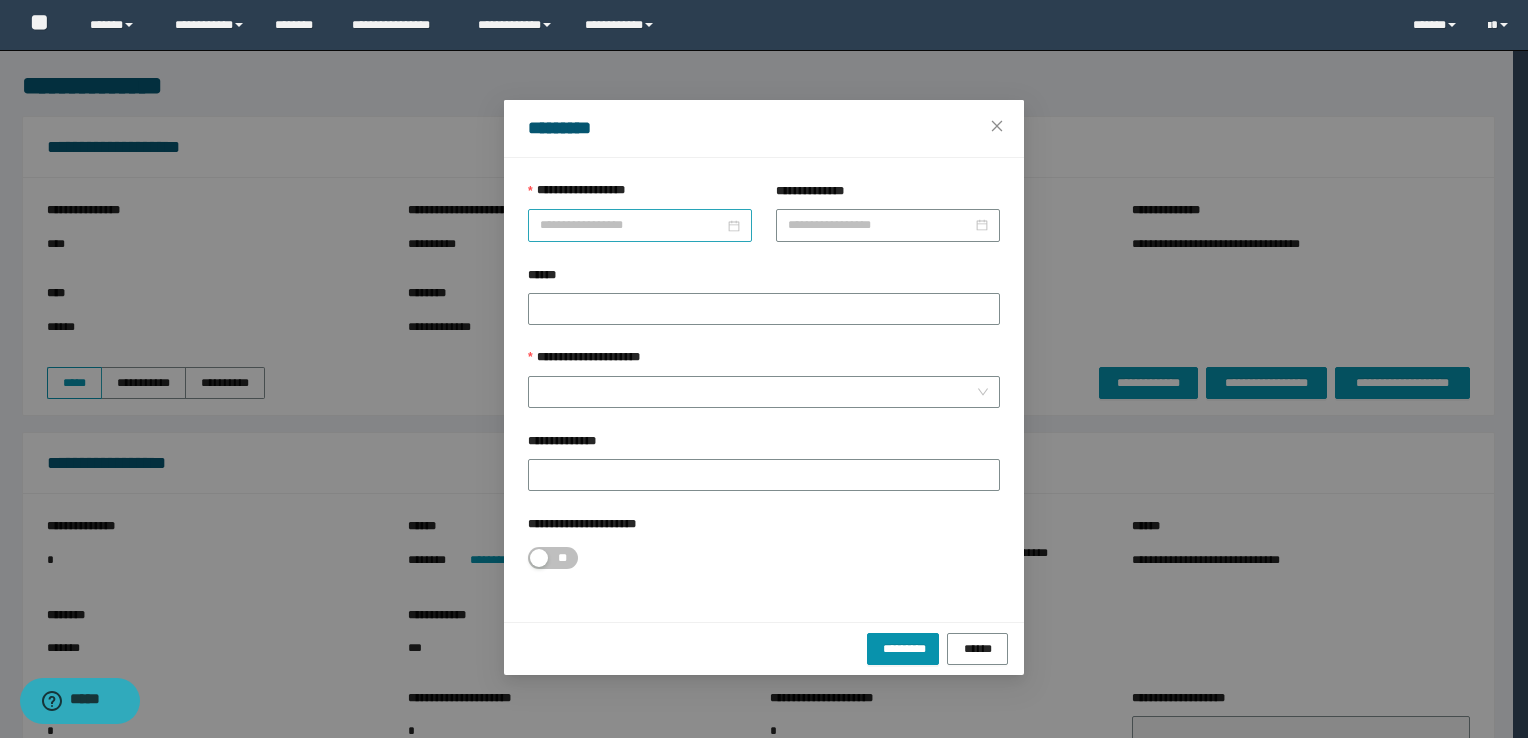 click on "**********" at bounding box center [632, 225] 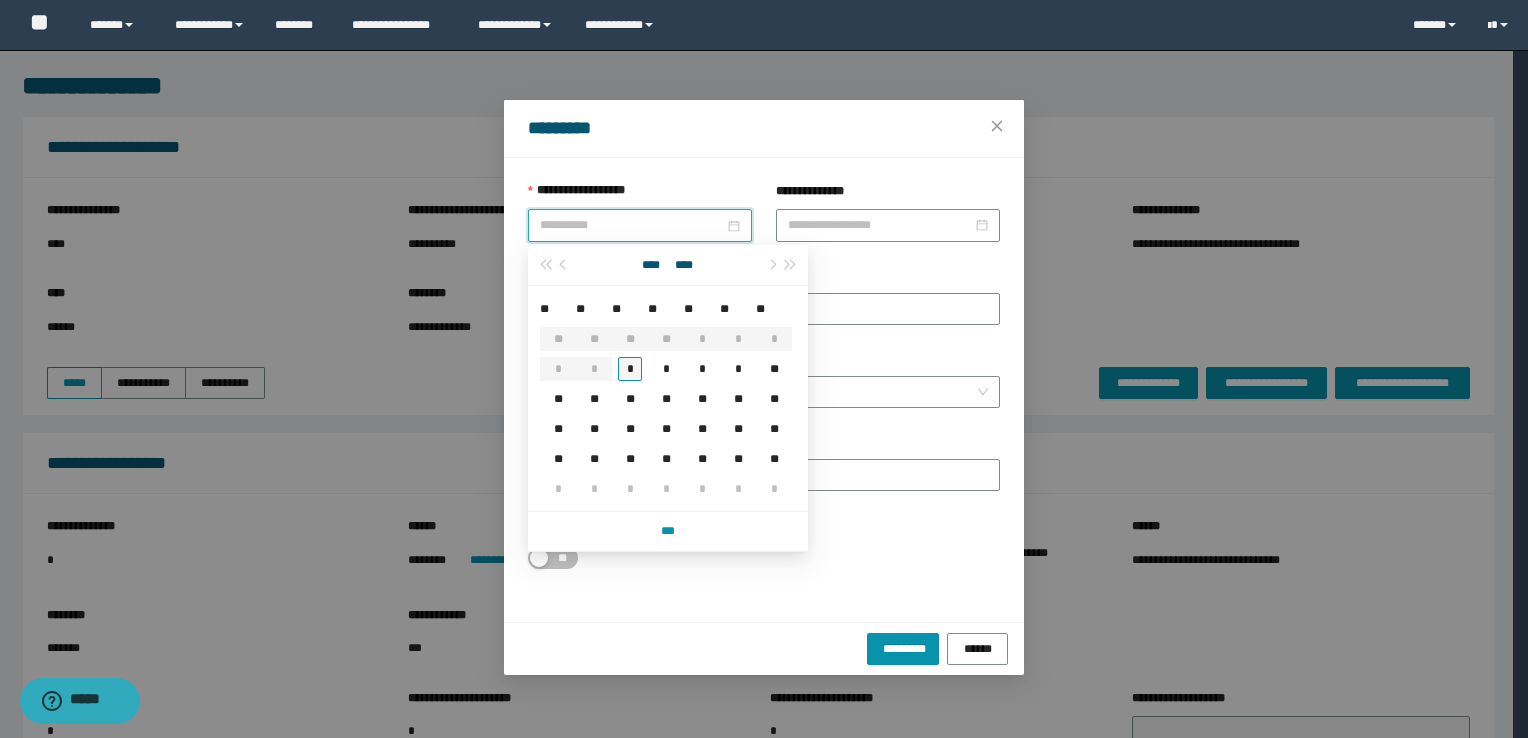type on "**********" 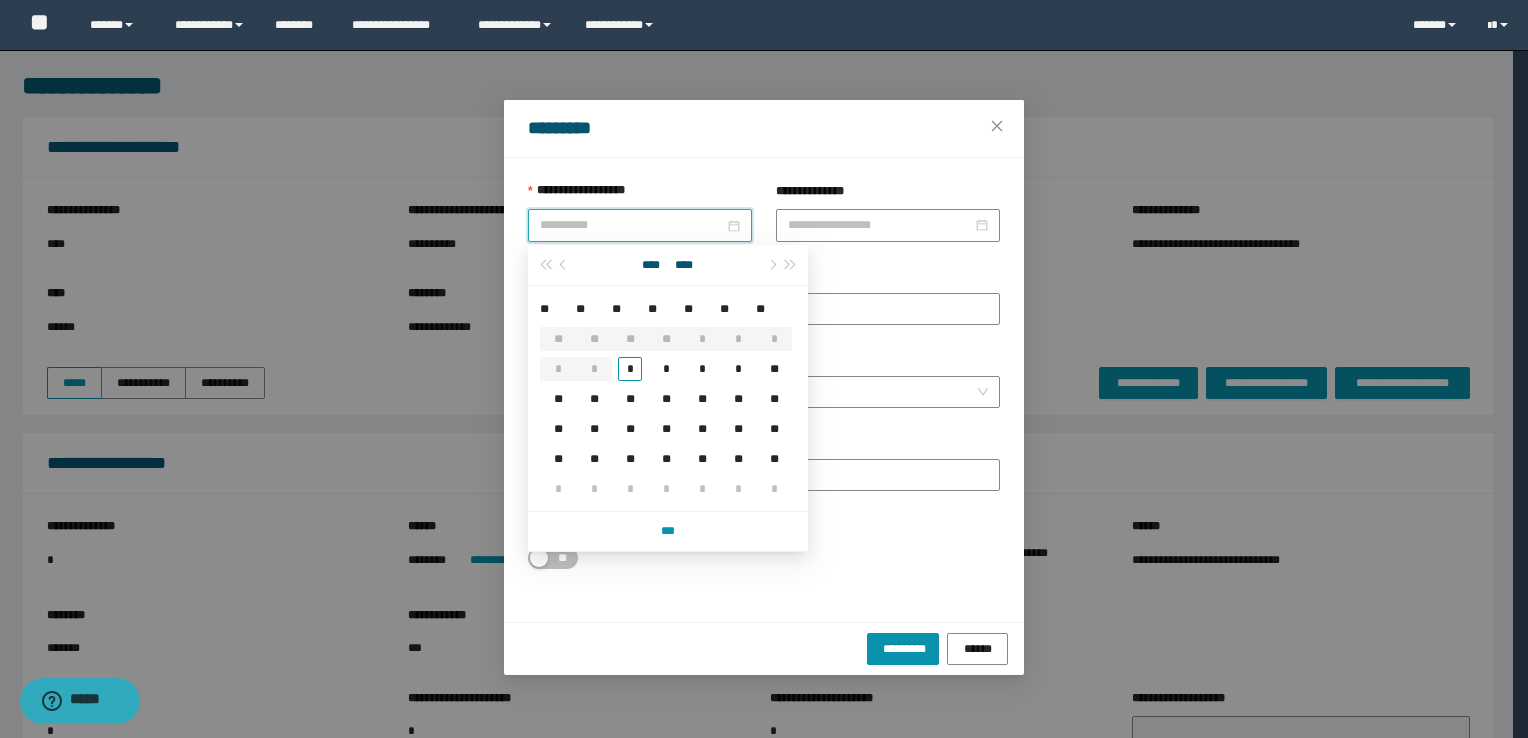 click on "*" at bounding box center (630, 369) 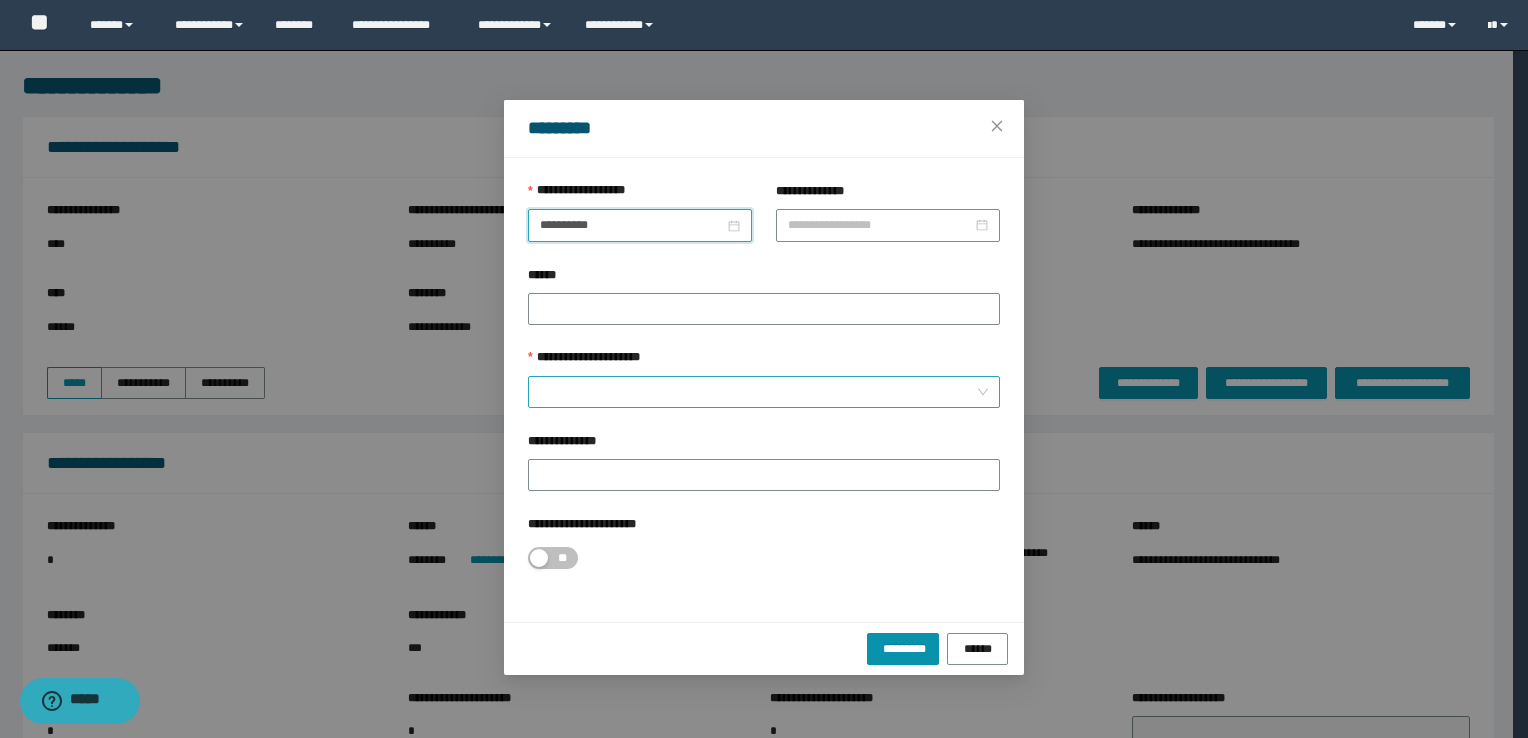 click on "**********" at bounding box center (758, 392) 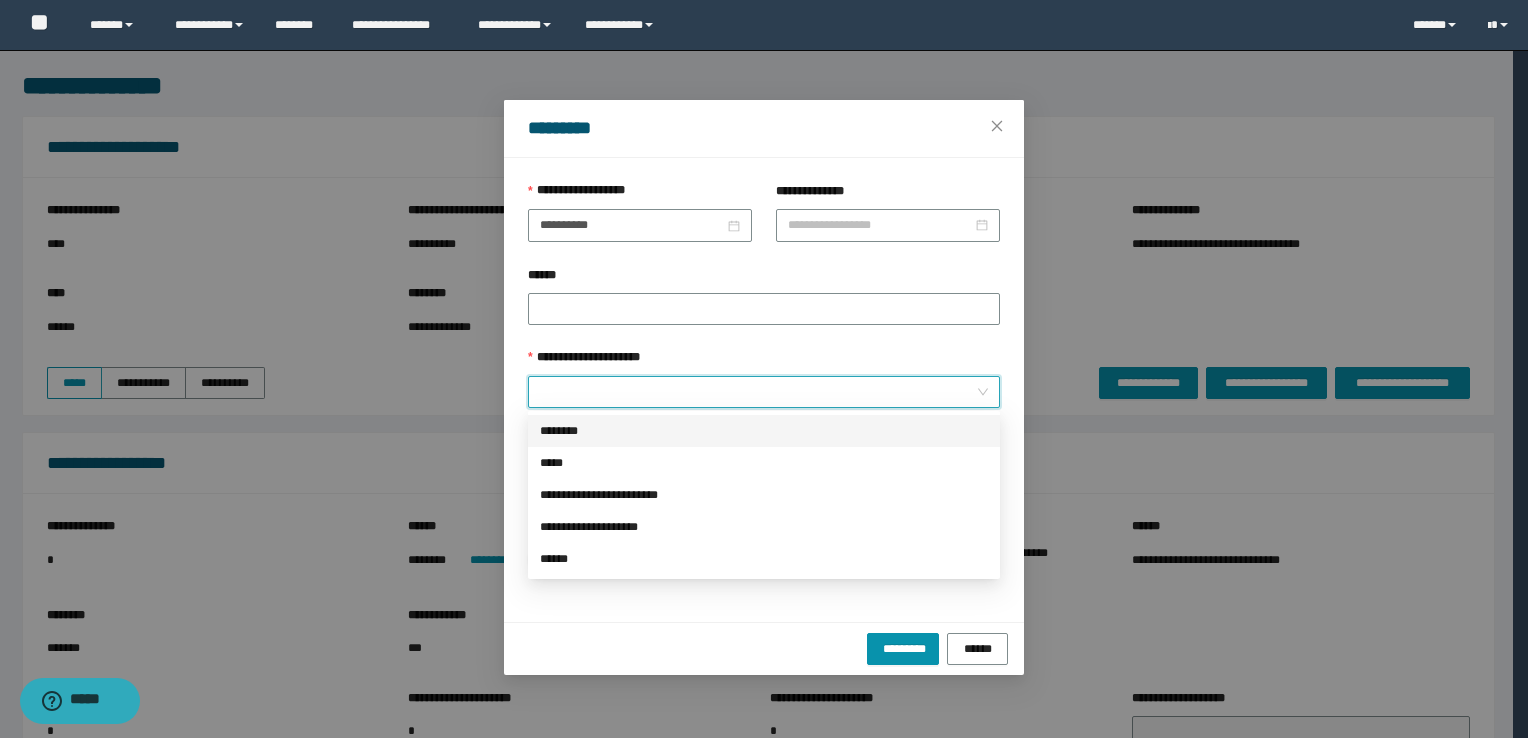 click on "********" at bounding box center (764, 431) 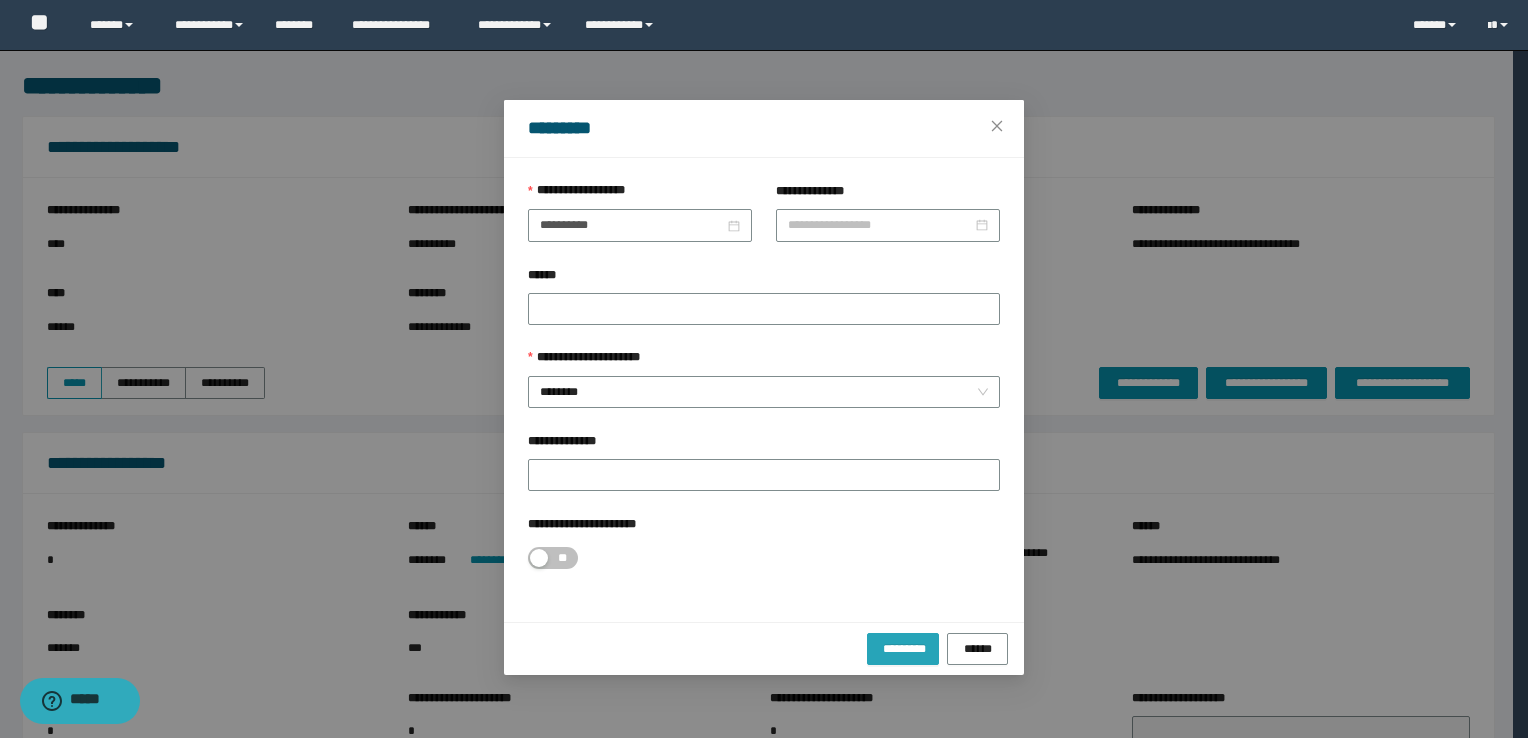click on "*********" at bounding box center (903, 648) 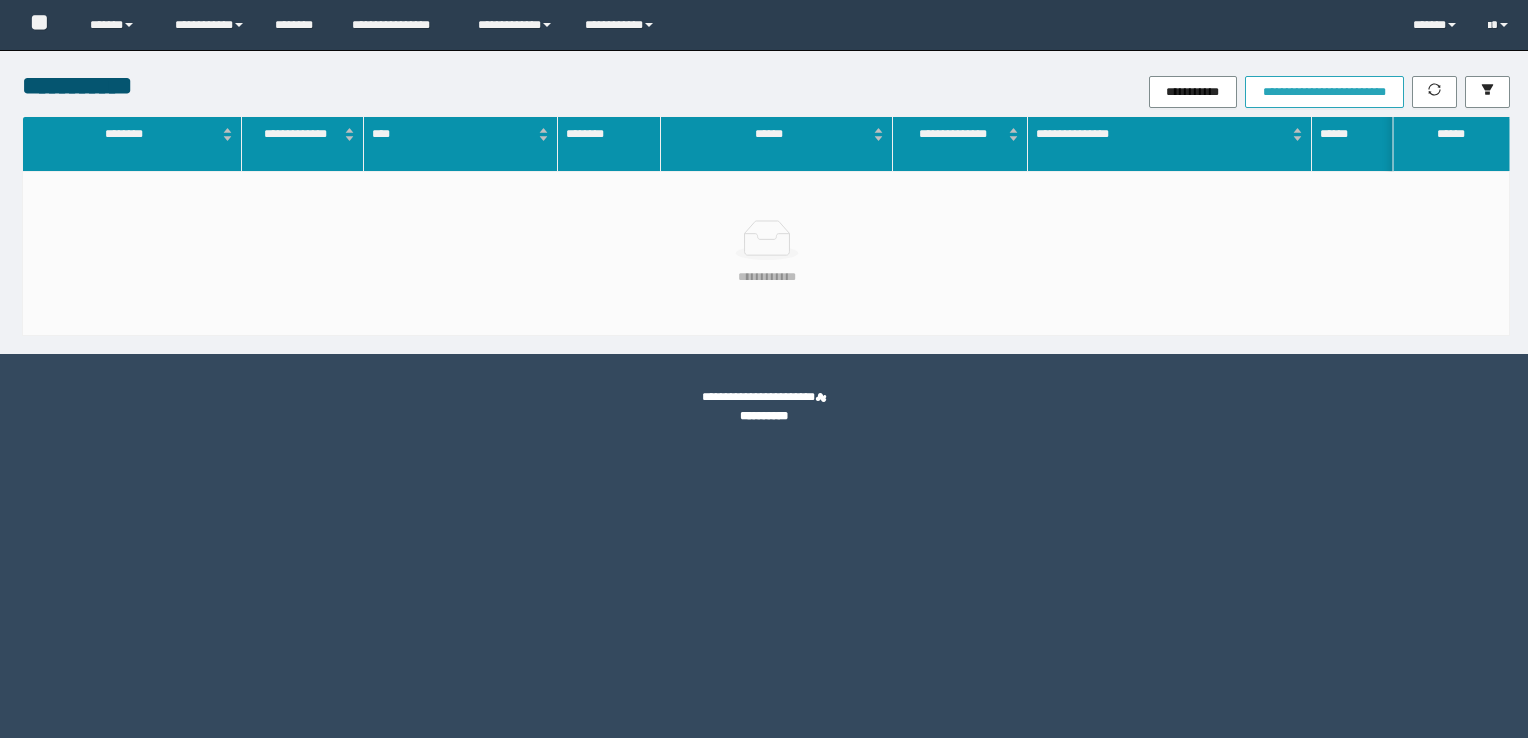 scroll, scrollTop: 0, scrollLeft: 0, axis: both 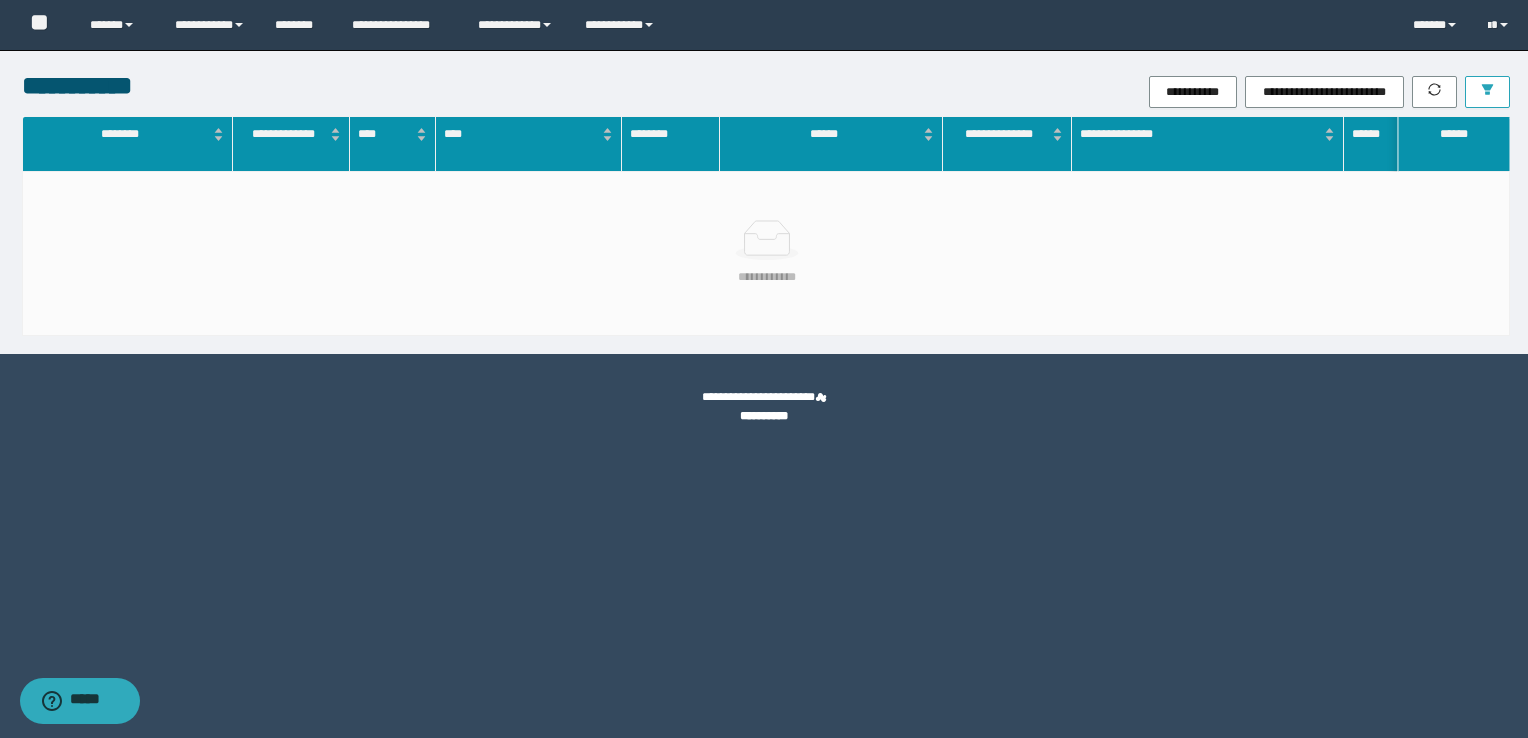 click 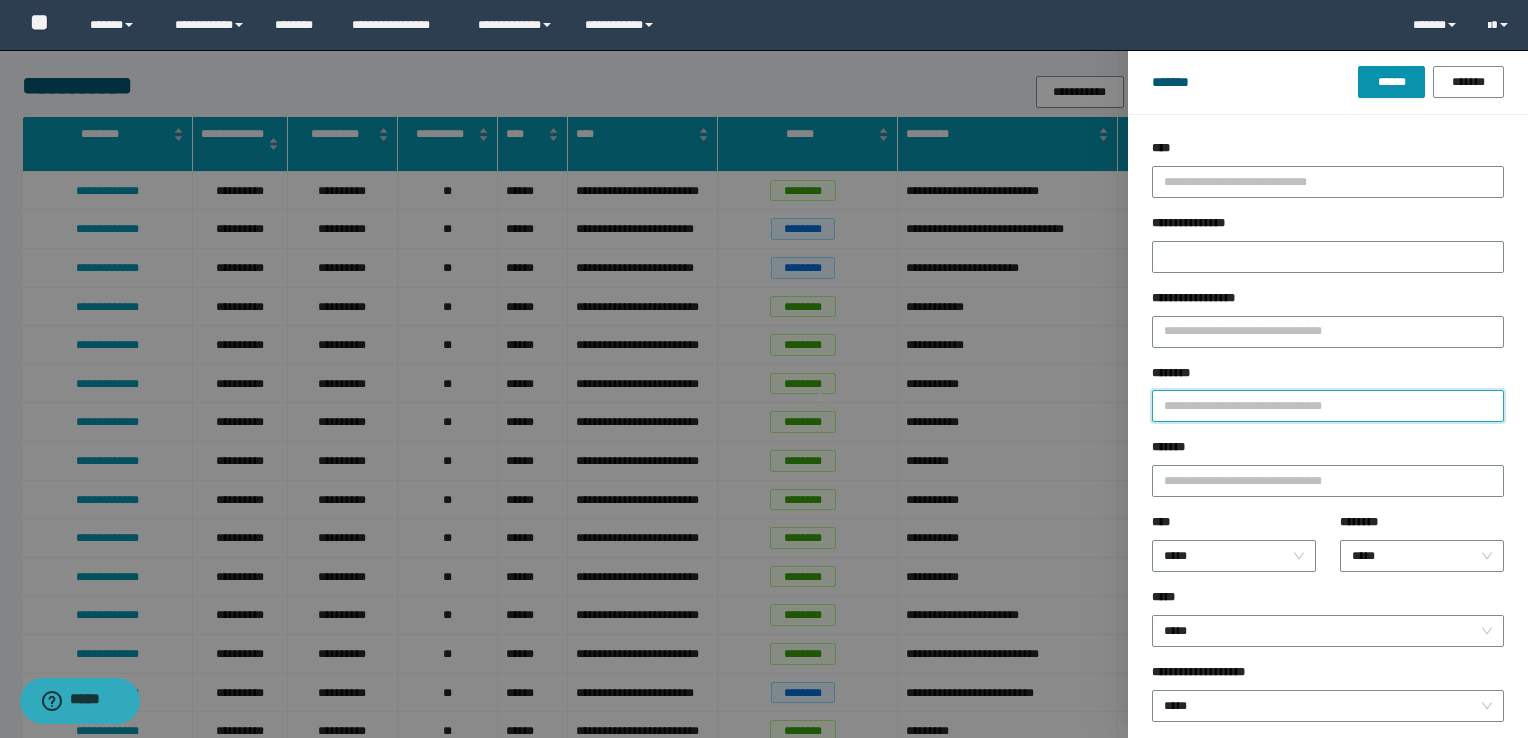 click on "********" at bounding box center [1328, 406] 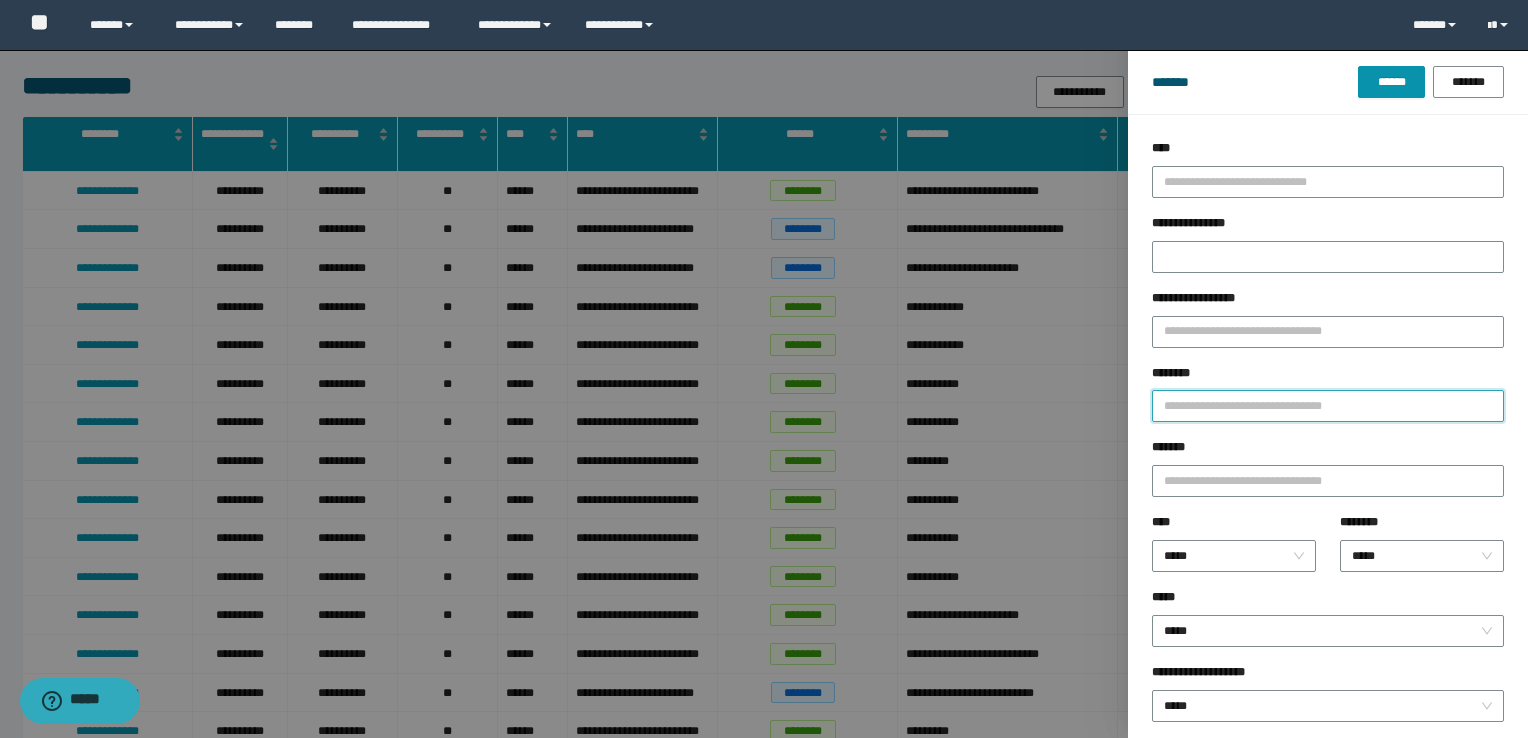paste on "********" 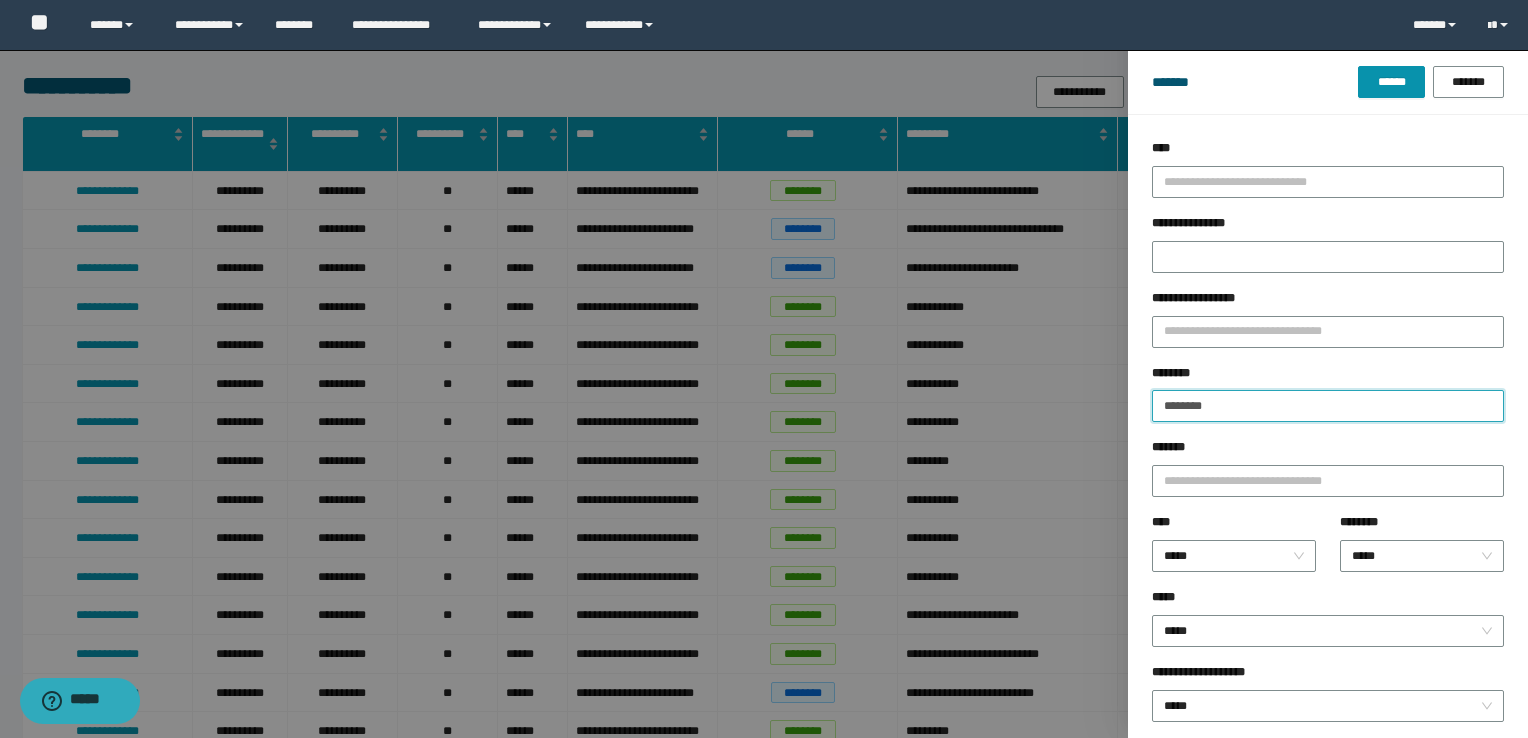 type on "********" 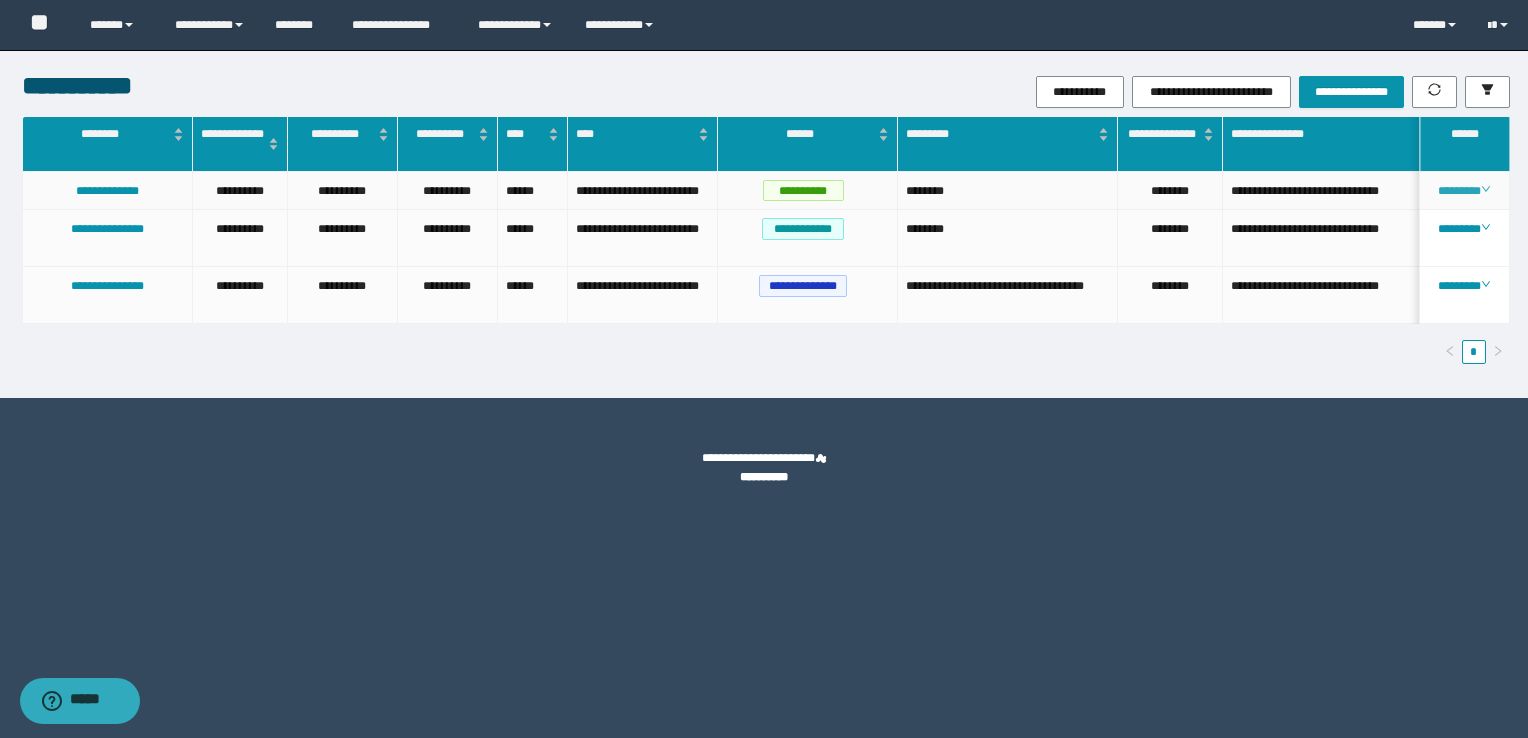 click on "********" at bounding box center (1464, 191) 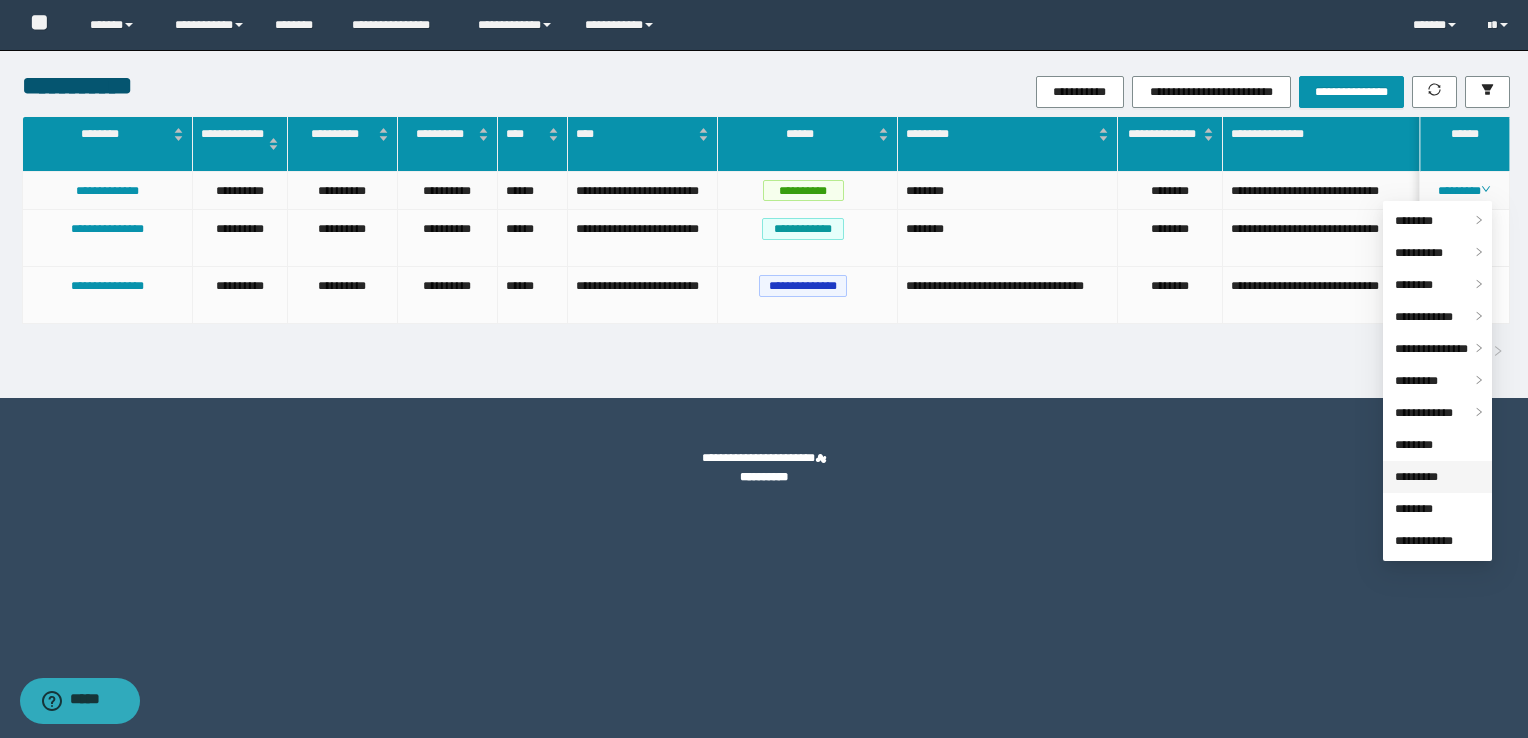 click on "*********" at bounding box center [1416, 477] 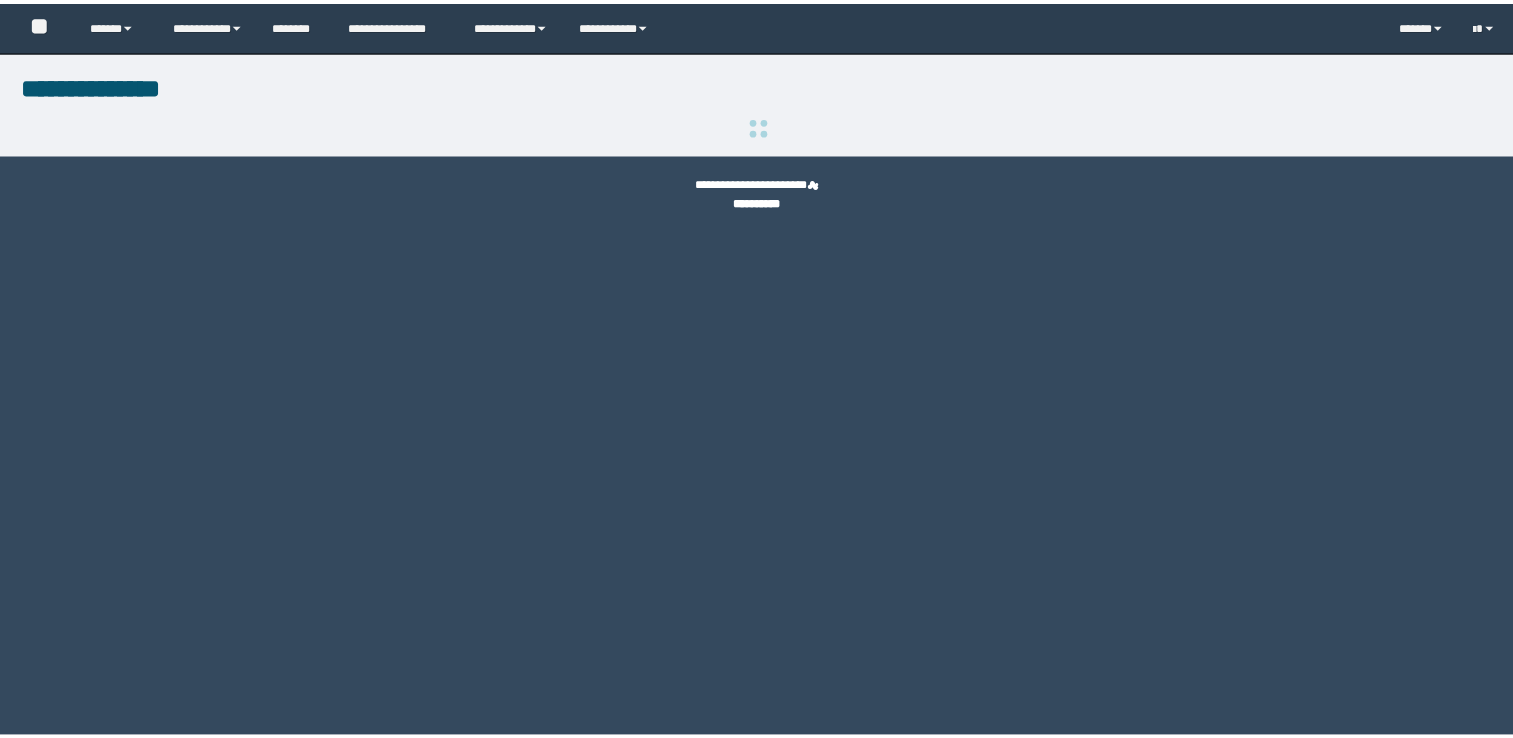 scroll, scrollTop: 0, scrollLeft: 0, axis: both 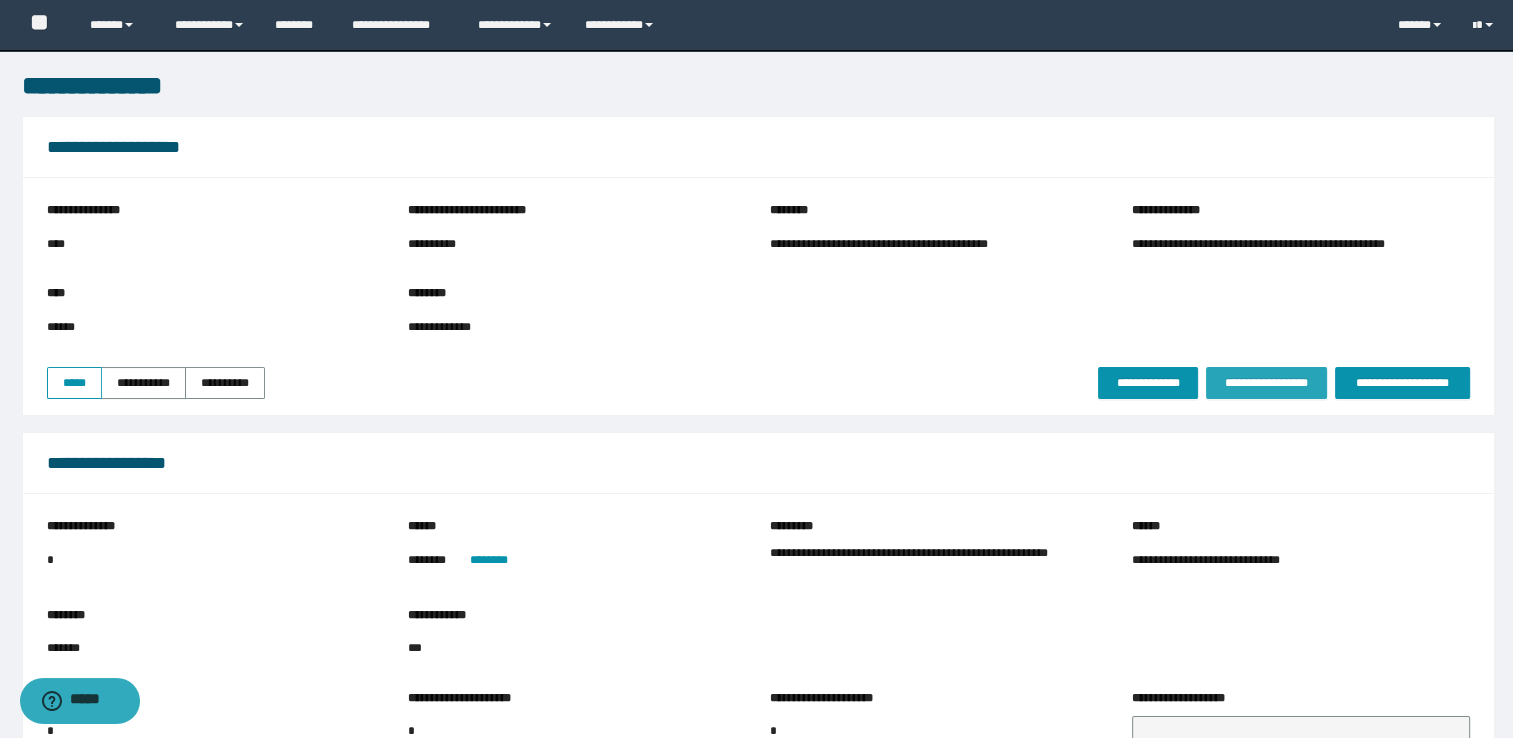 click on "**********" at bounding box center [1266, 383] 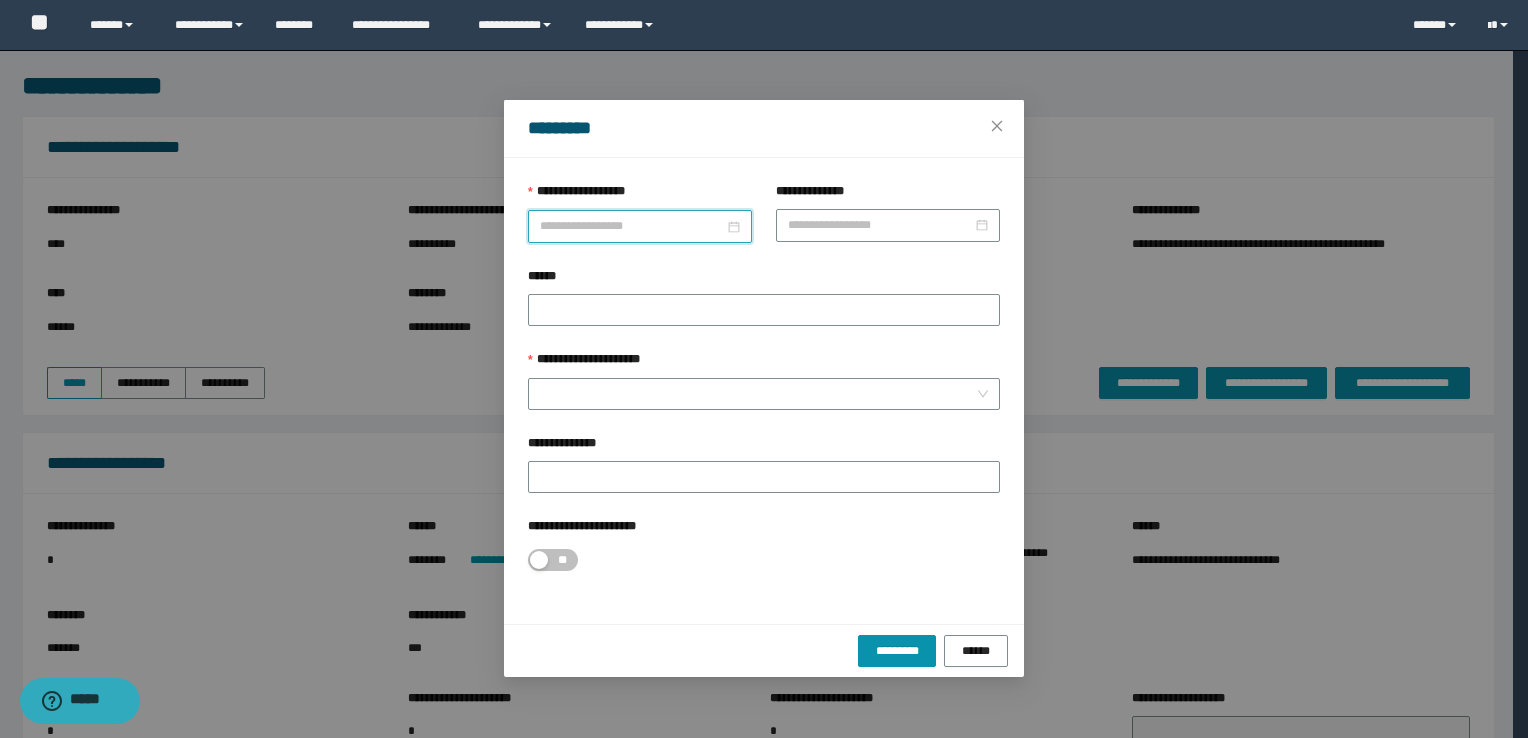 click at bounding box center [640, 226] 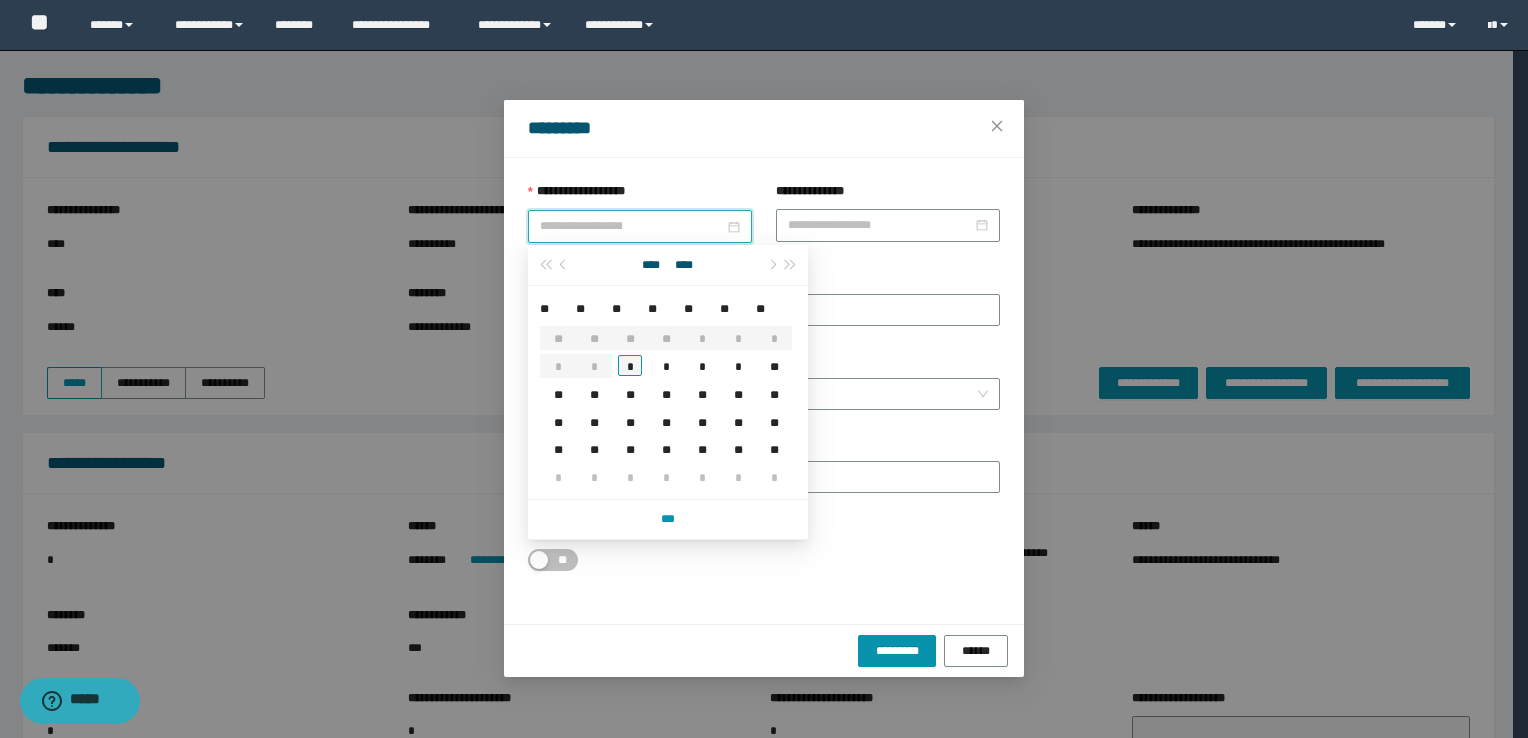 type on "**********" 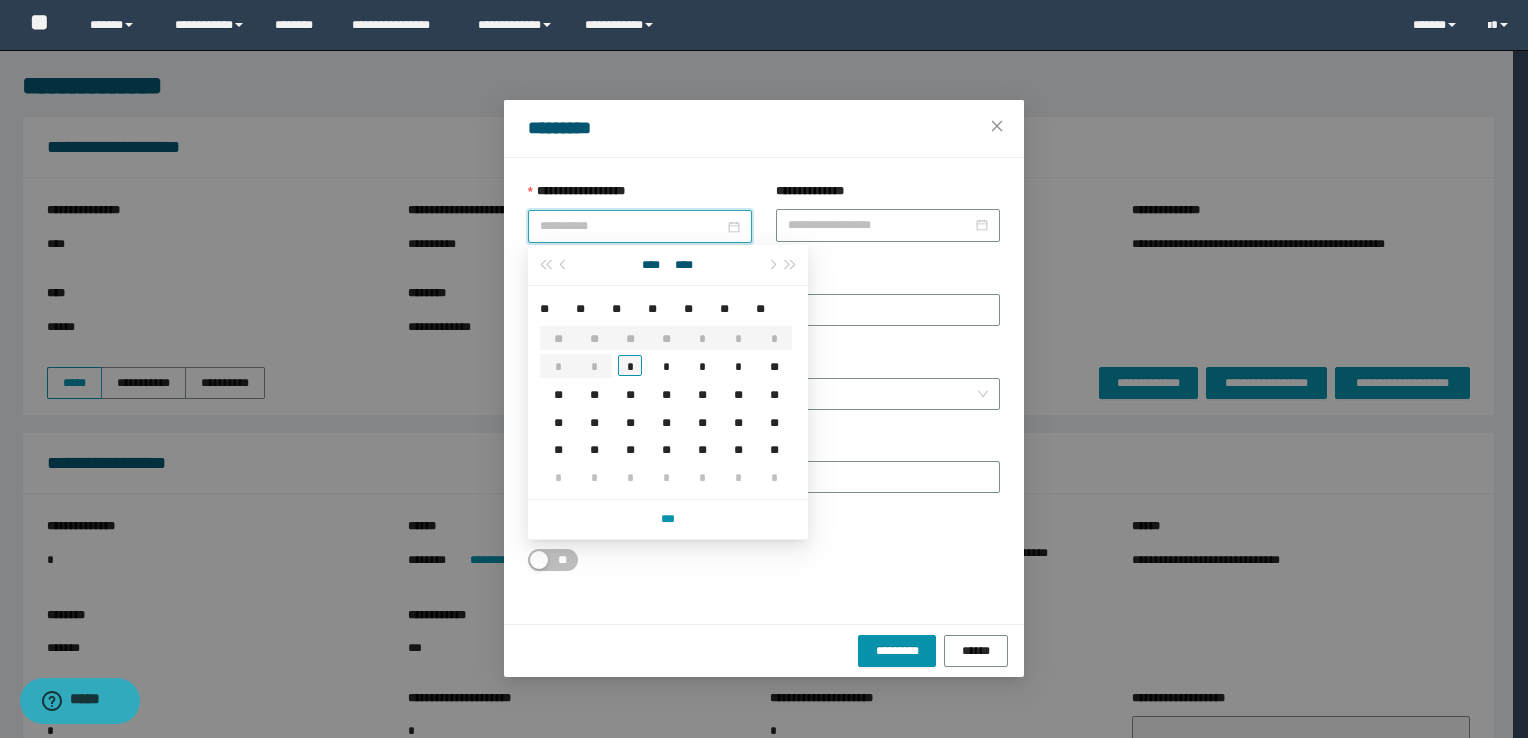 click on "*" at bounding box center [630, 365] 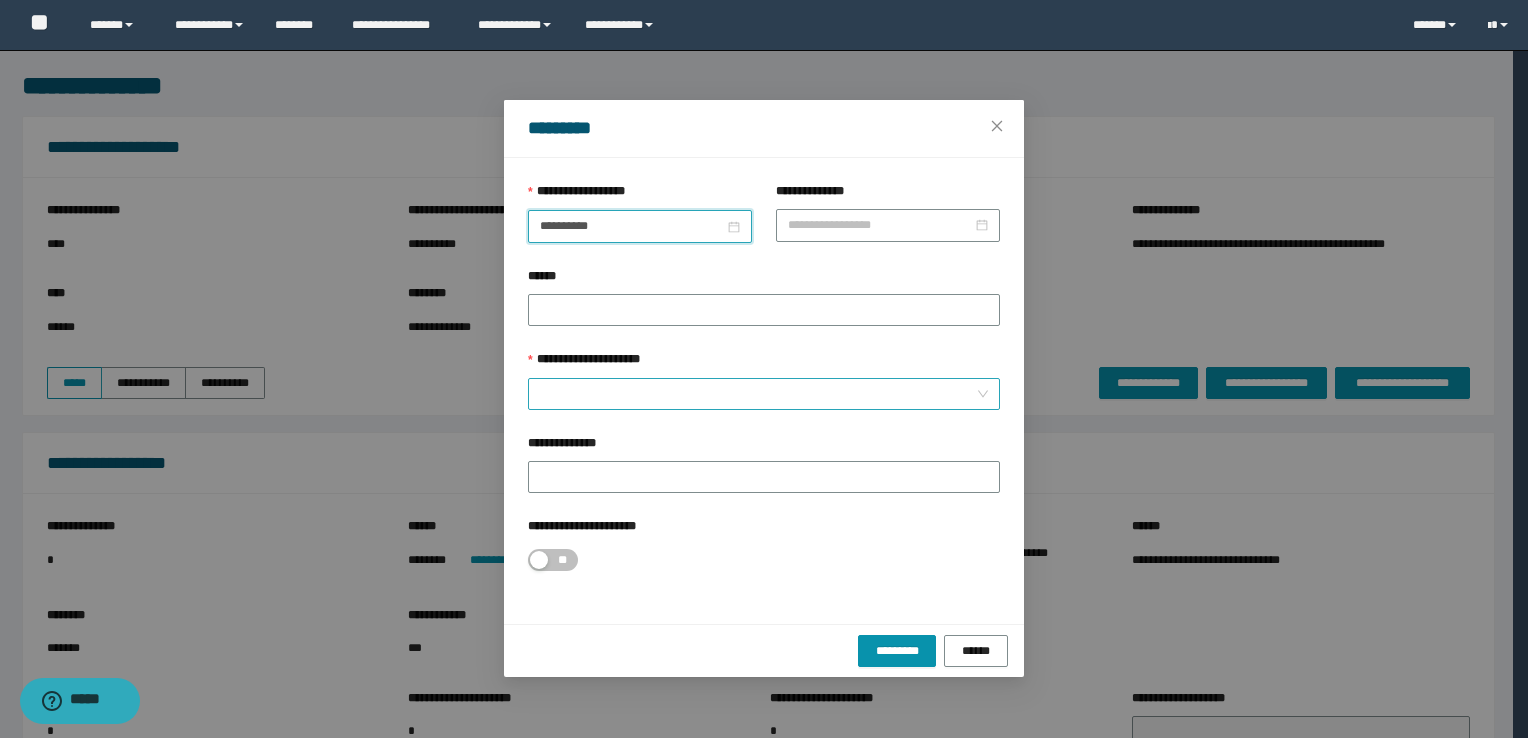 click on "**********" at bounding box center (758, 394) 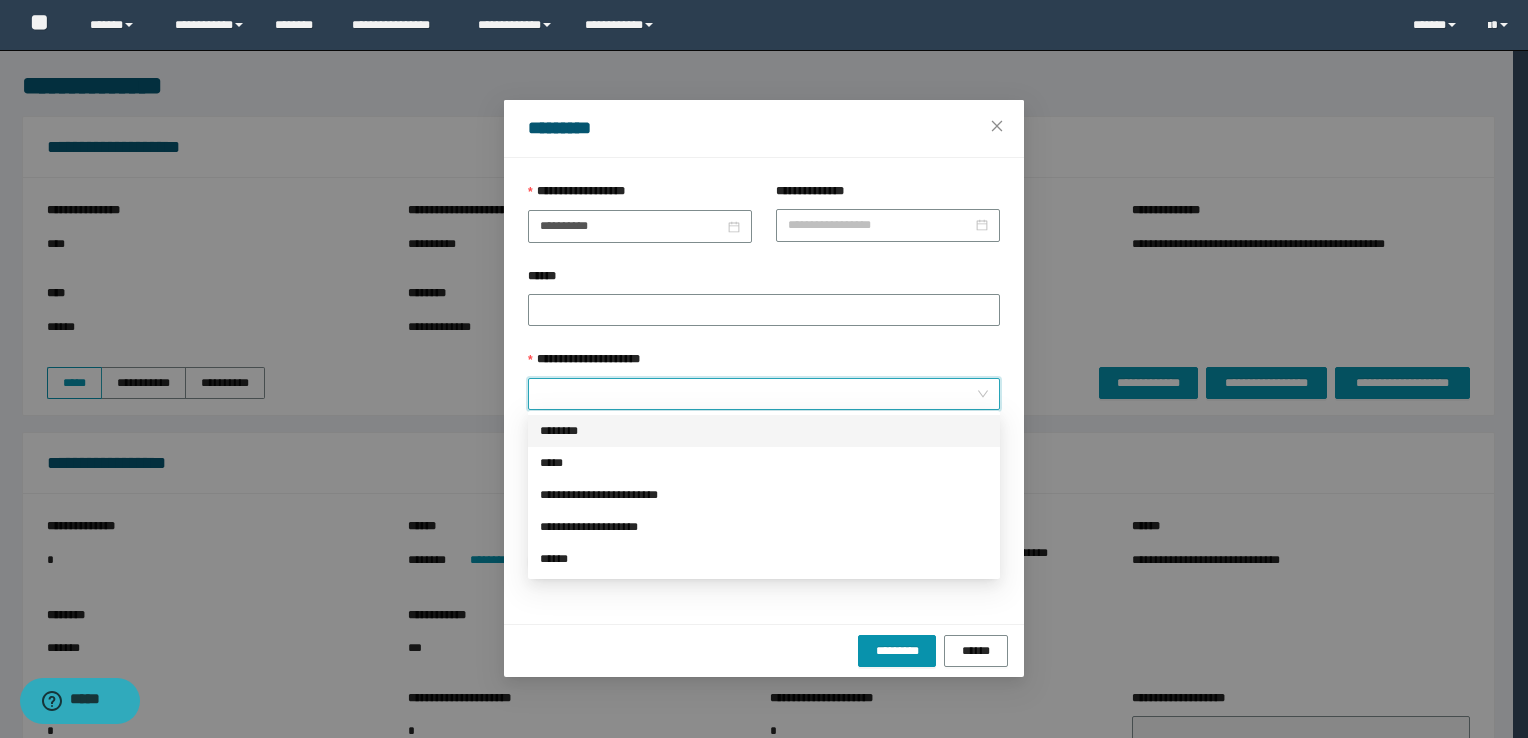 click on "********" at bounding box center (764, 431) 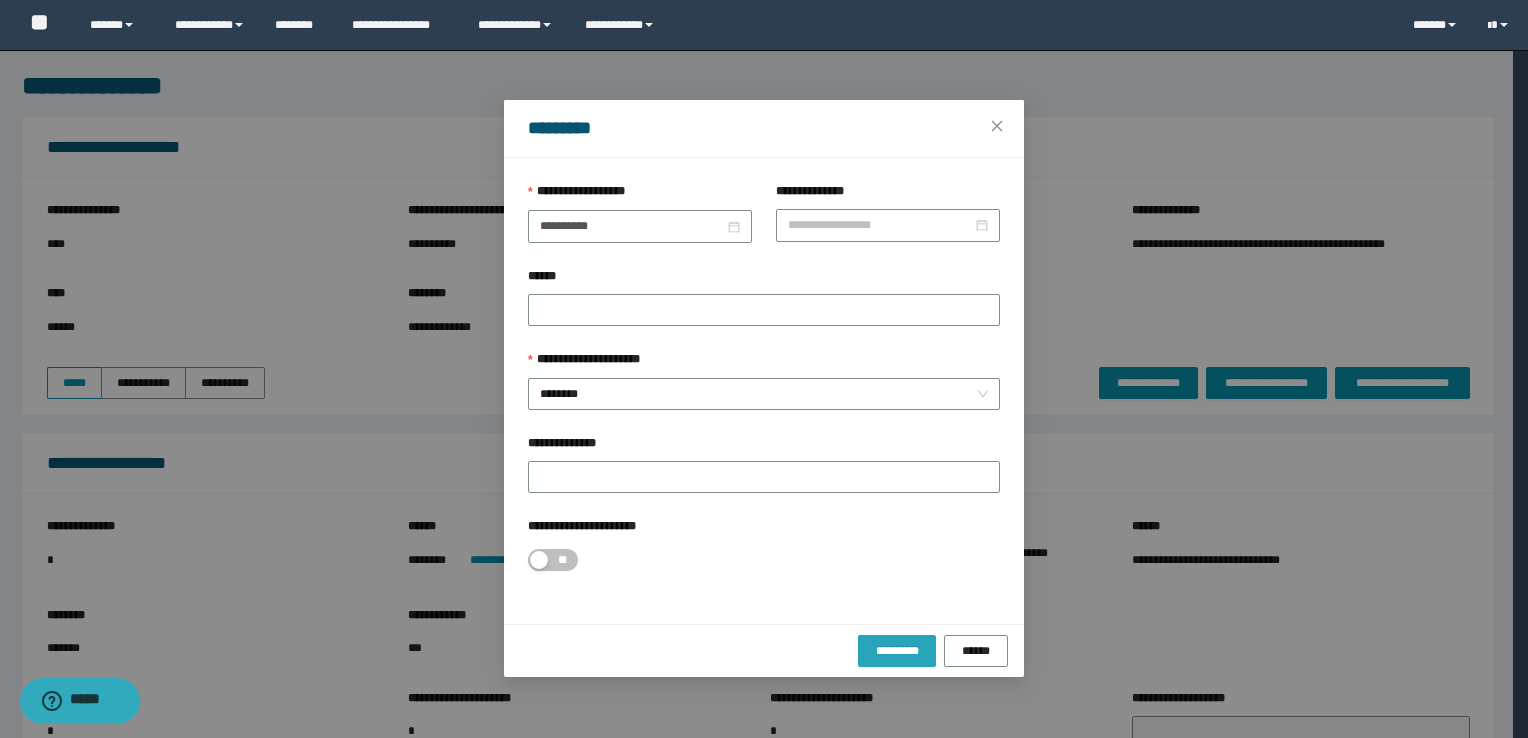 click on "*********" at bounding box center (896, 651) 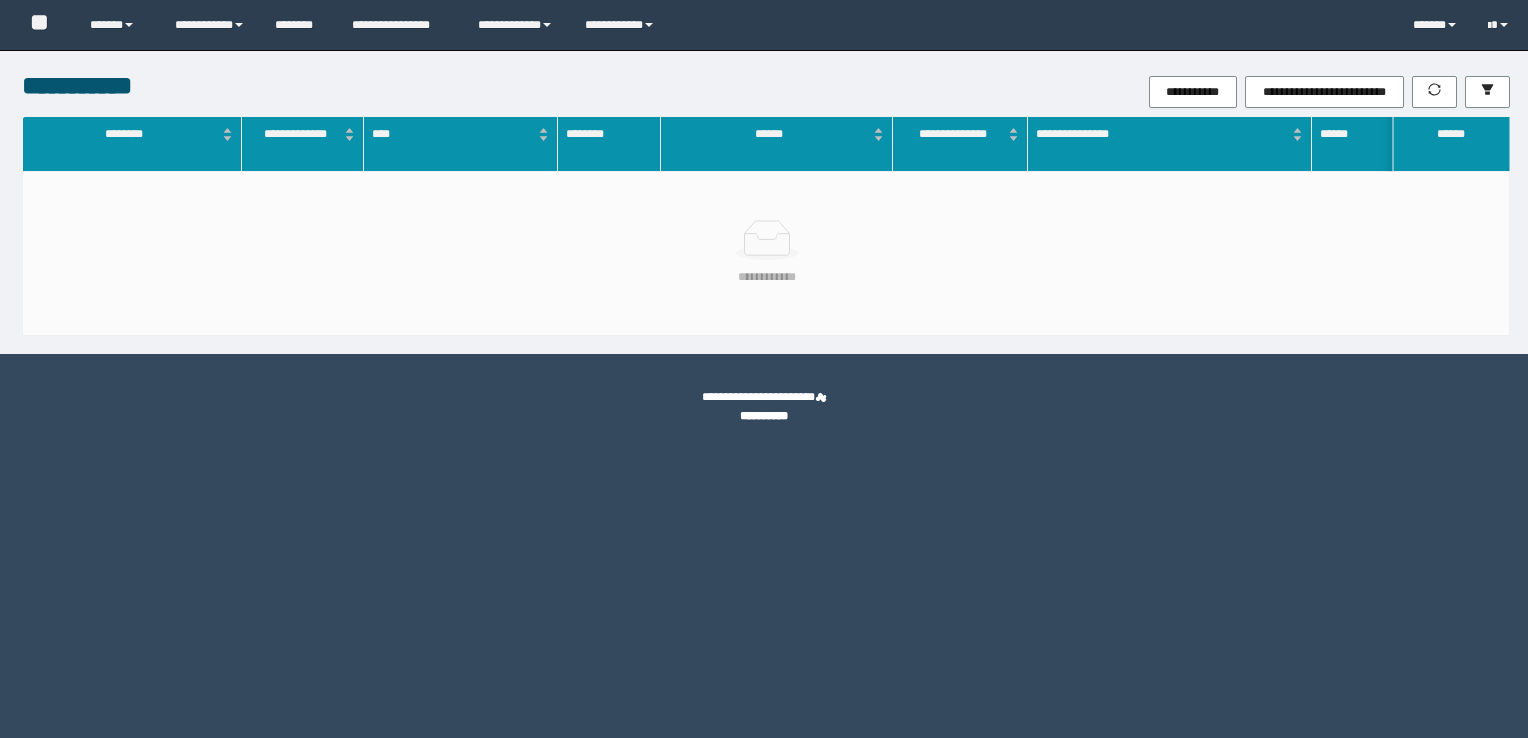 scroll, scrollTop: 0, scrollLeft: 0, axis: both 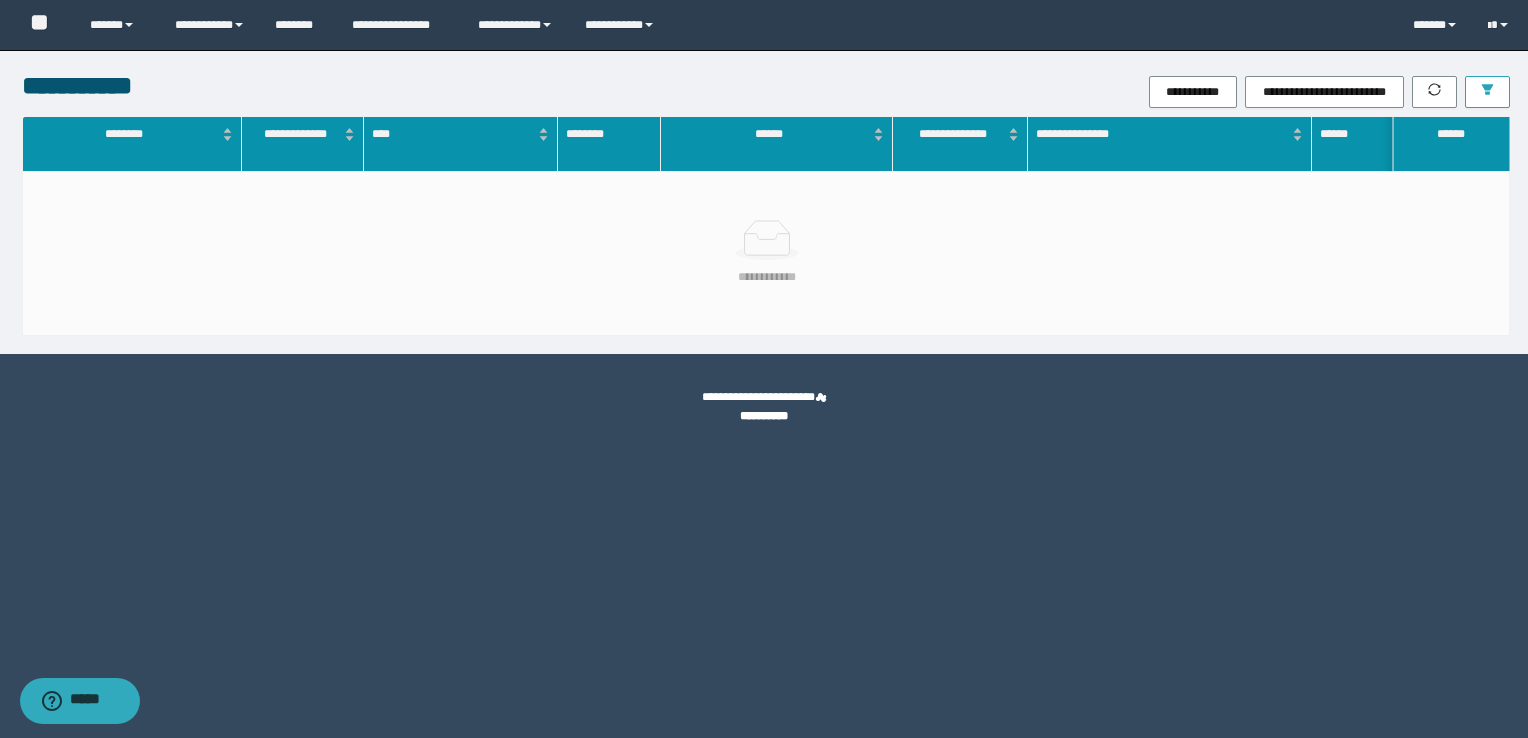 click at bounding box center (1487, 92) 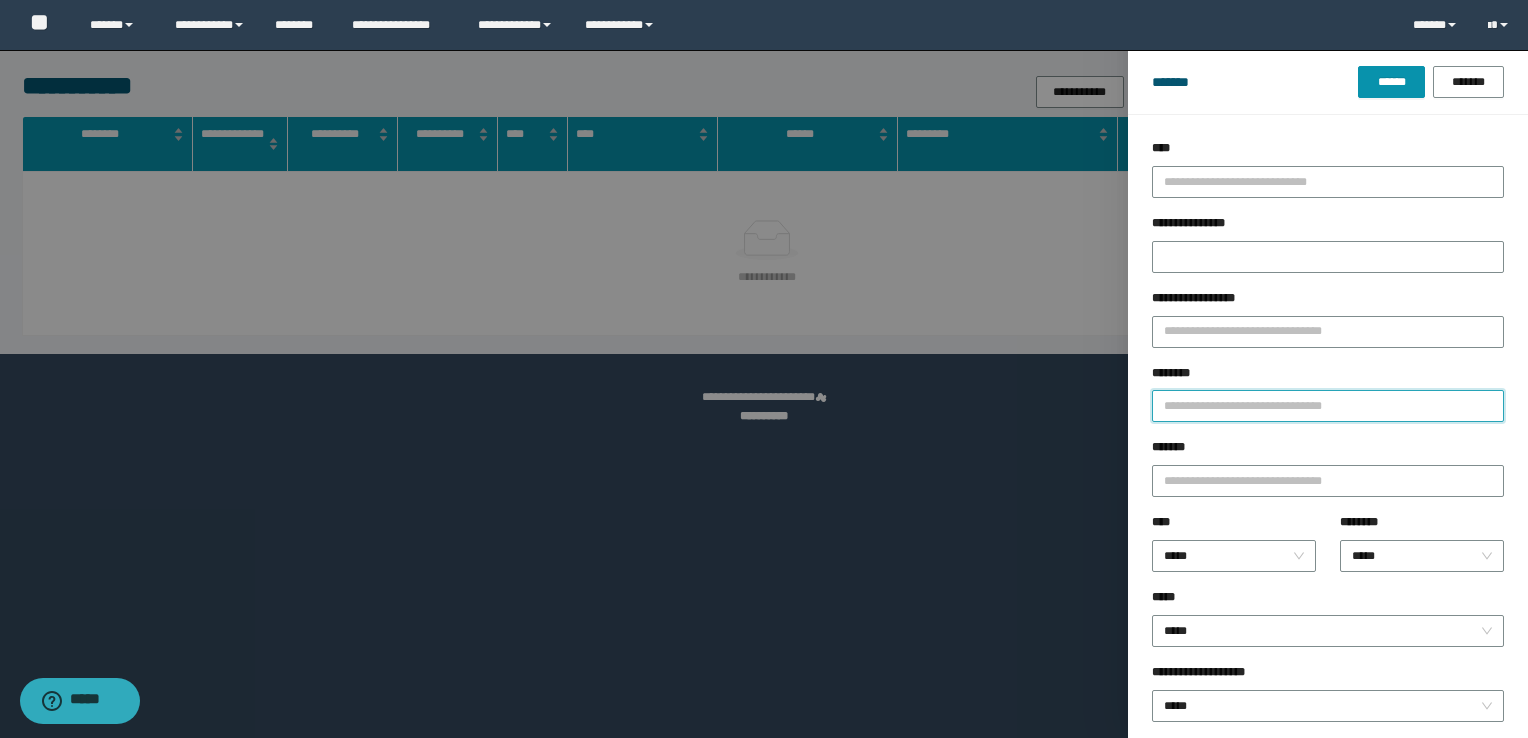 click on "********" at bounding box center [1328, 406] 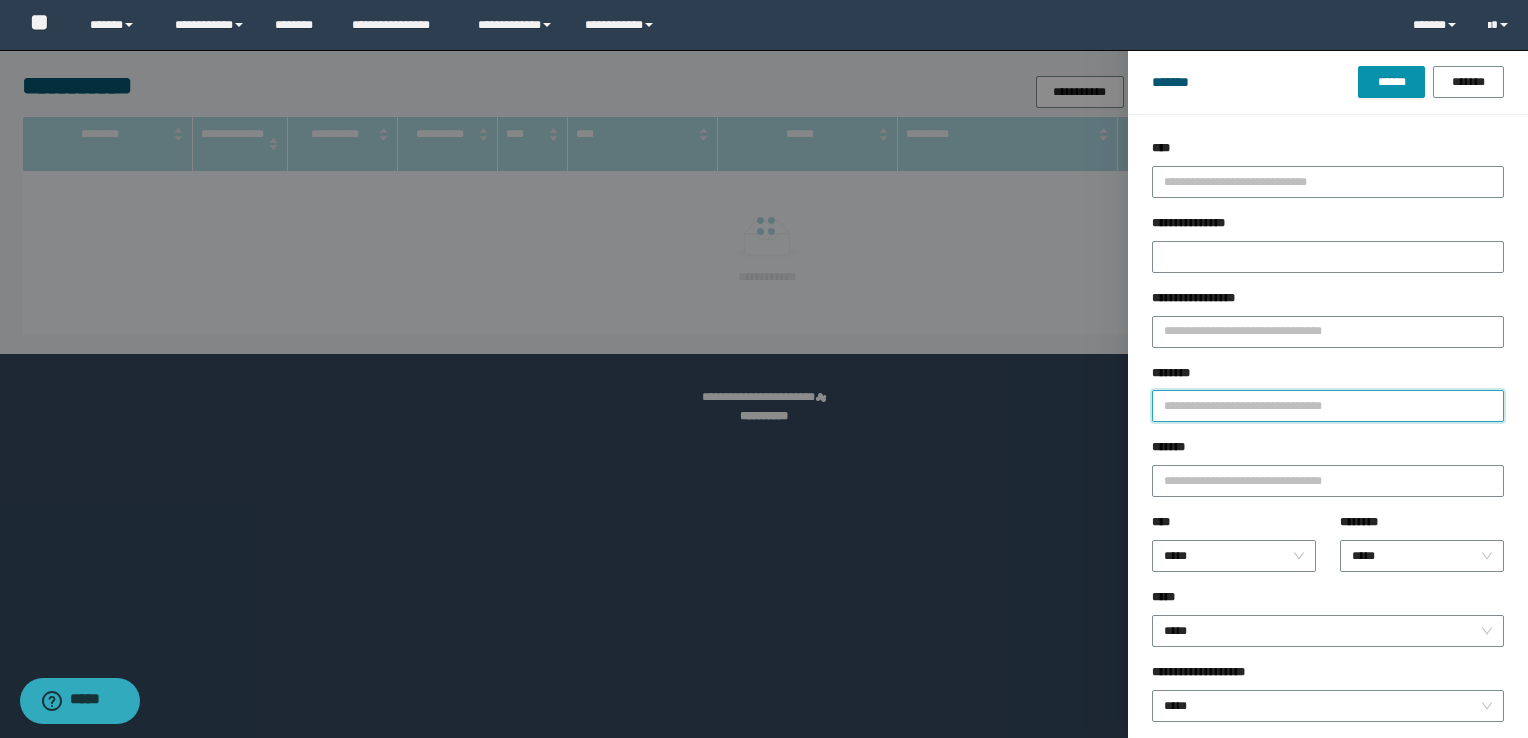 paste on "********" 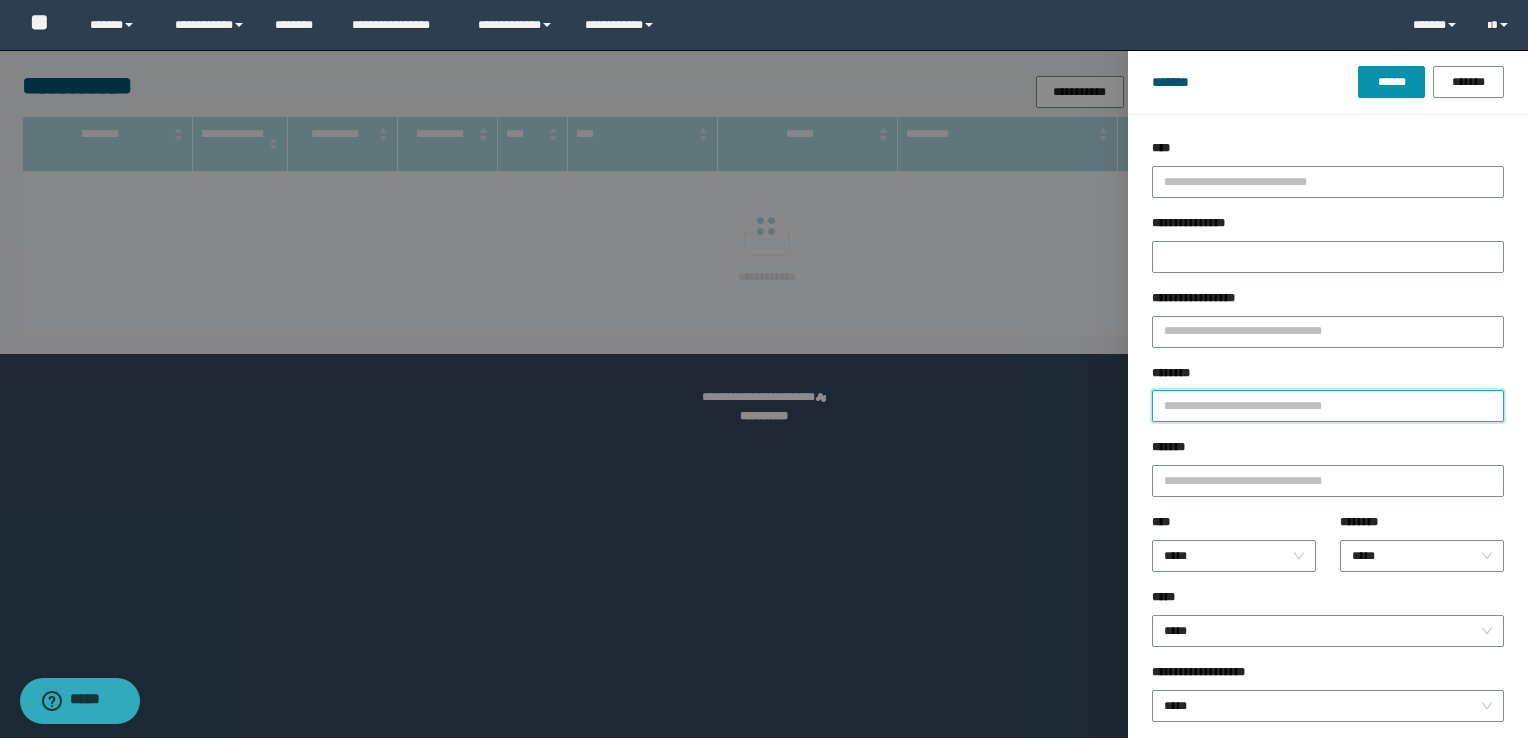 type on "********" 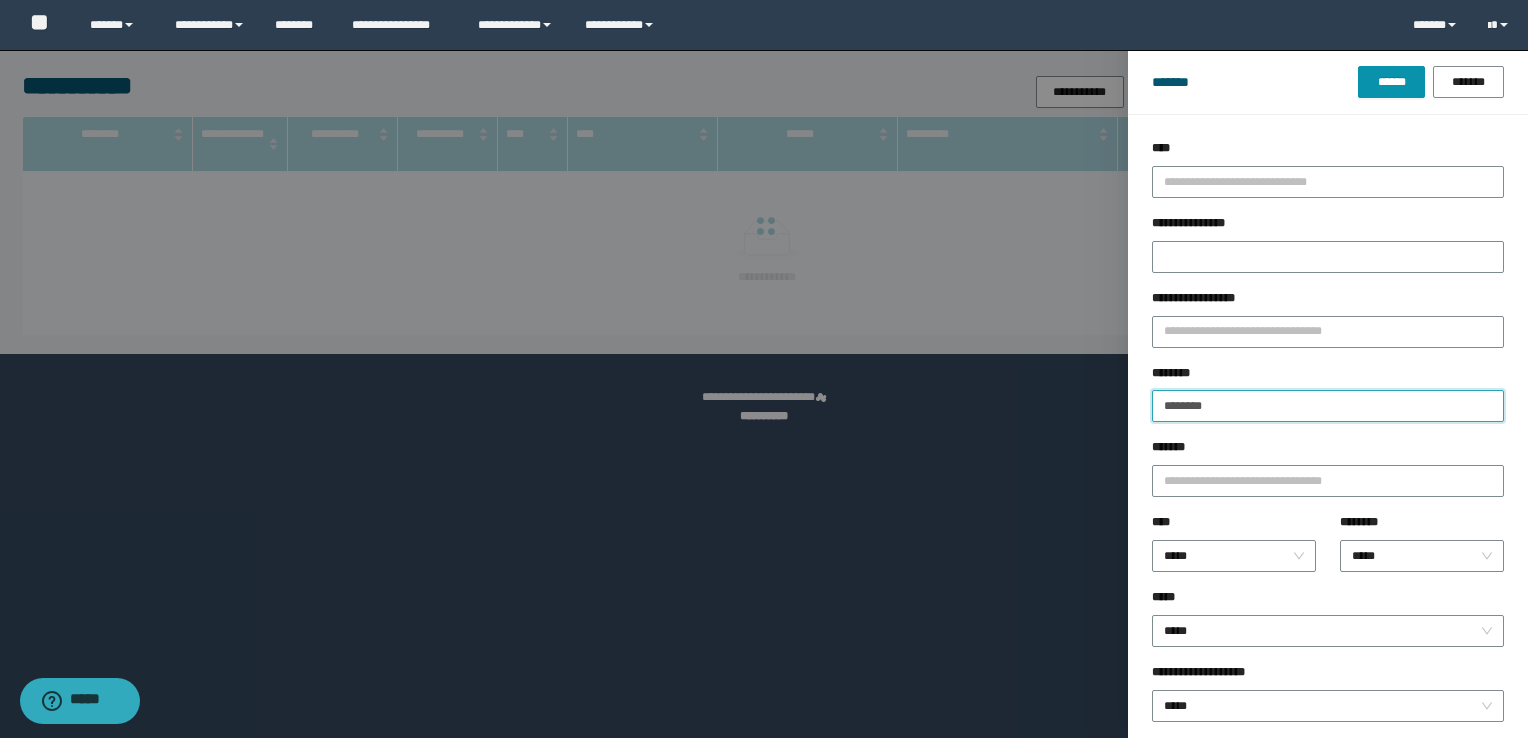 type on "********" 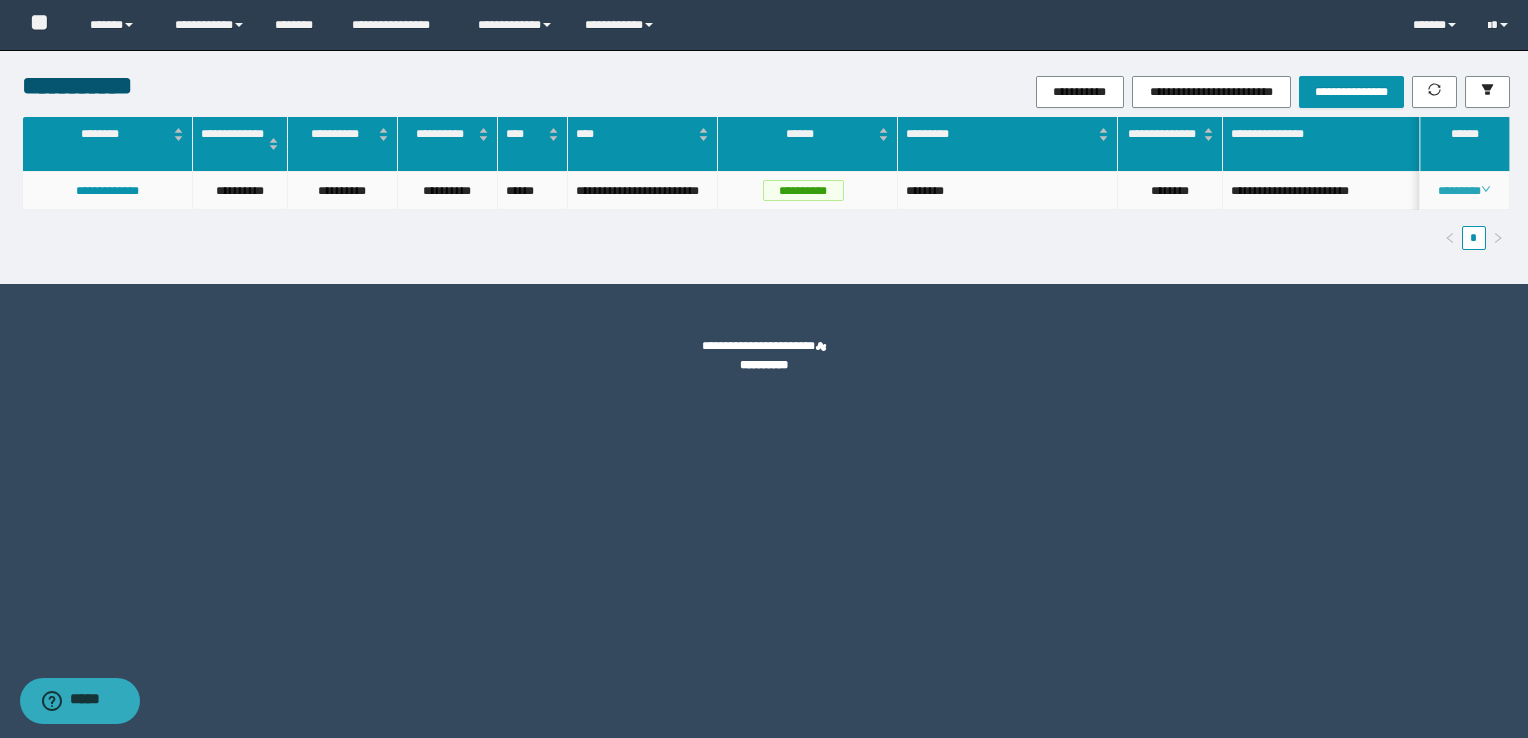 click on "********" at bounding box center [1464, 191] 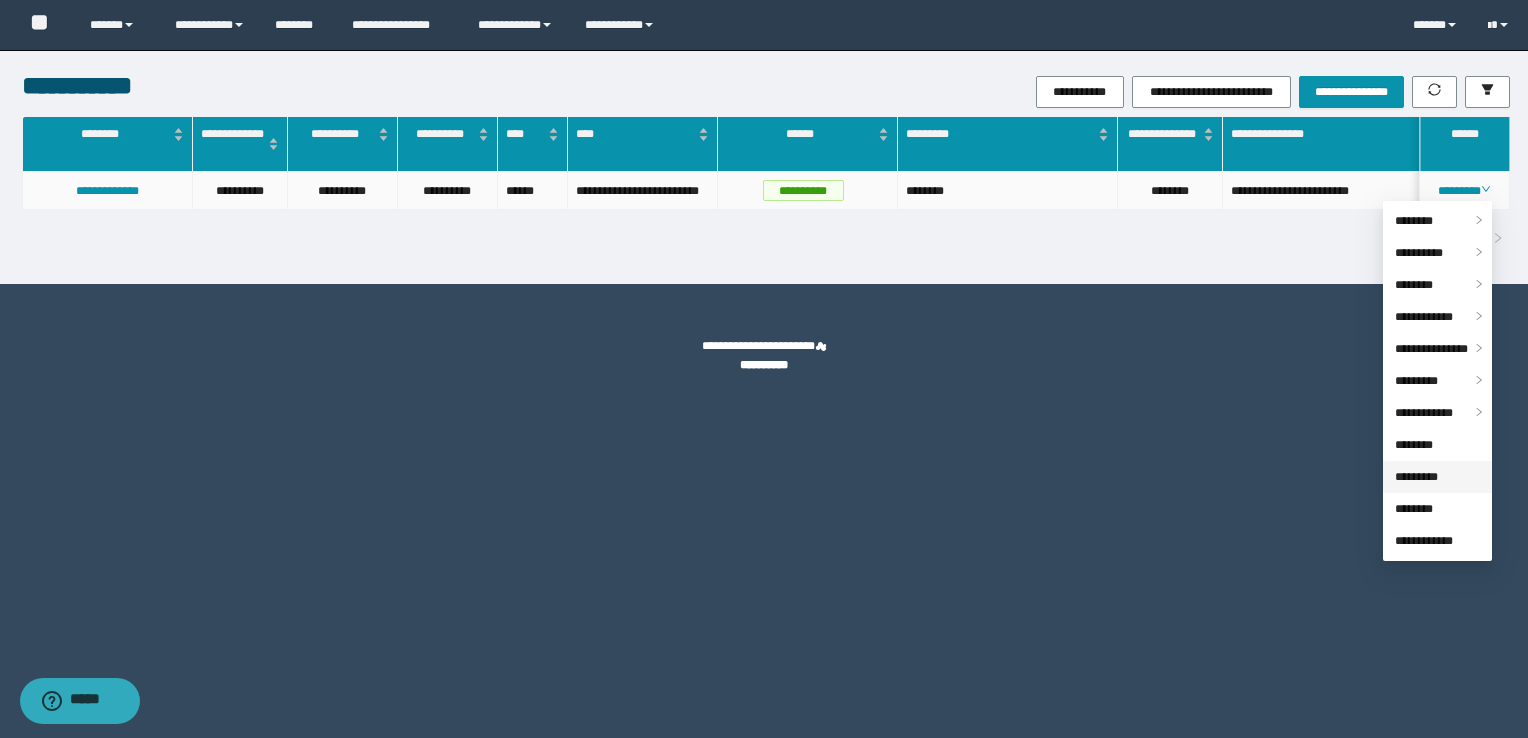click on "*********" at bounding box center (1416, 477) 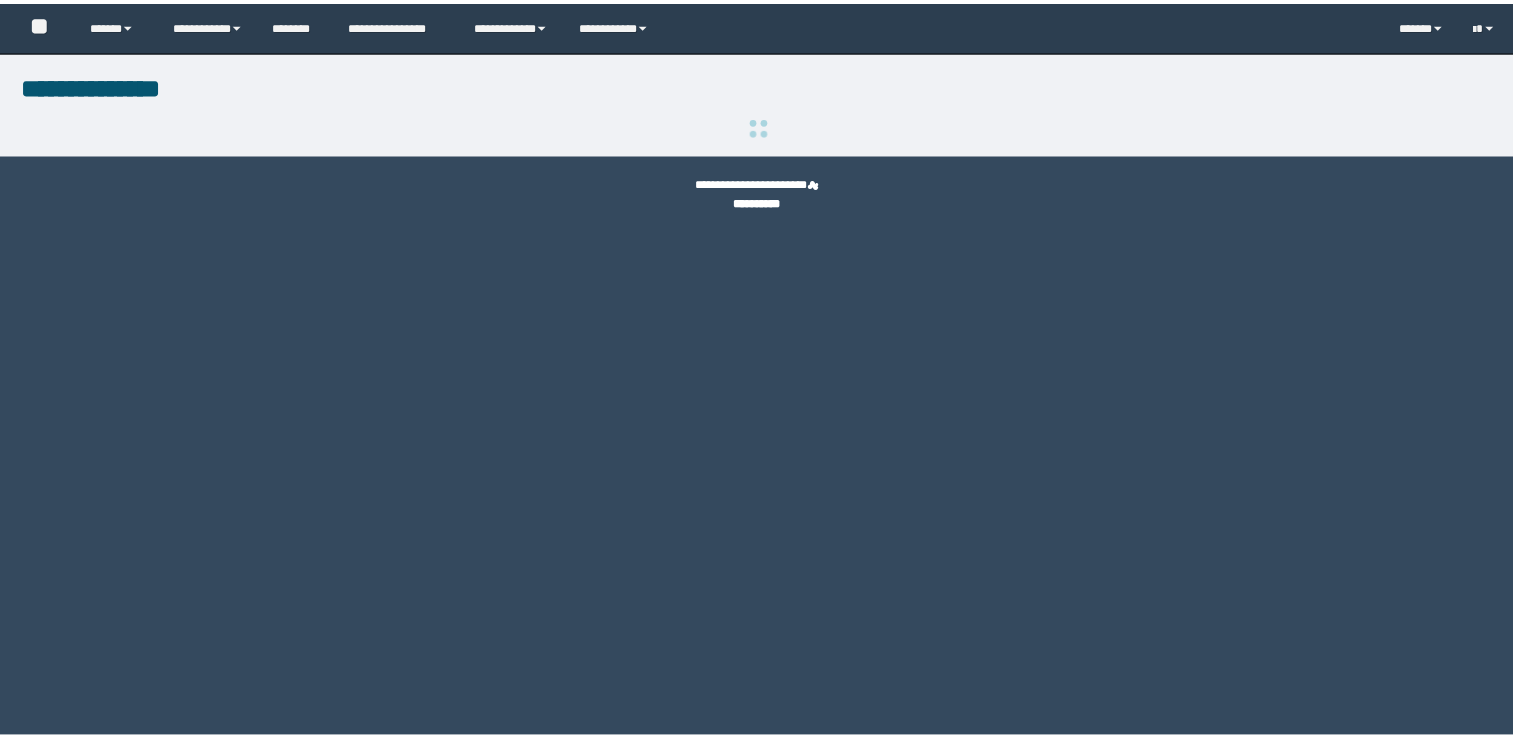 scroll, scrollTop: 0, scrollLeft: 0, axis: both 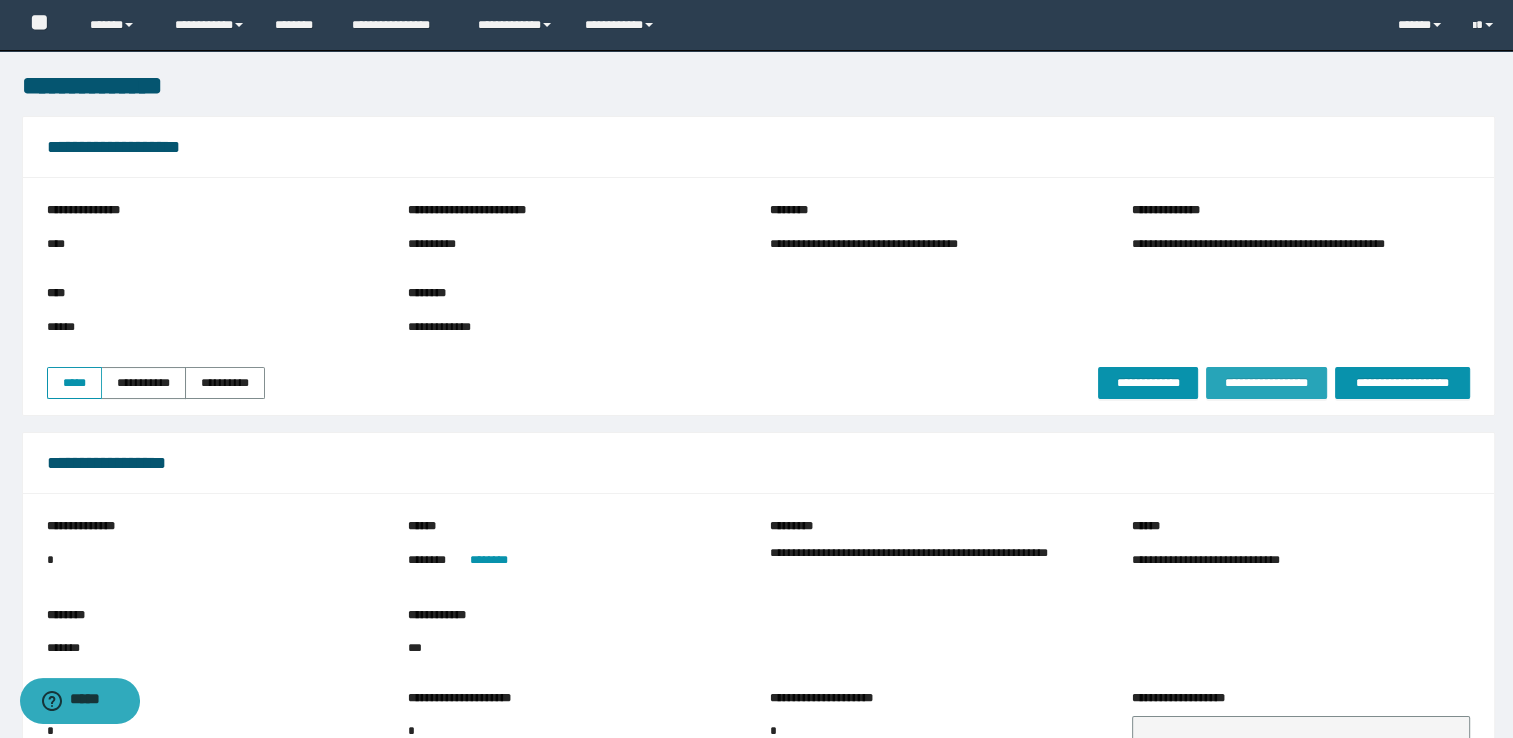 click on "**********" at bounding box center (1266, 383) 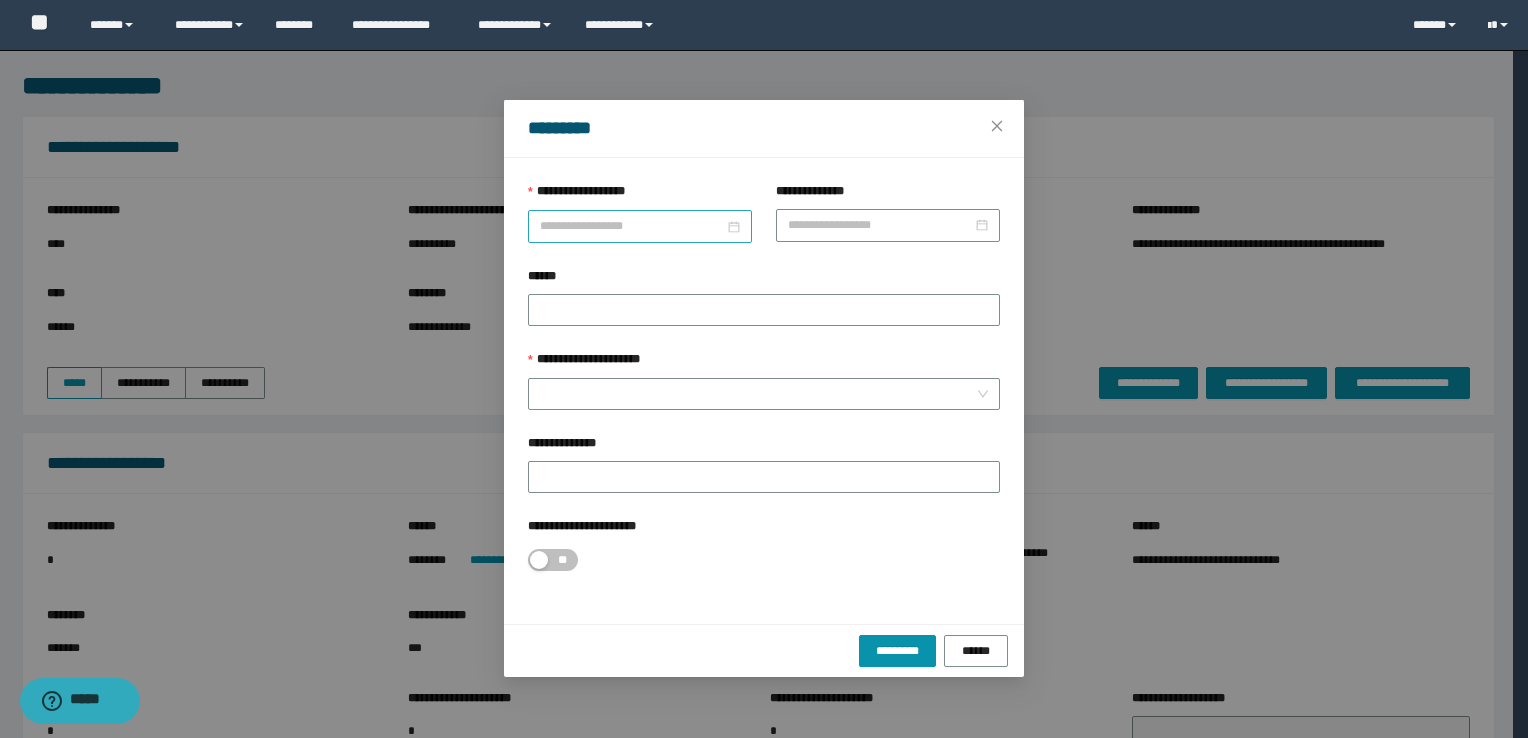 click on "**********" at bounding box center (632, 226) 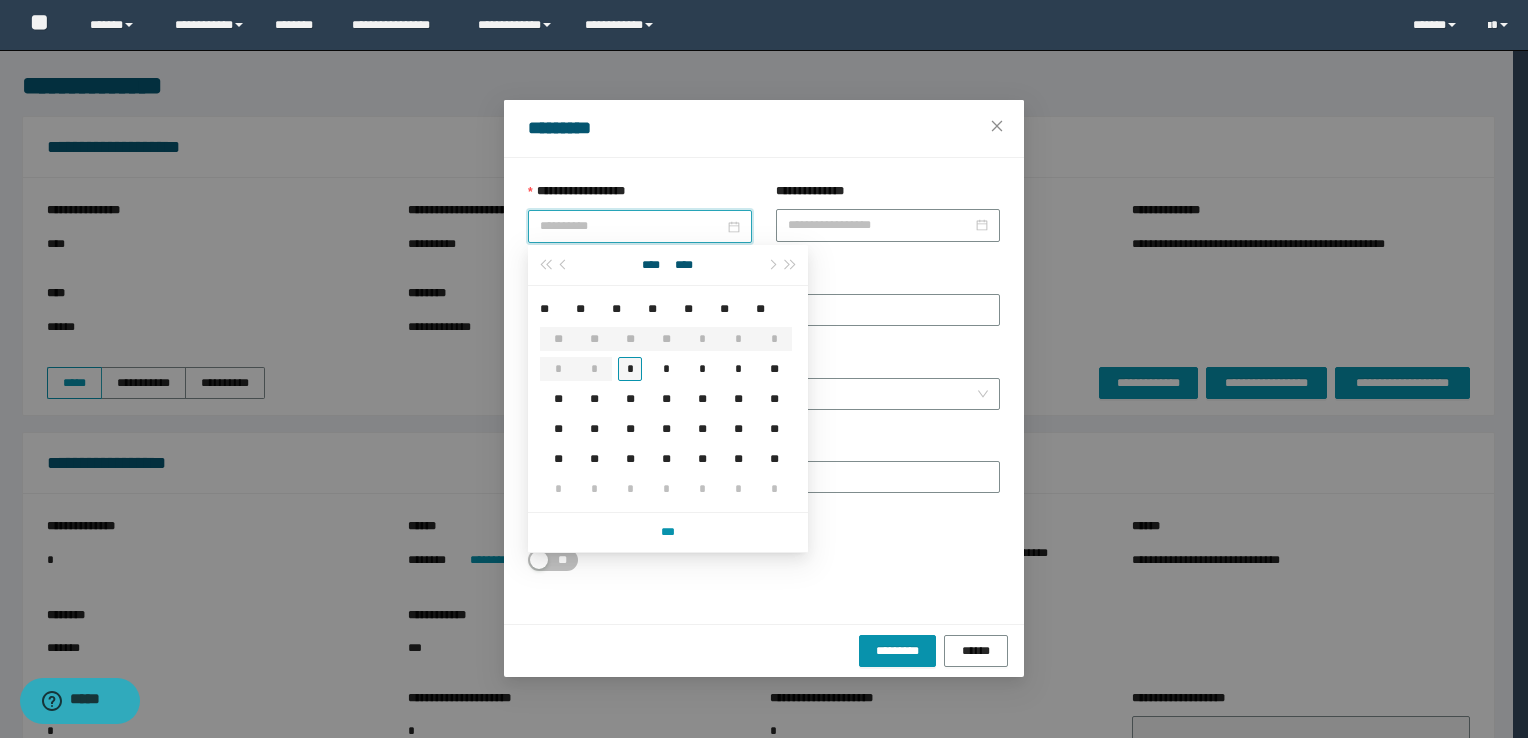 type on "**********" 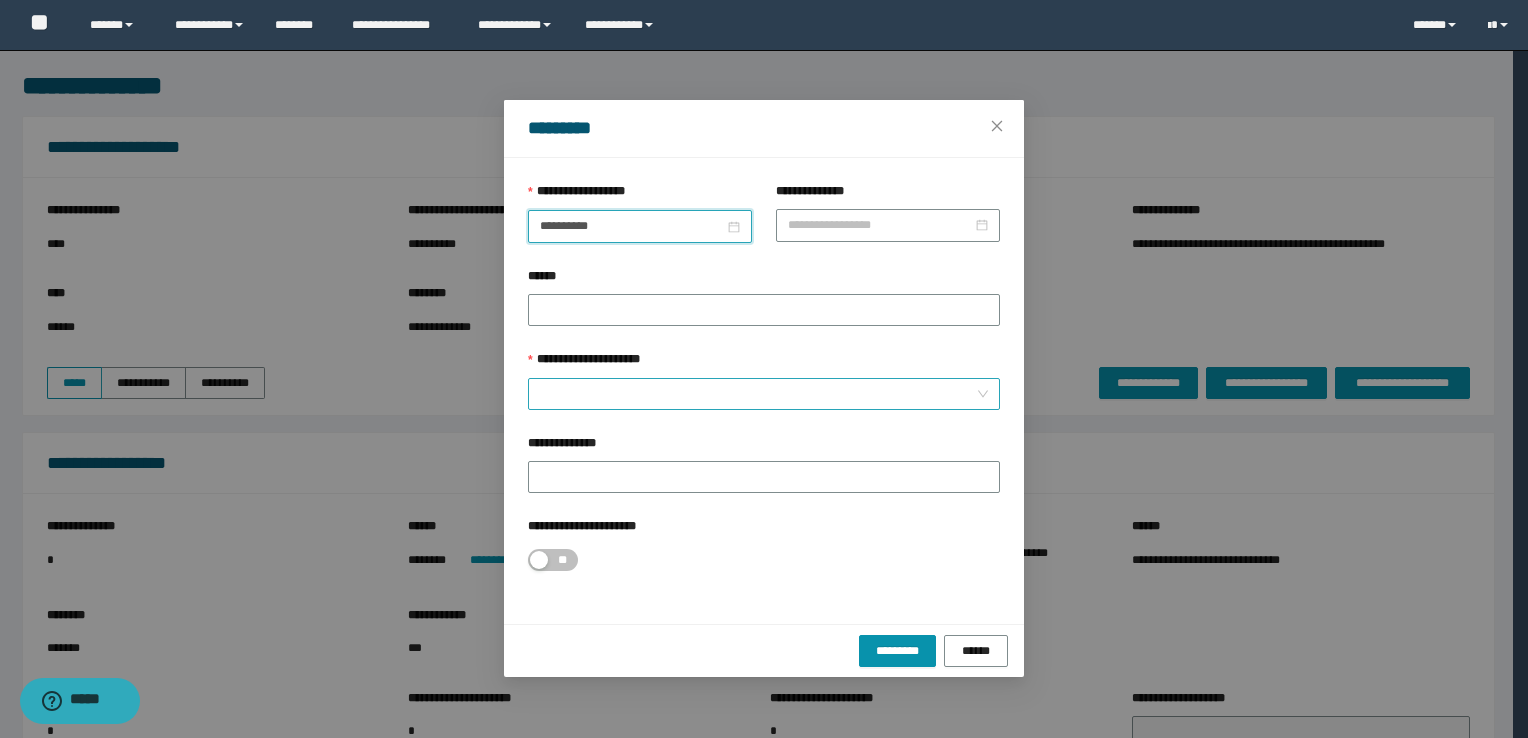 click on "**********" at bounding box center (758, 394) 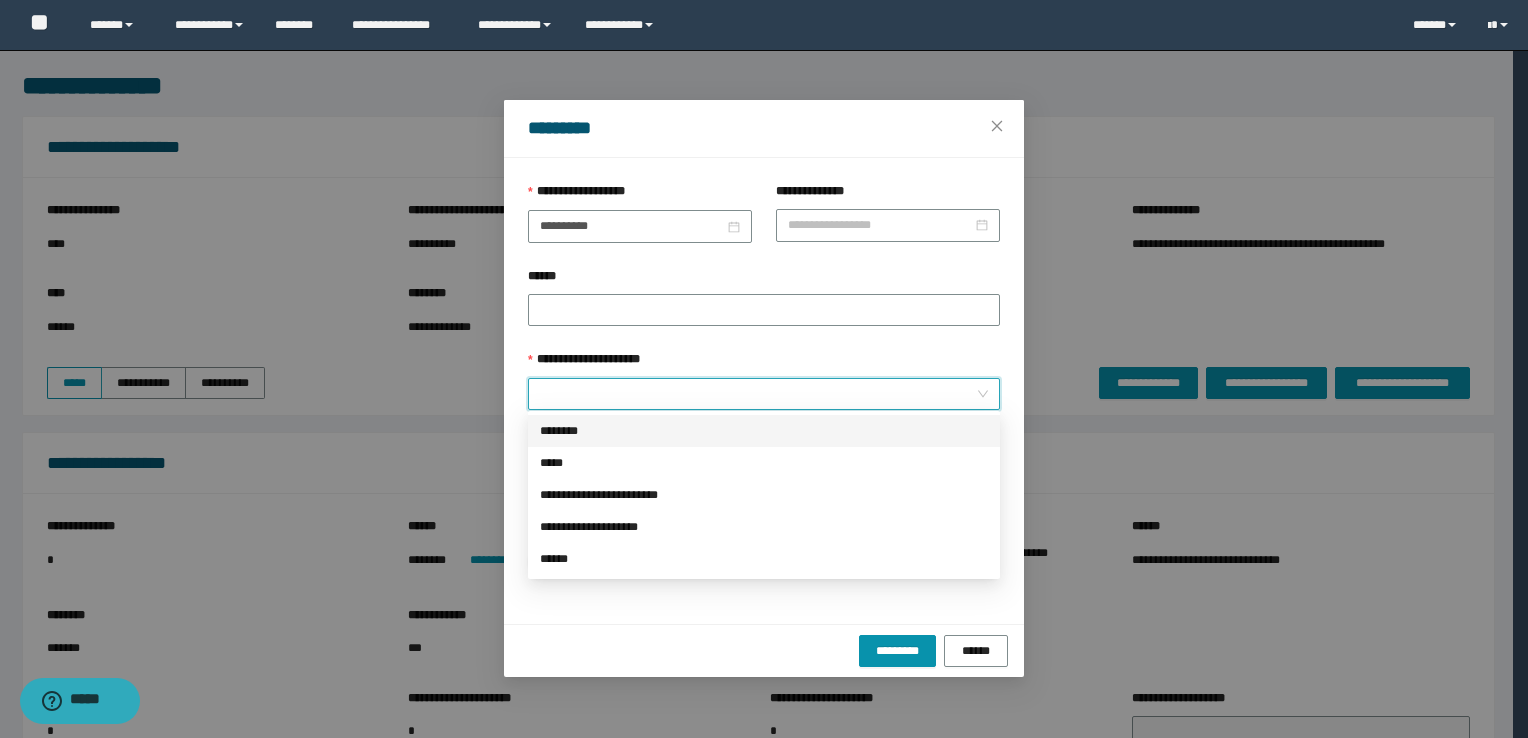 click on "********" at bounding box center [764, 431] 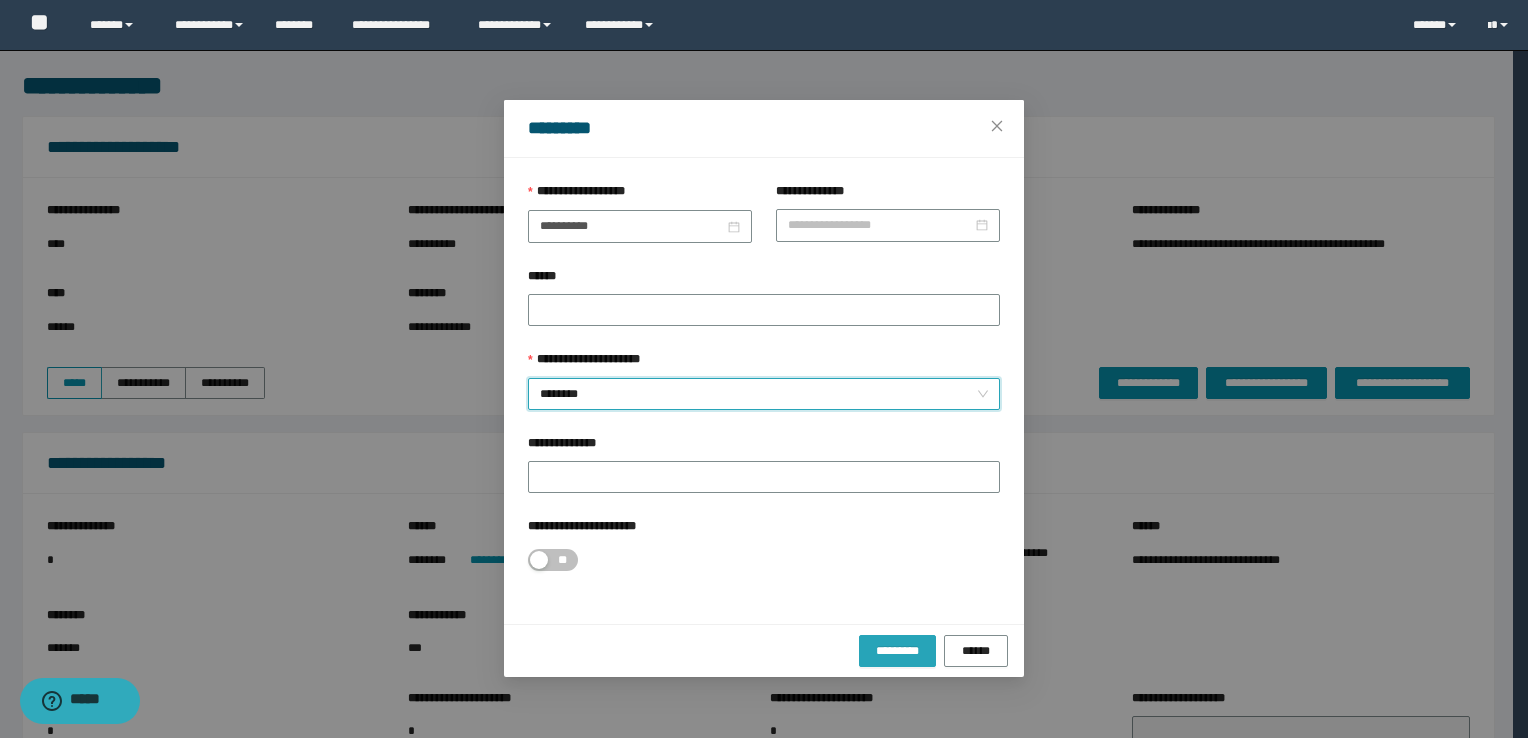 click on "********* ******" at bounding box center (764, 650) 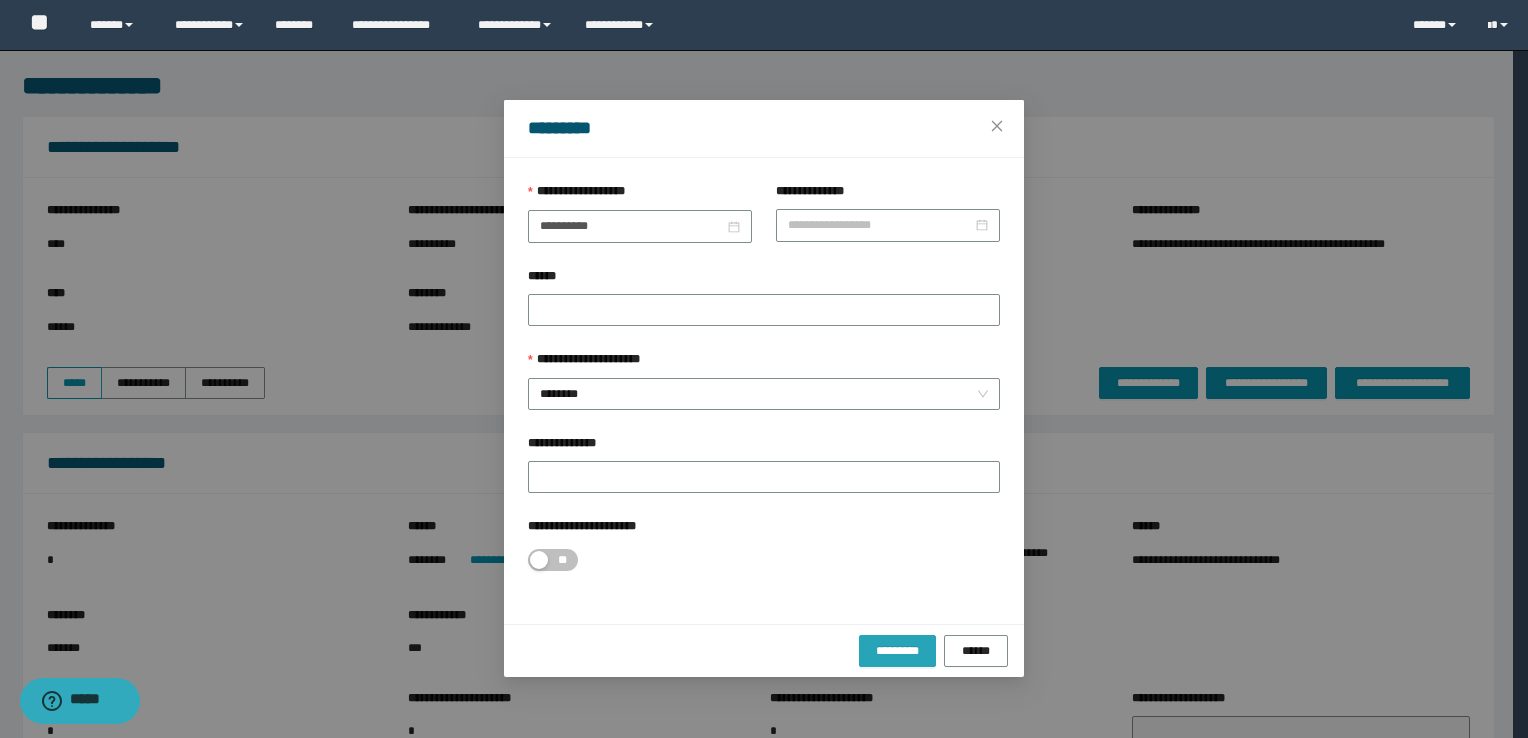 click on "*********" at bounding box center [897, 651] 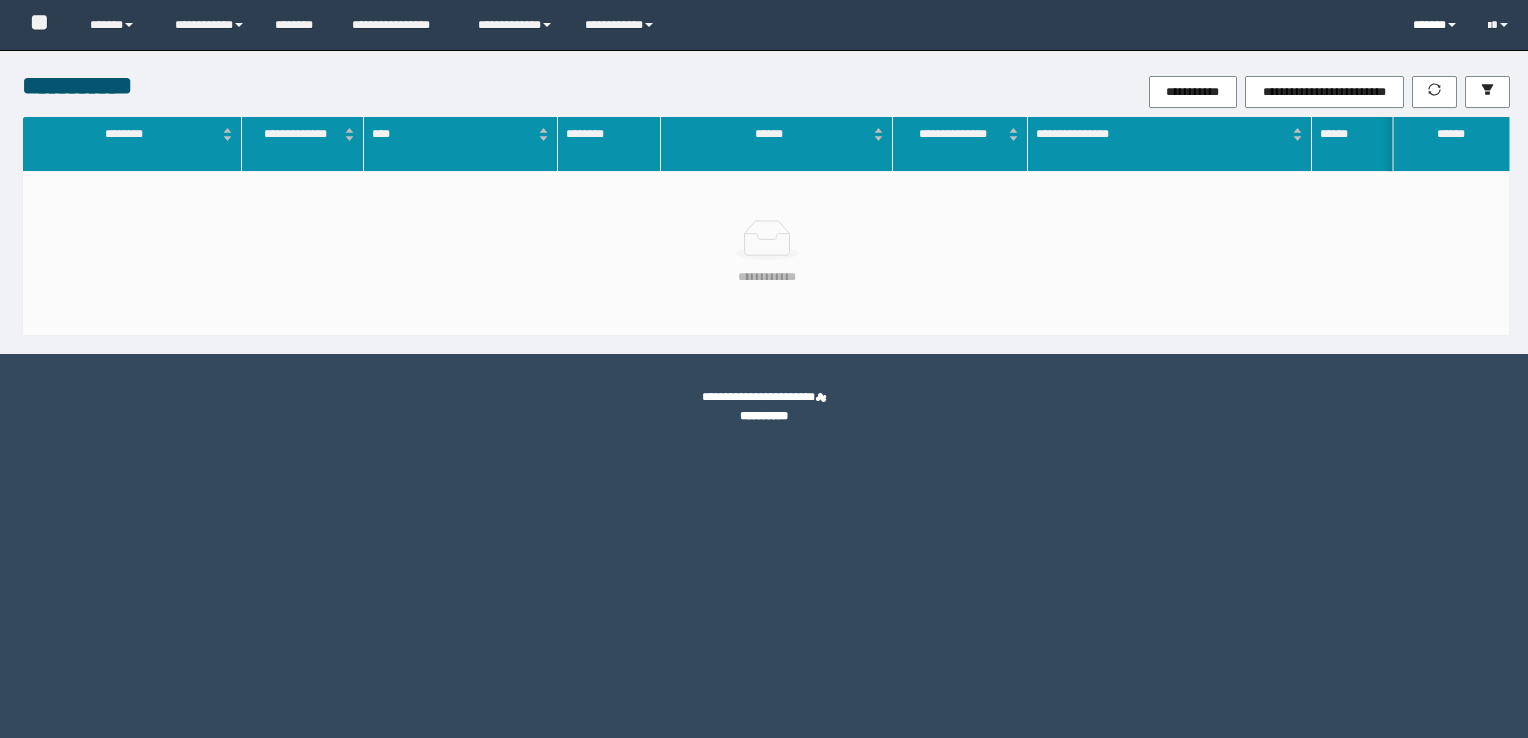 scroll, scrollTop: 0, scrollLeft: 0, axis: both 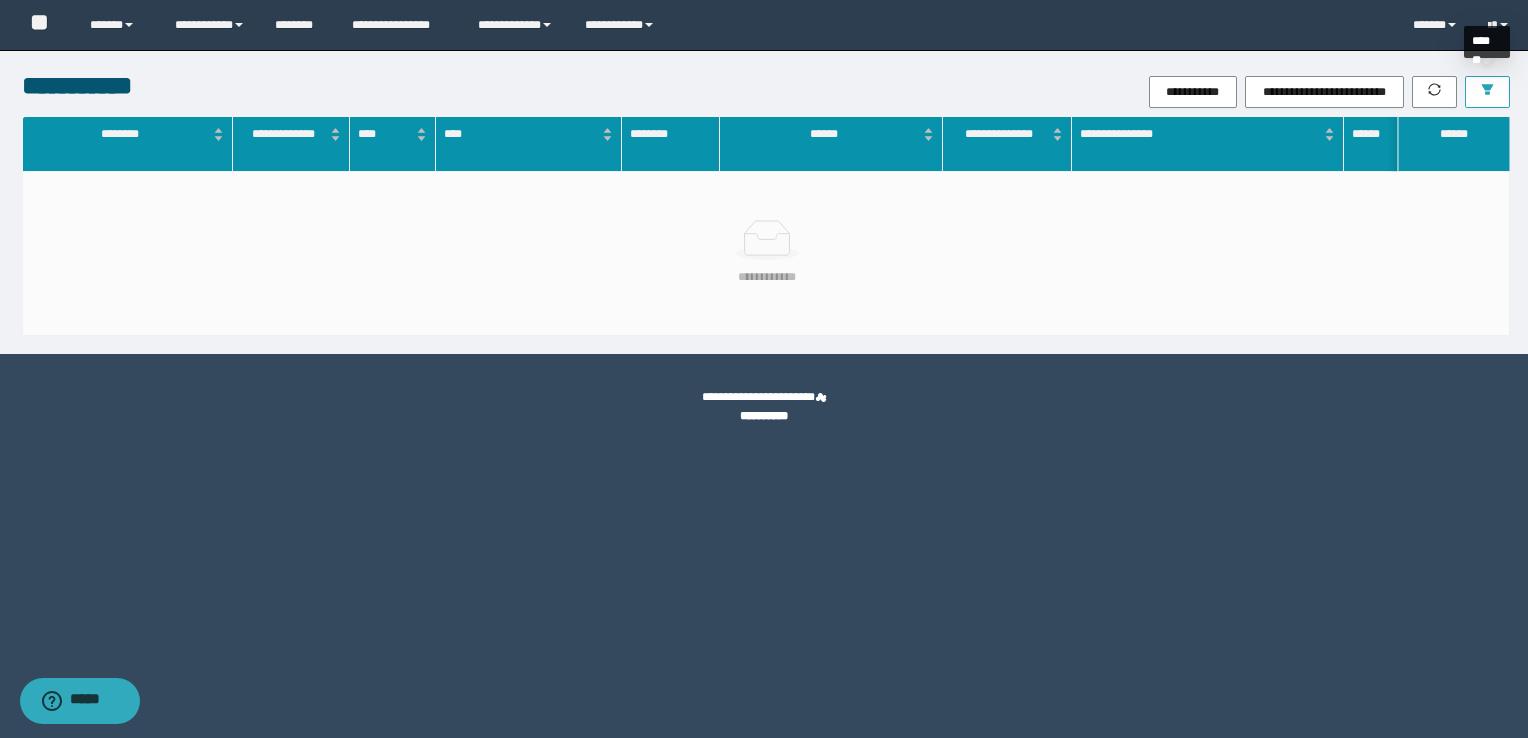 click at bounding box center (1487, 92) 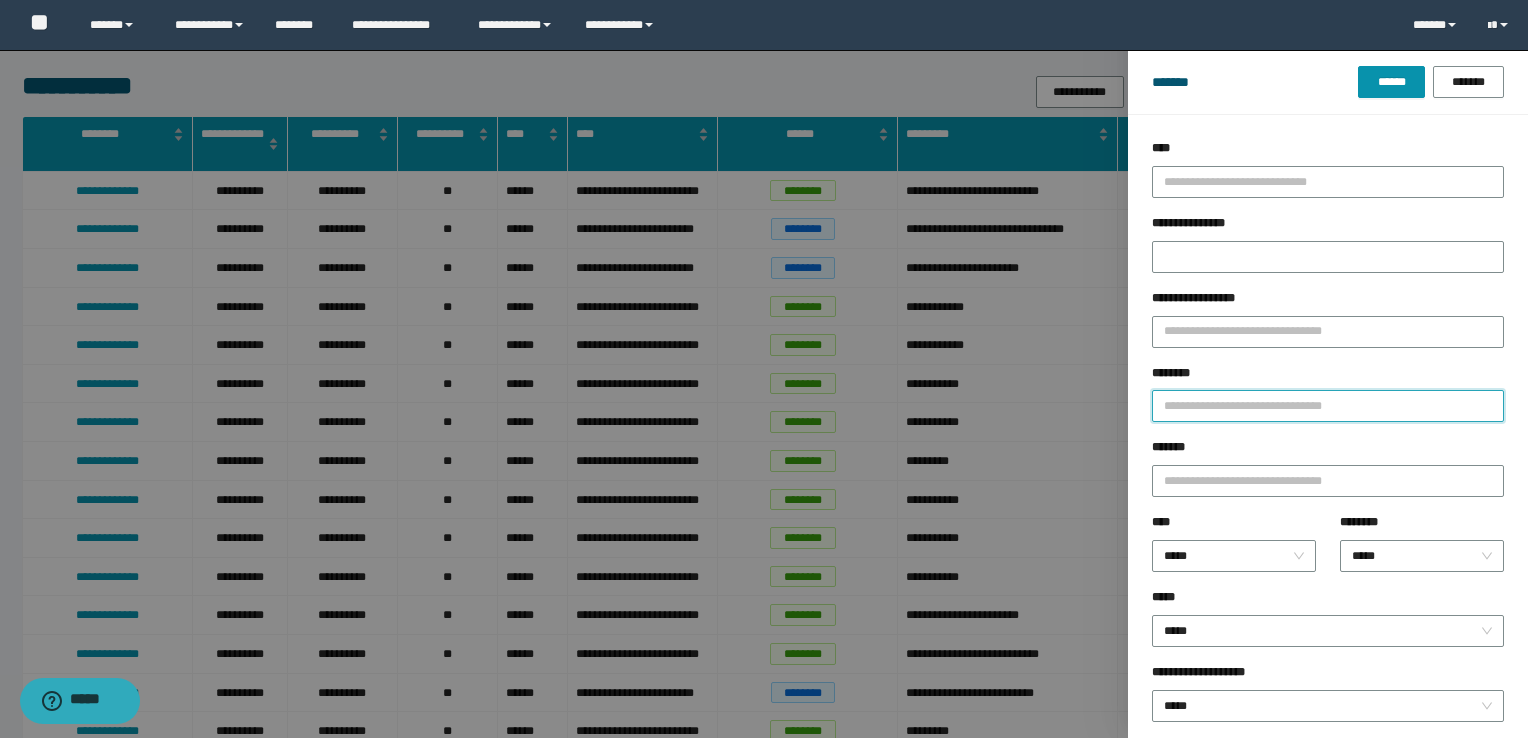 click on "********" at bounding box center [1328, 406] 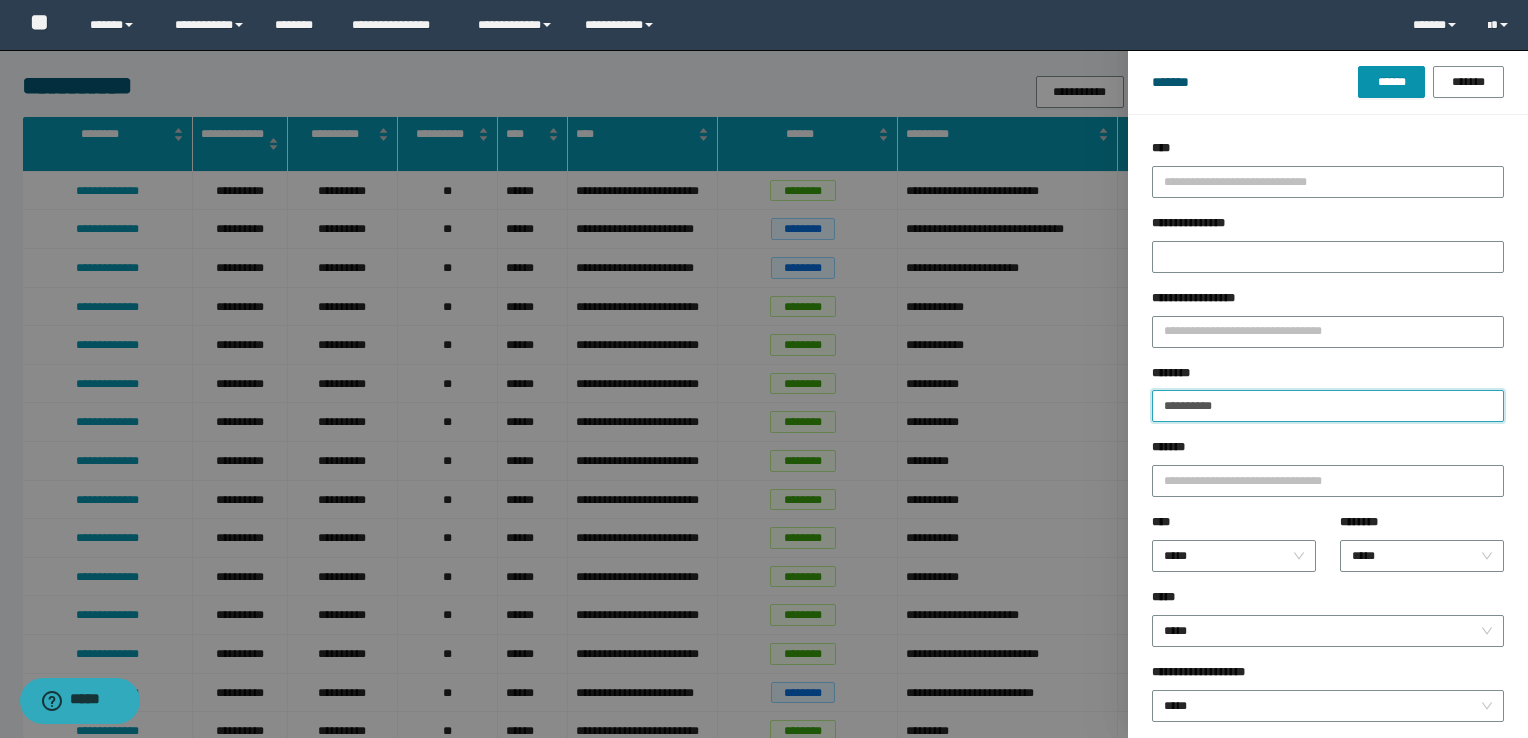 type on "**********" 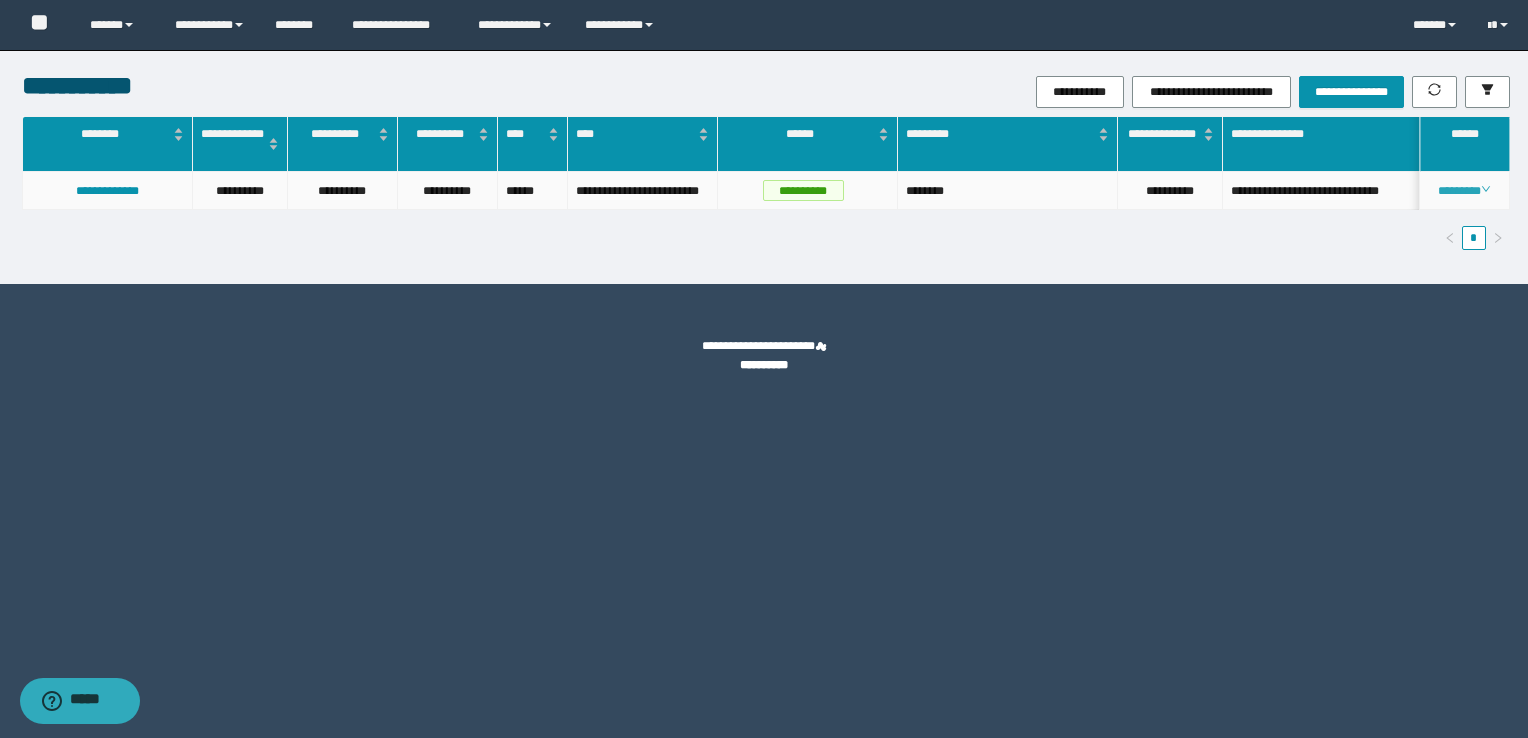 click on "********" at bounding box center [1464, 191] 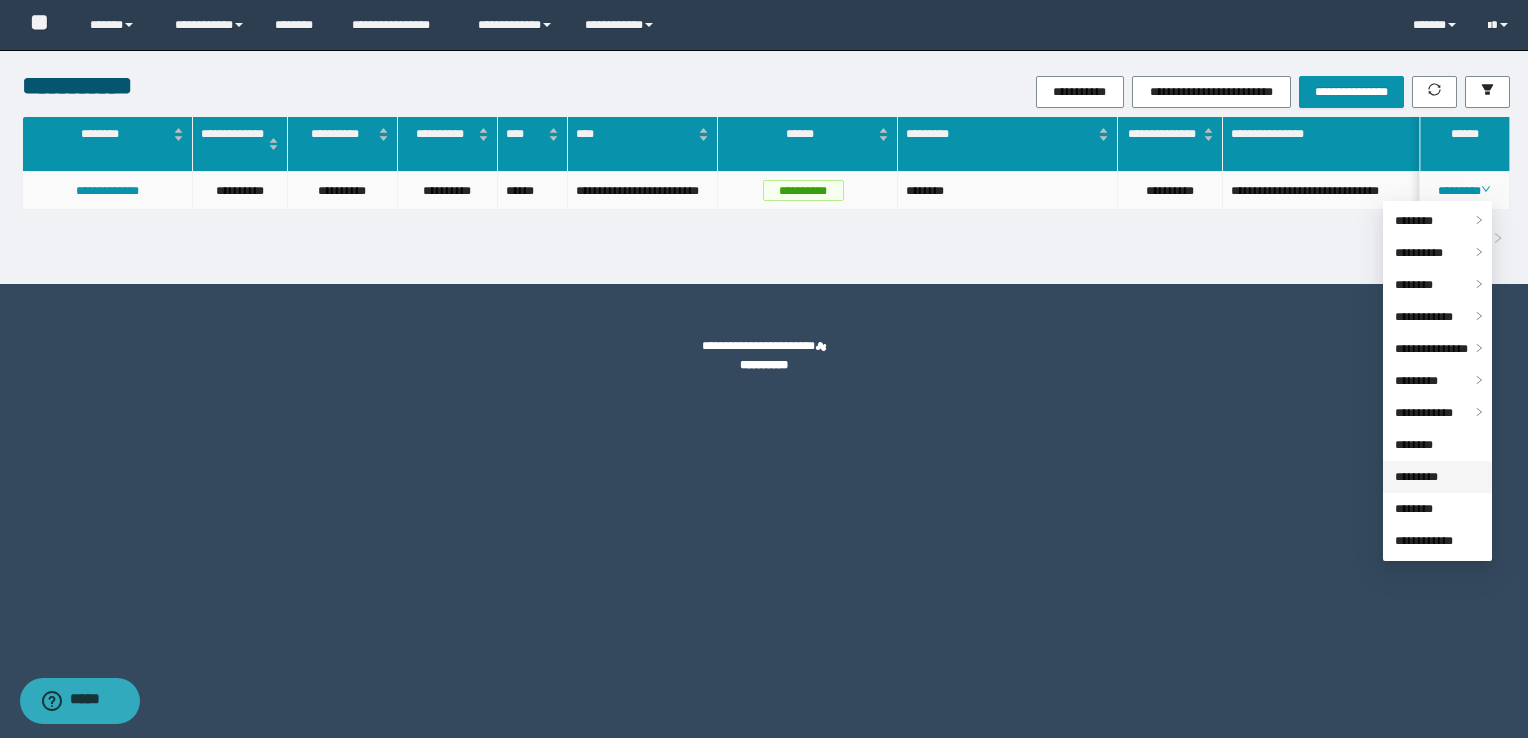 click on "*********" at bounding box center (1416, 477) 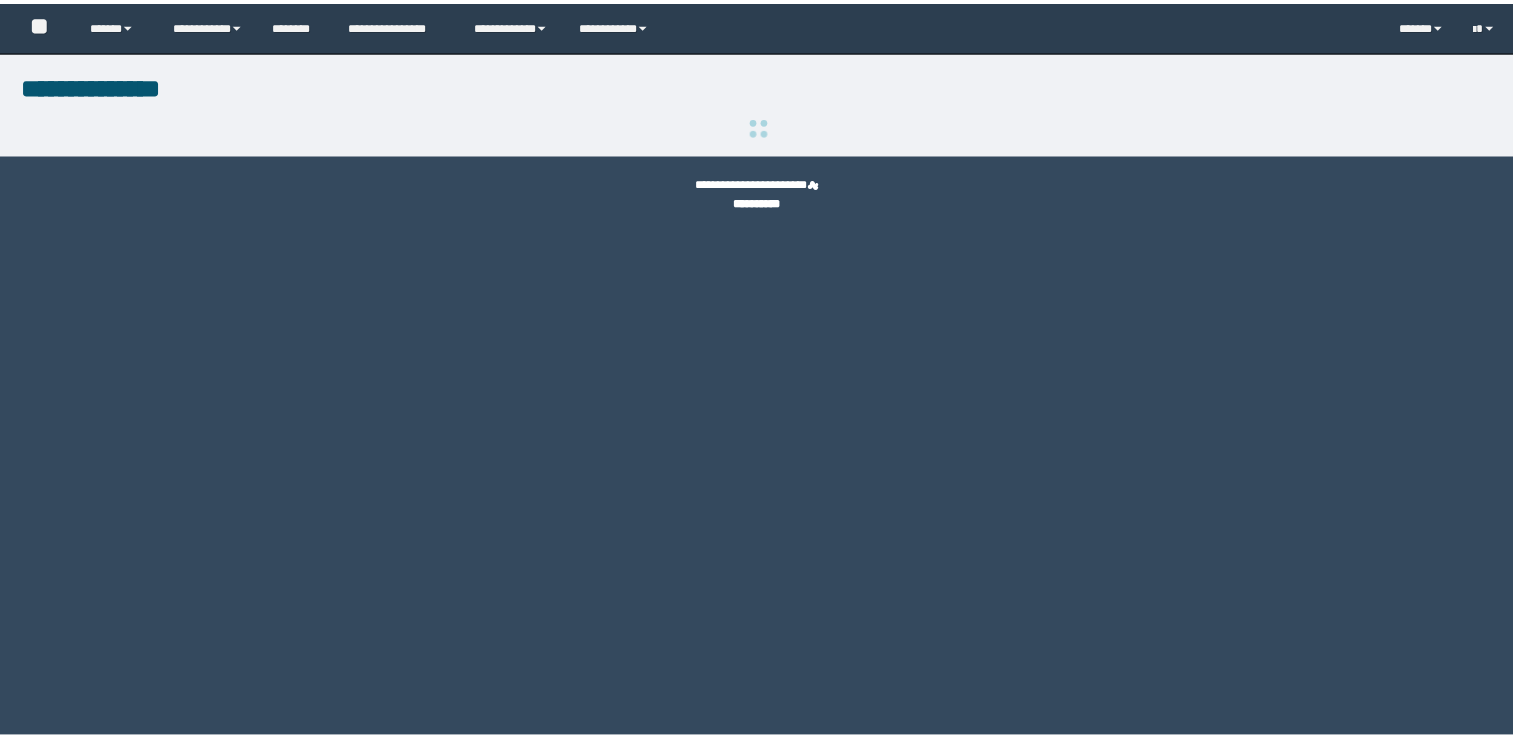 scroll, scrollTop: 0, scrollLeft: 0, axis: both 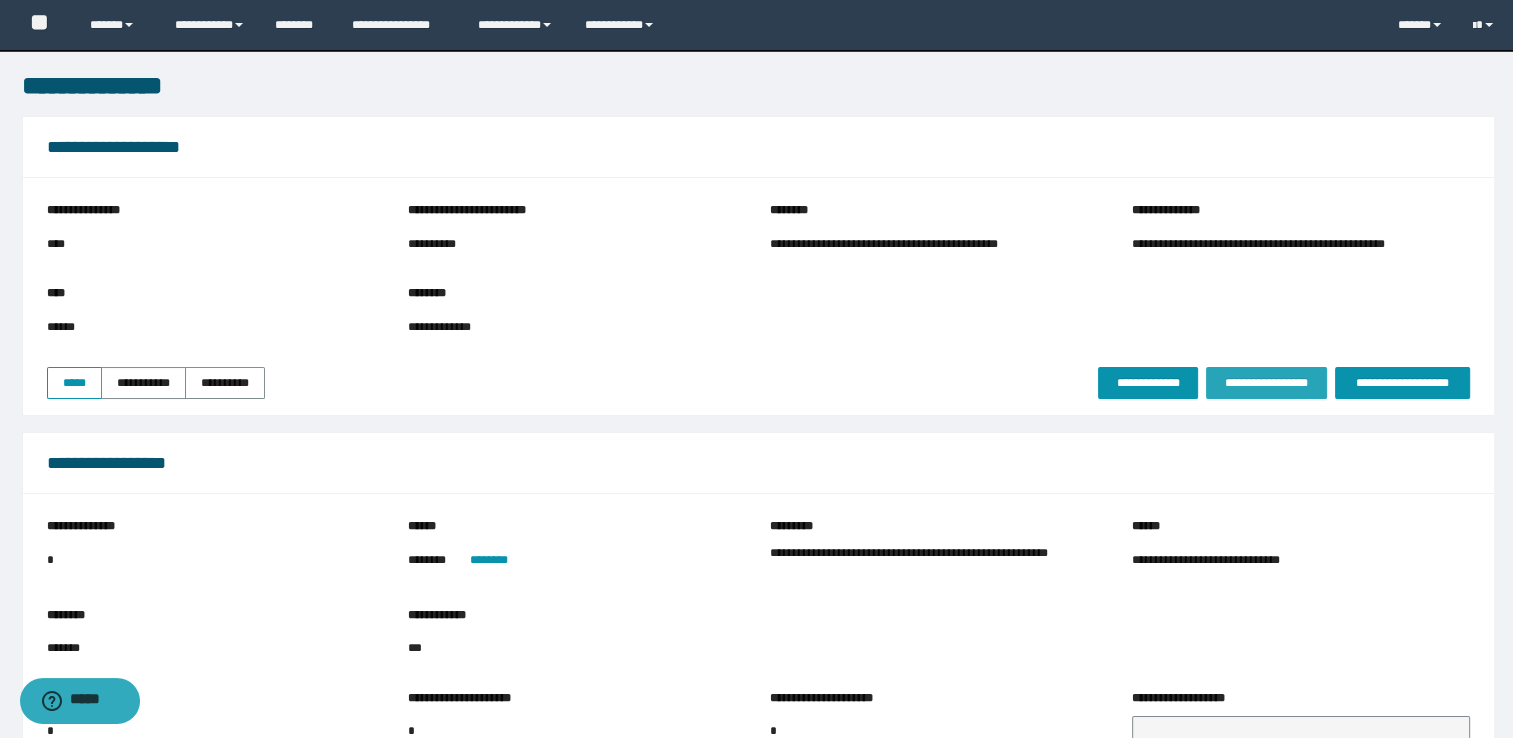 click on "**********" at bounding box center [1266, 383] 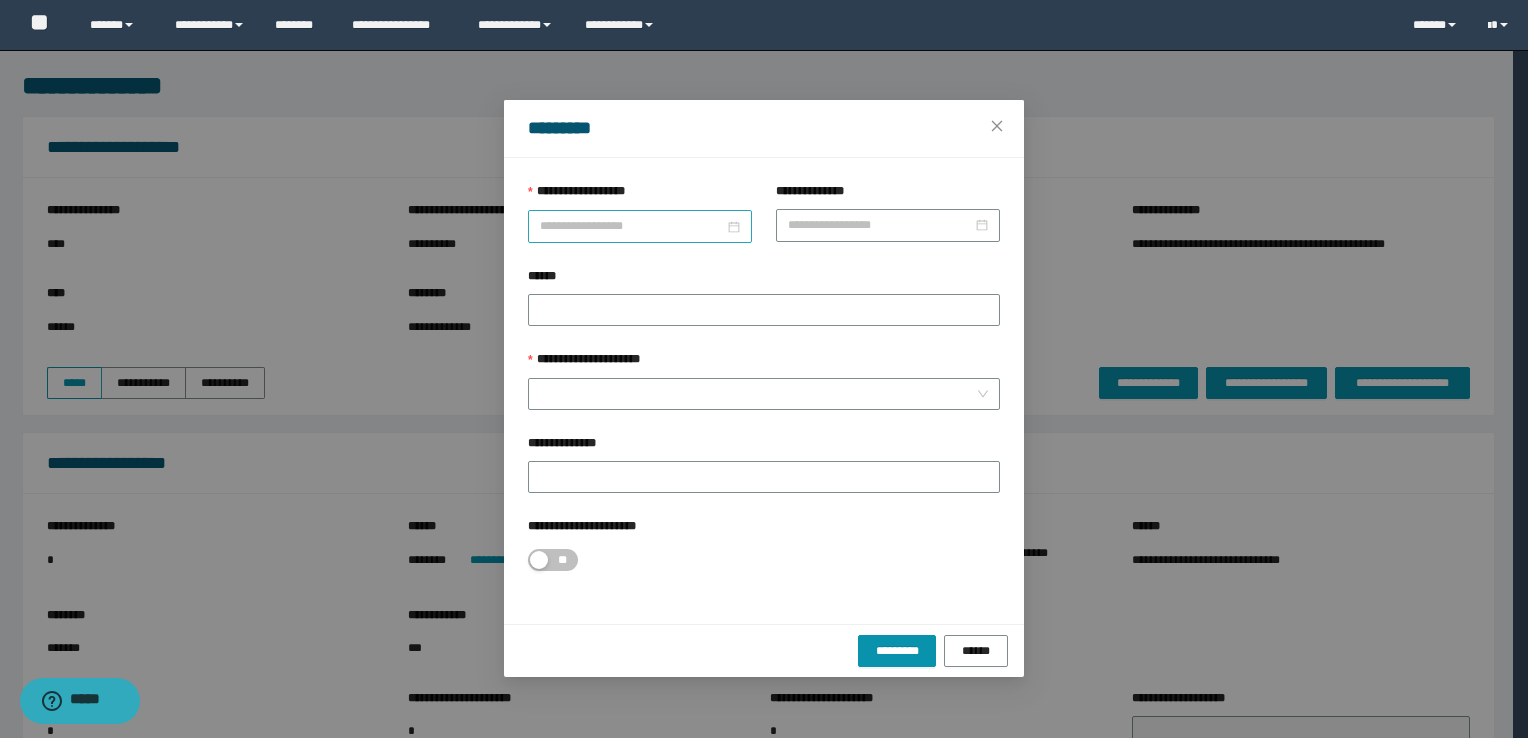click on "**********" at bounding box center (632, 226) 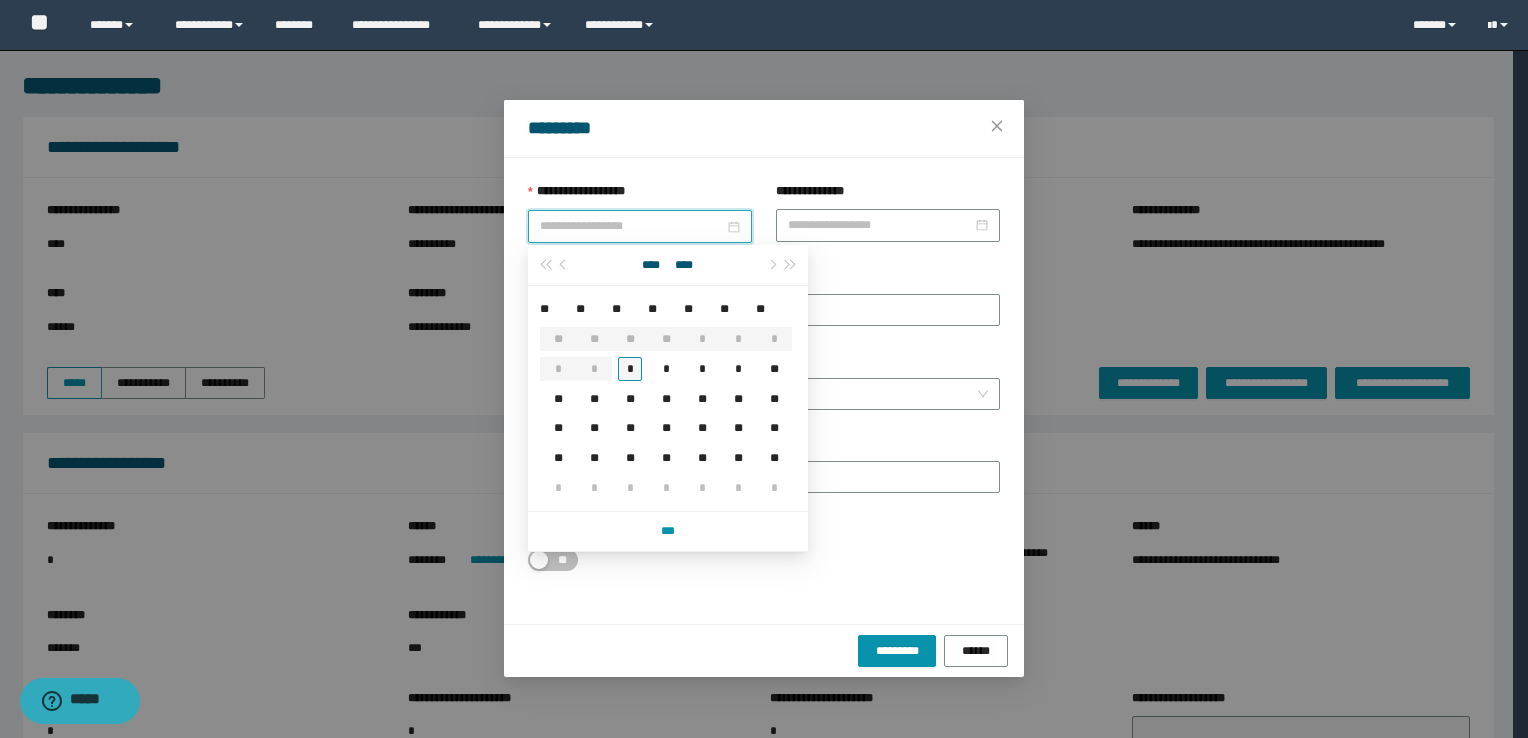 type on "**********" 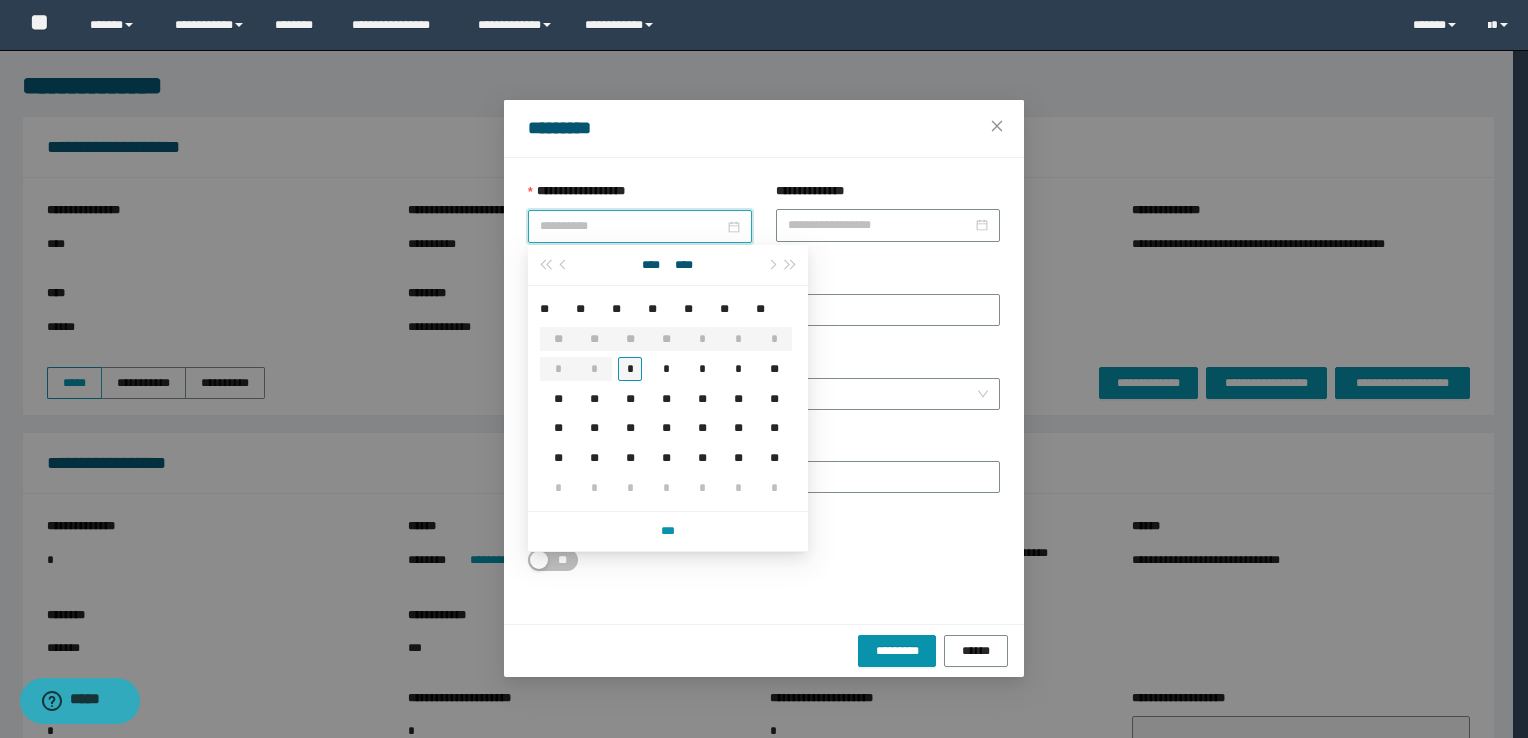 click on "*" at bounding box center (630, 369) 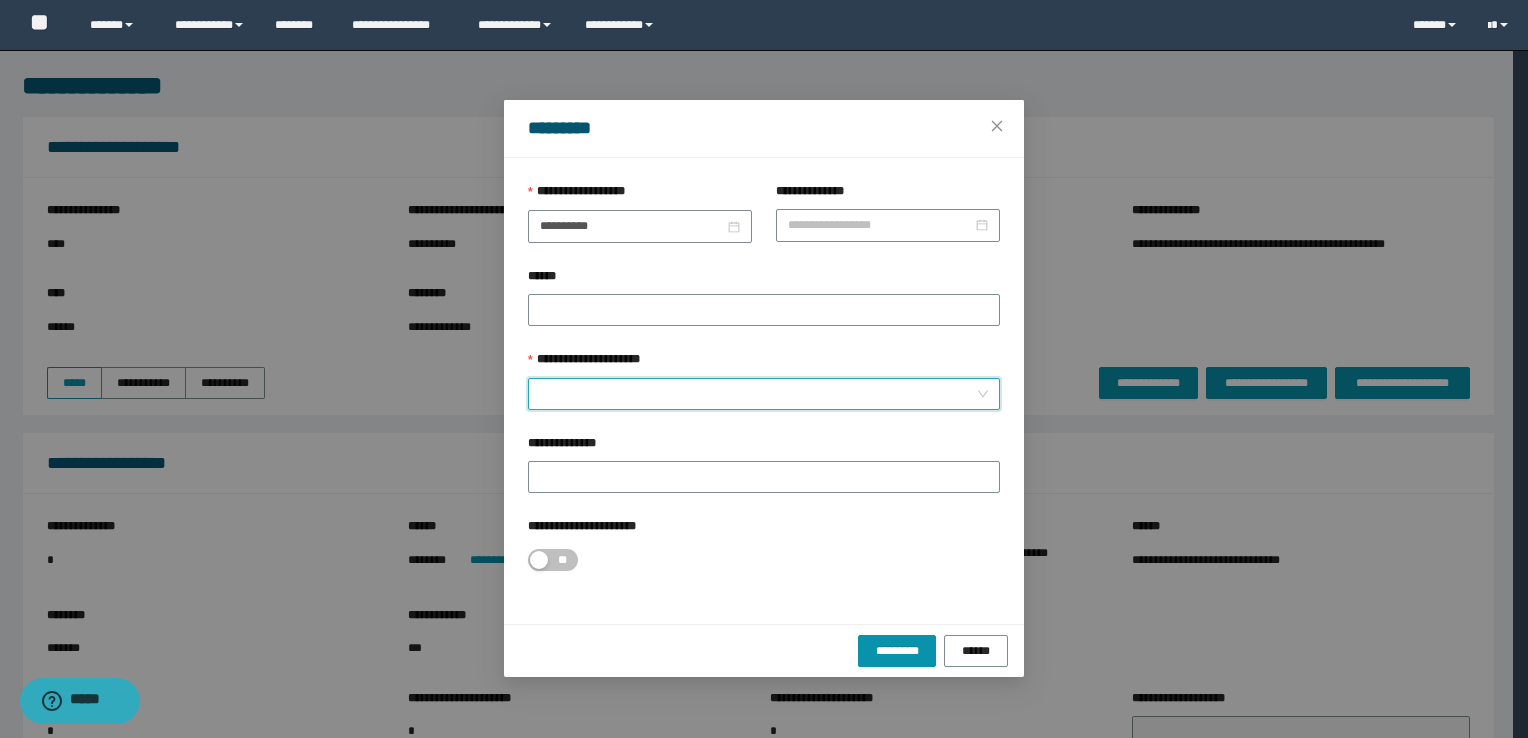 click on "**********" at bounding box center (758, 394) 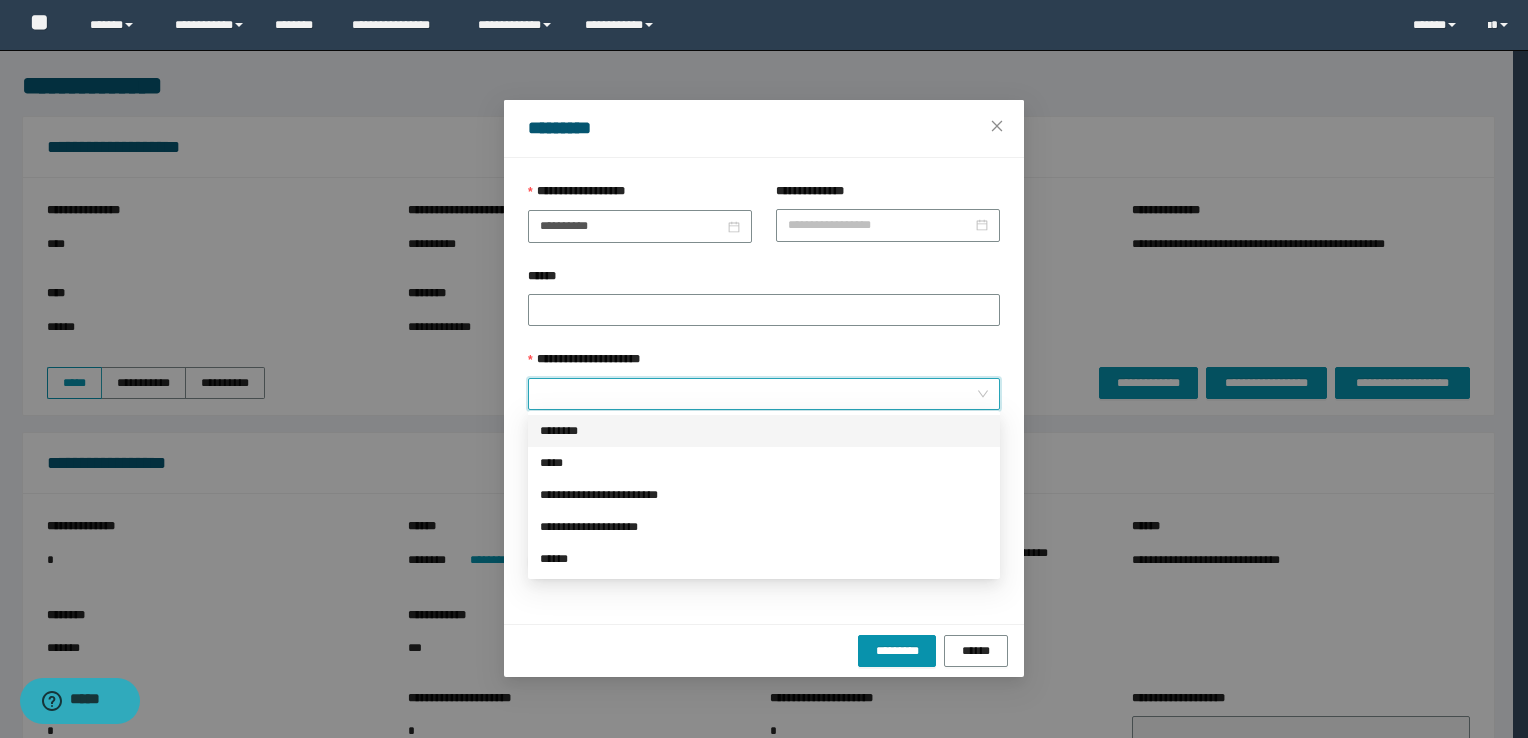 click on "********" at bounding box center (764, 431) 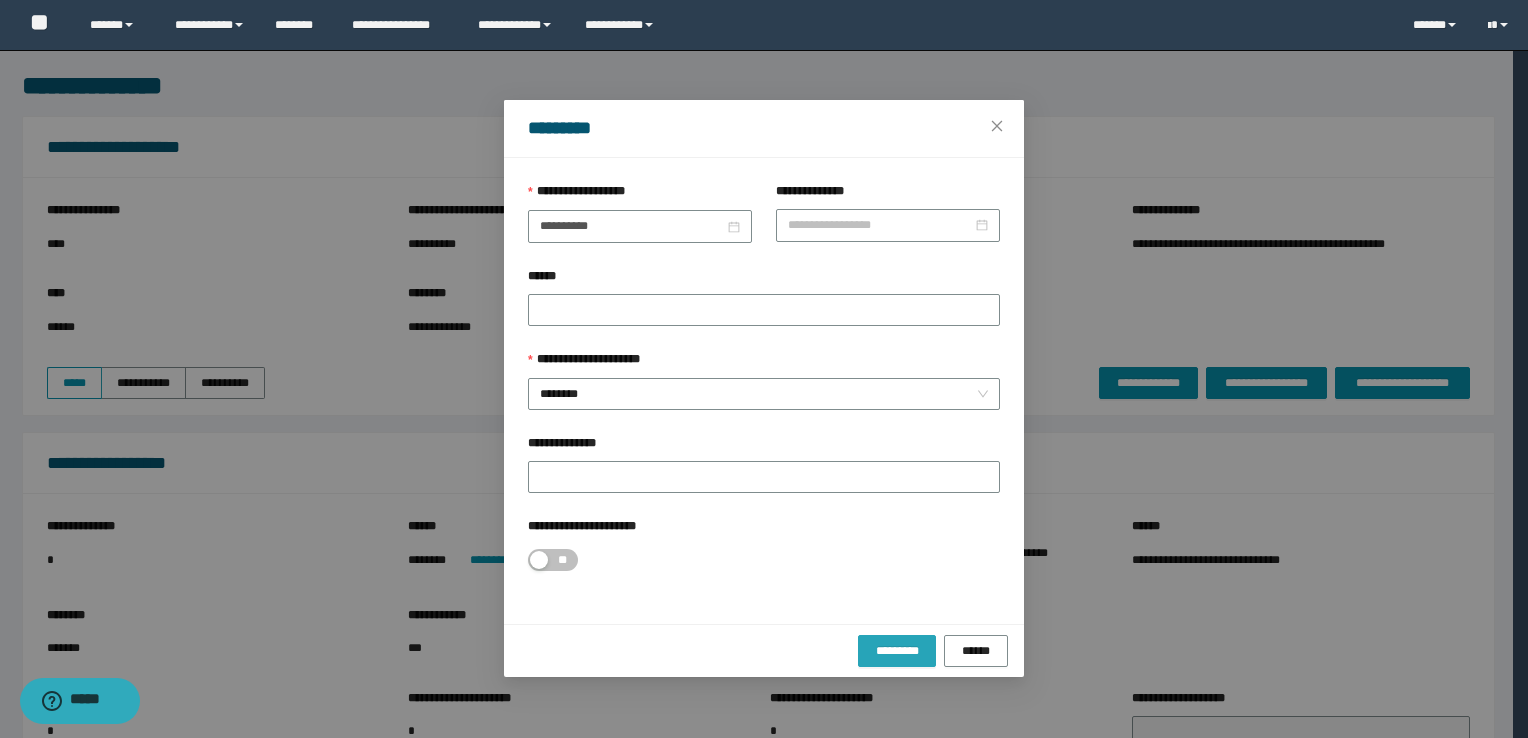 click on "*********" at bounding box center (896, 651) 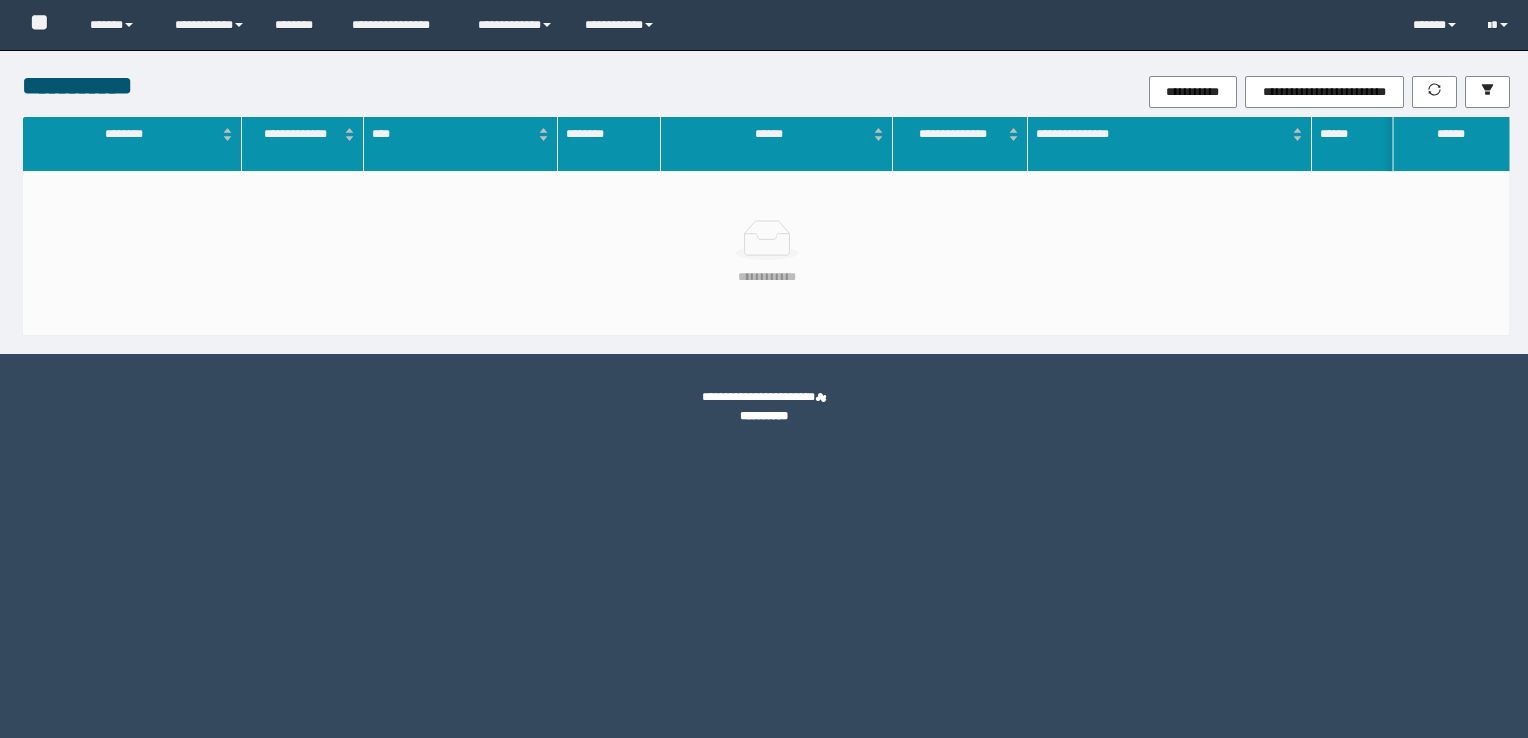 scroll, scrollTop: 0, scrollLeft: 0, axis: both 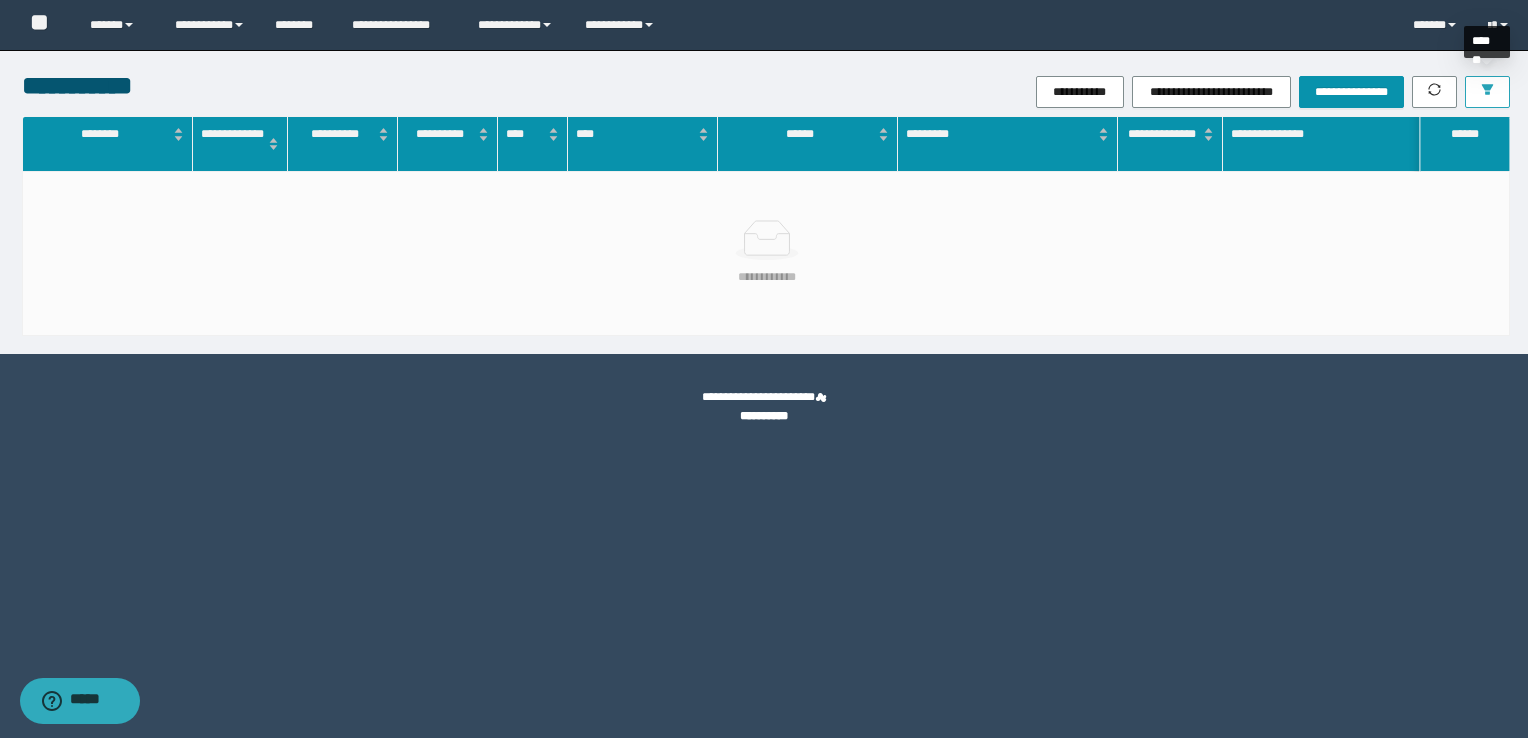click 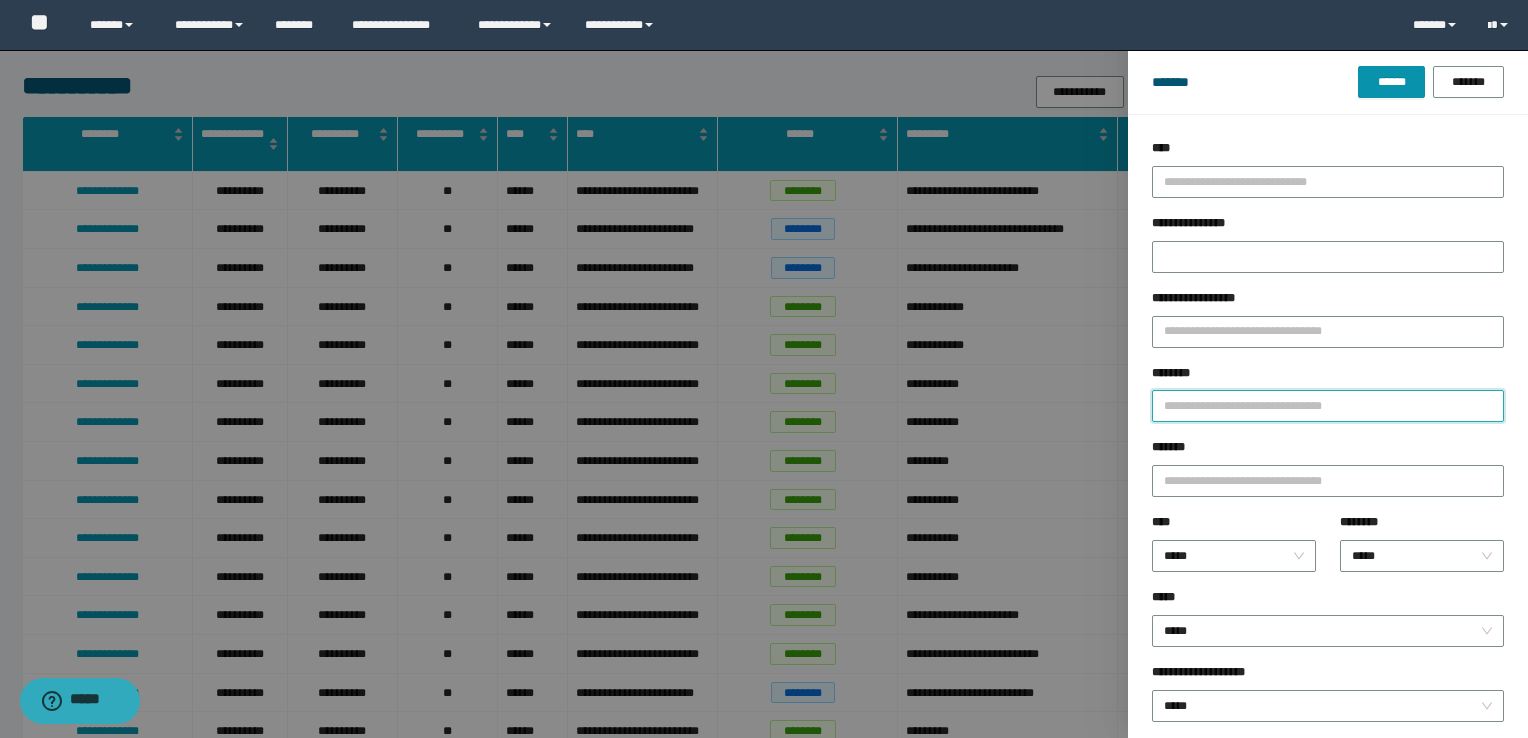 click on "********" at bounding box center [1328, 406] 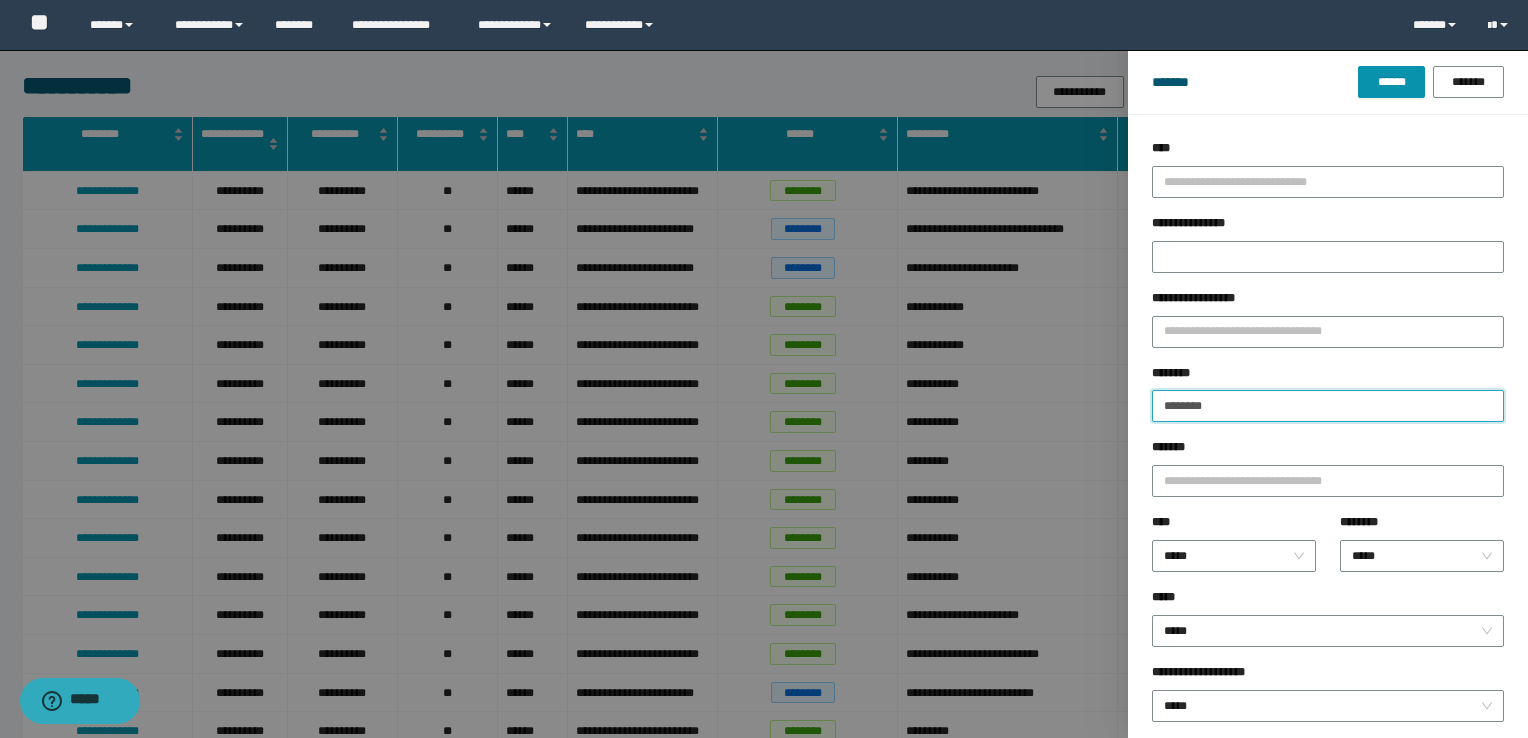 type on "********" 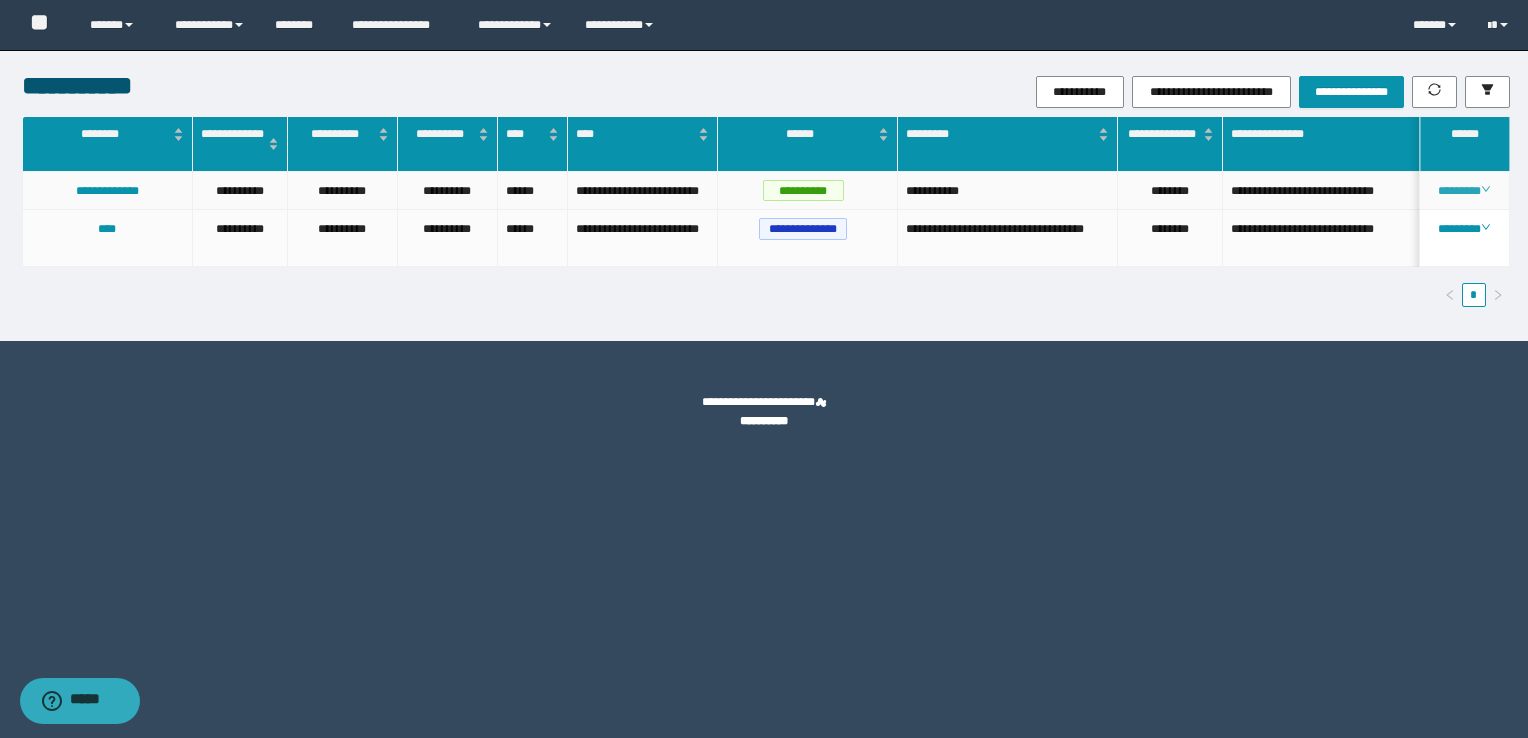 click on "********" at bounding box center (1464, 191) 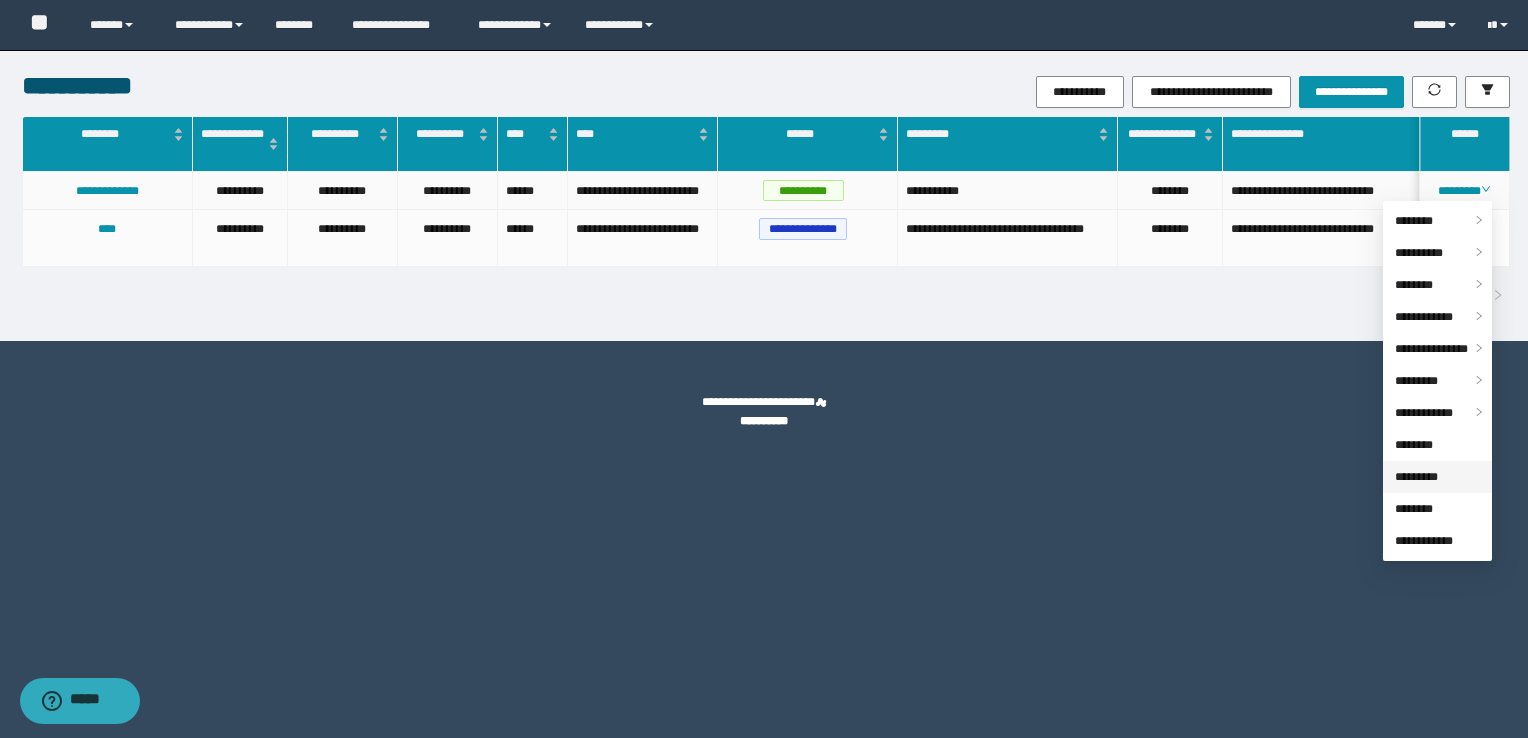 click on "*********" at bounding box center (1416, 477) 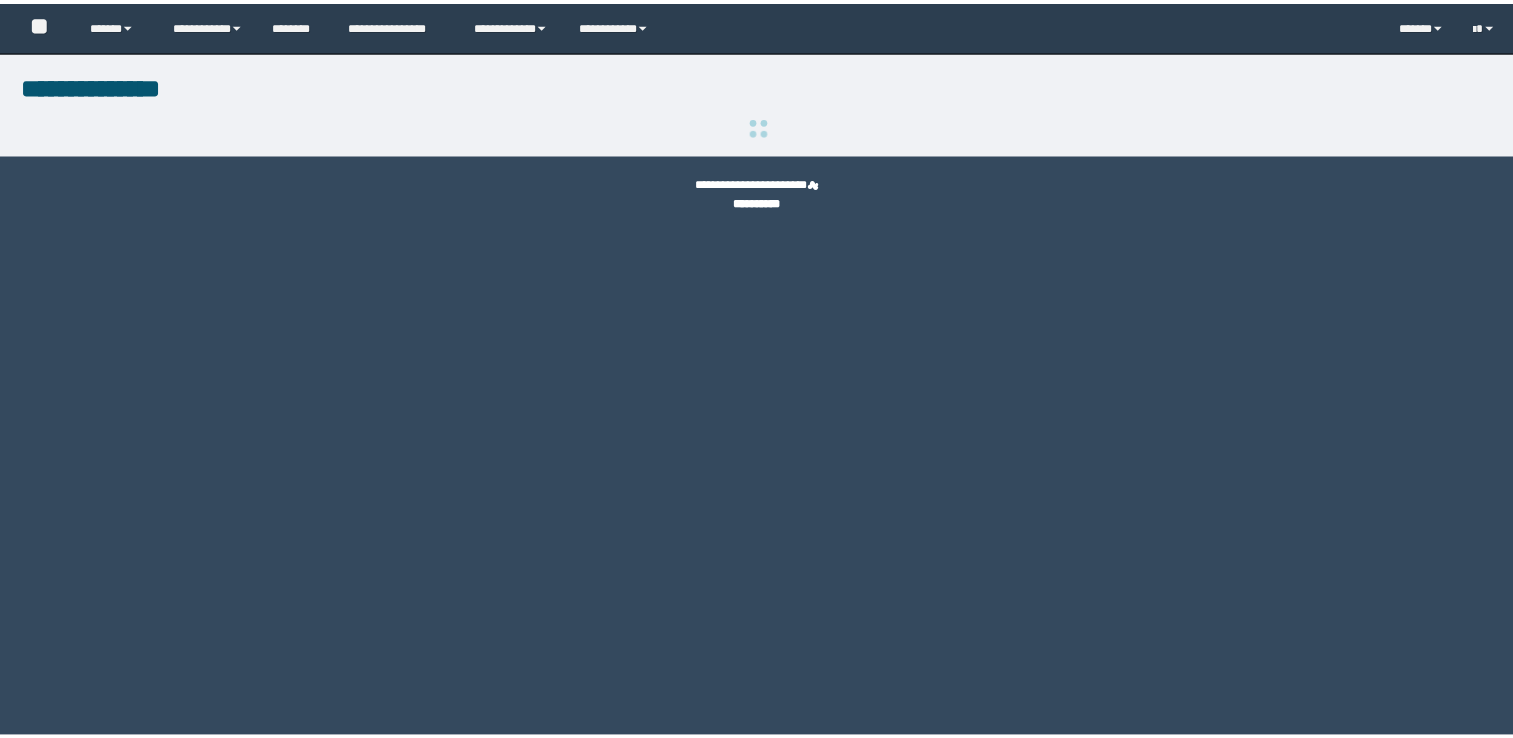 scroll, scrollTop: 0, scrollLeft: 0, axis: both 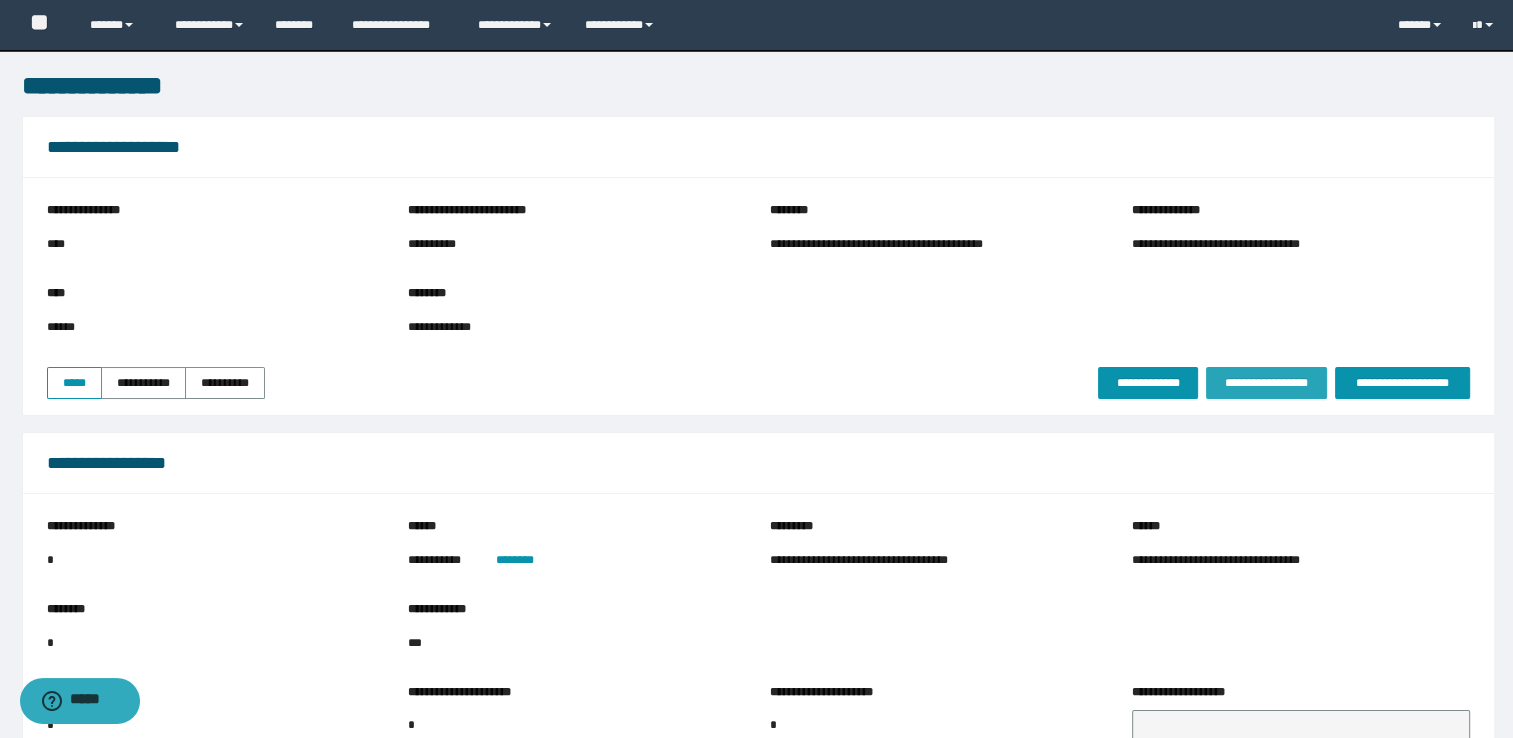 click on "**********" at bounding box center (1266, 383) 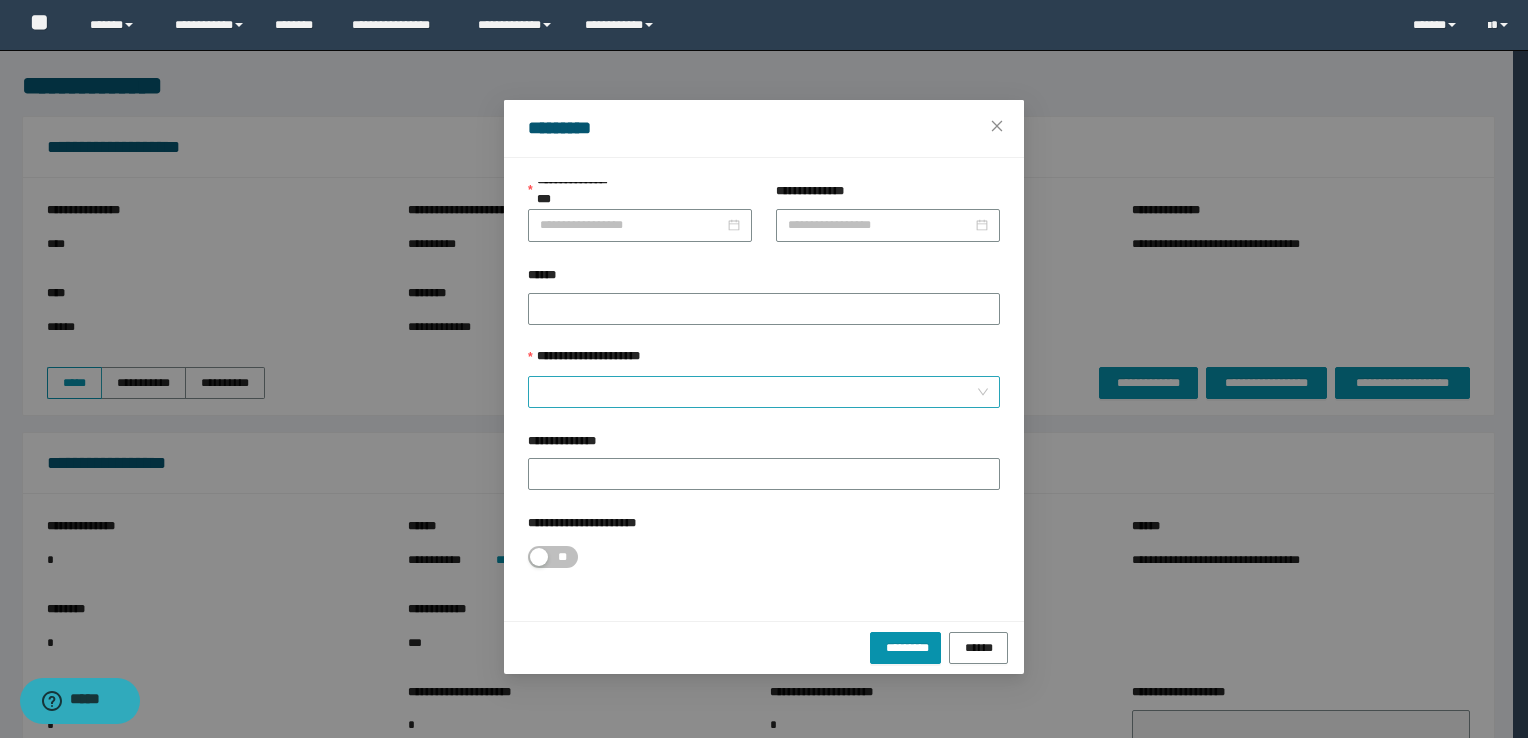 click on "**********" at bounding box center (758, 392) 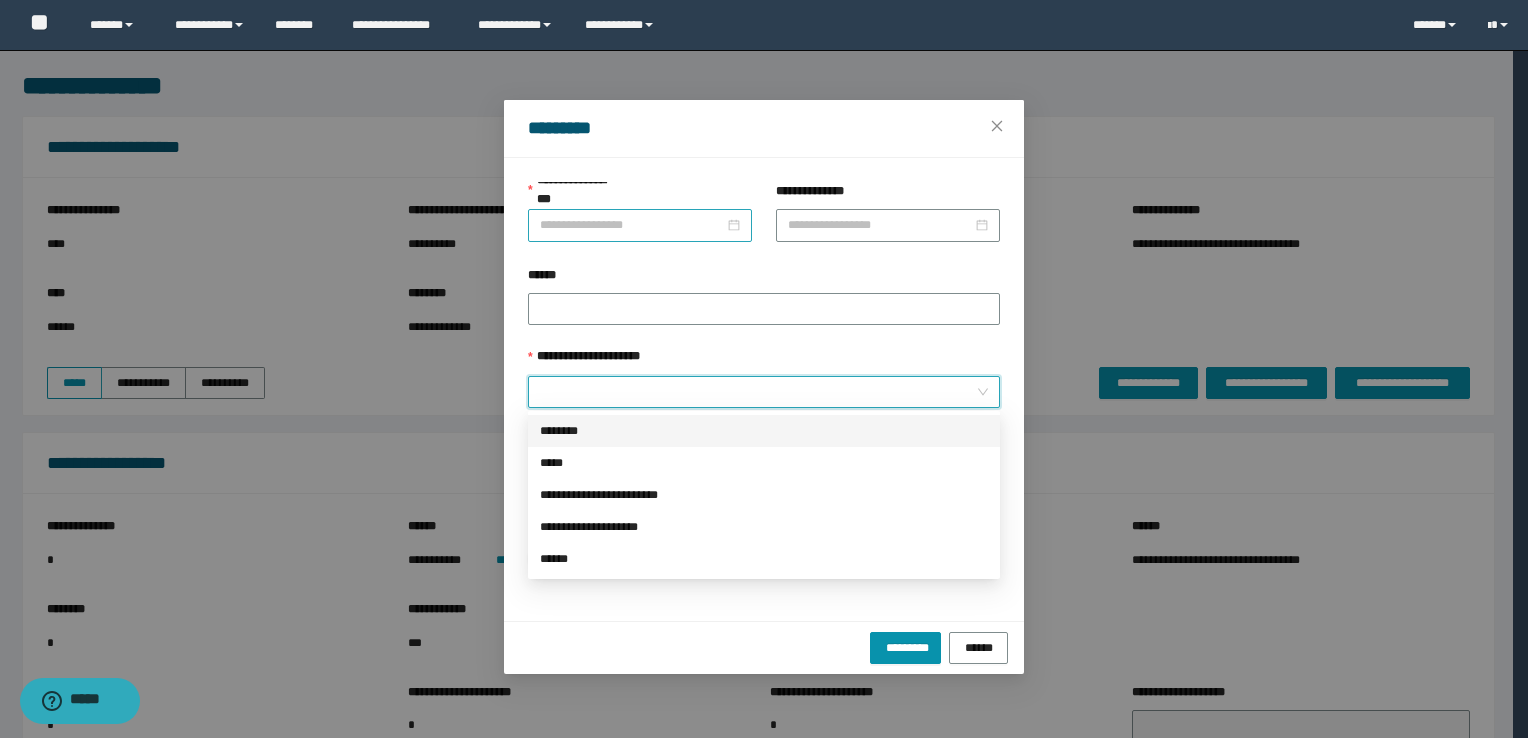 click on "**********" at bounding box center (632, 225) 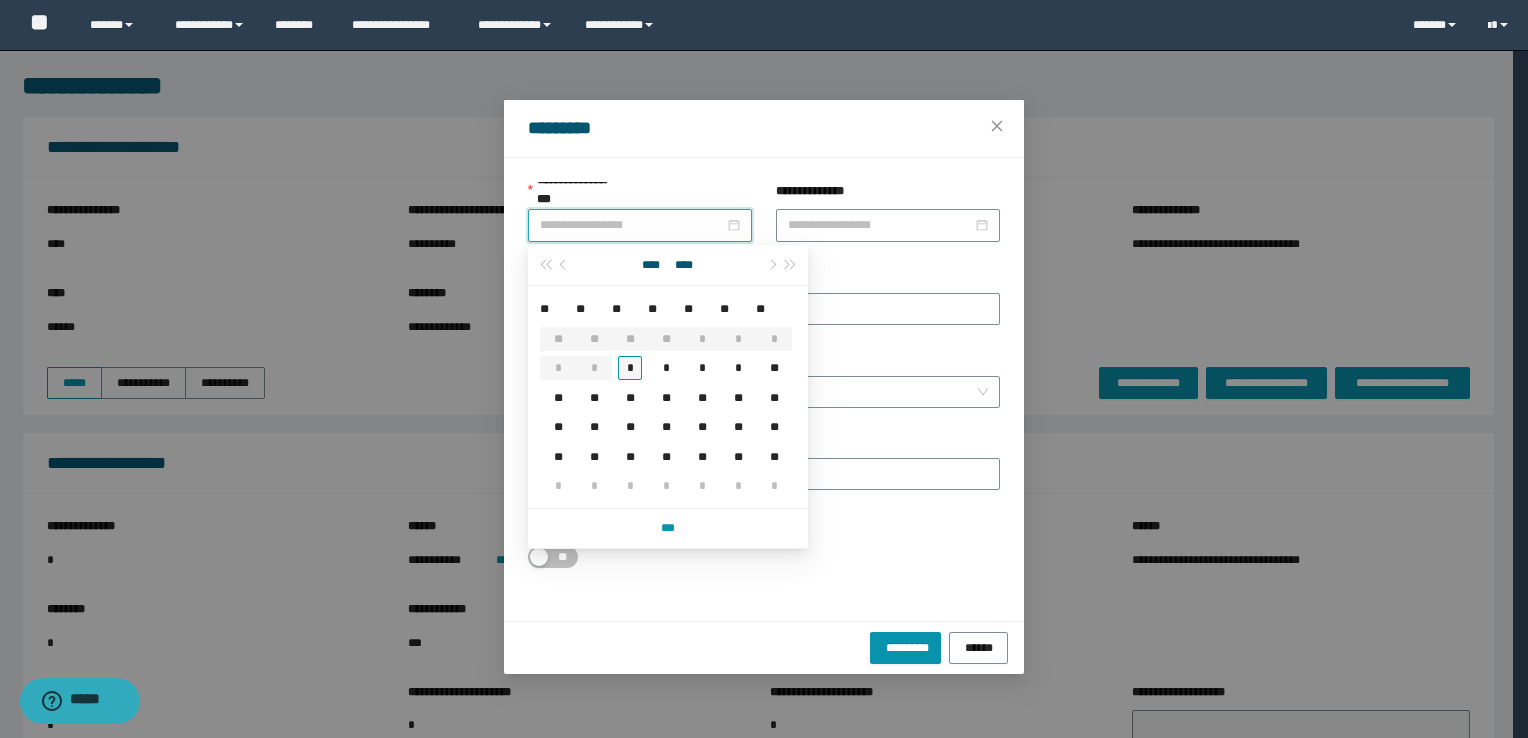 type on "**********" 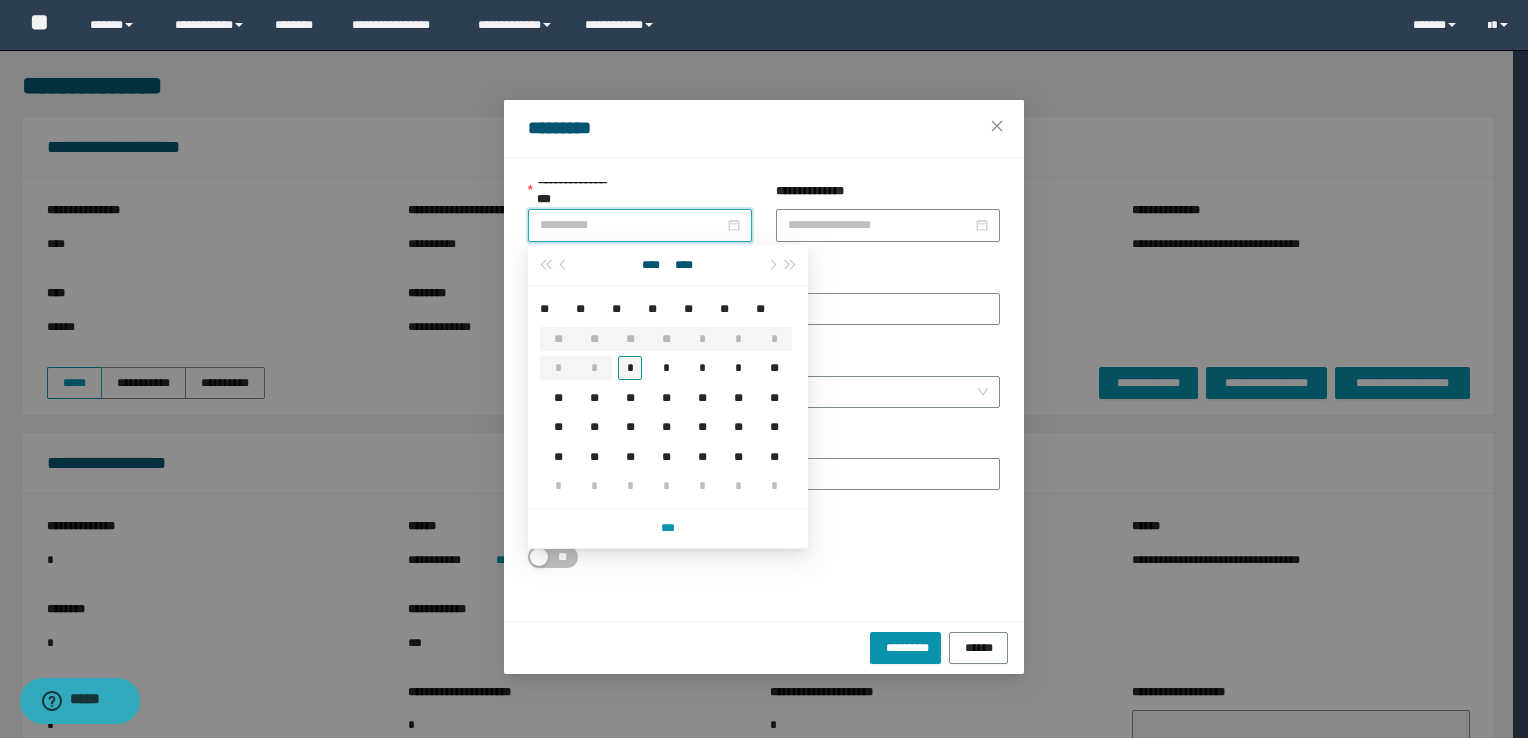 click on "*" at bounding box center (630, 367) 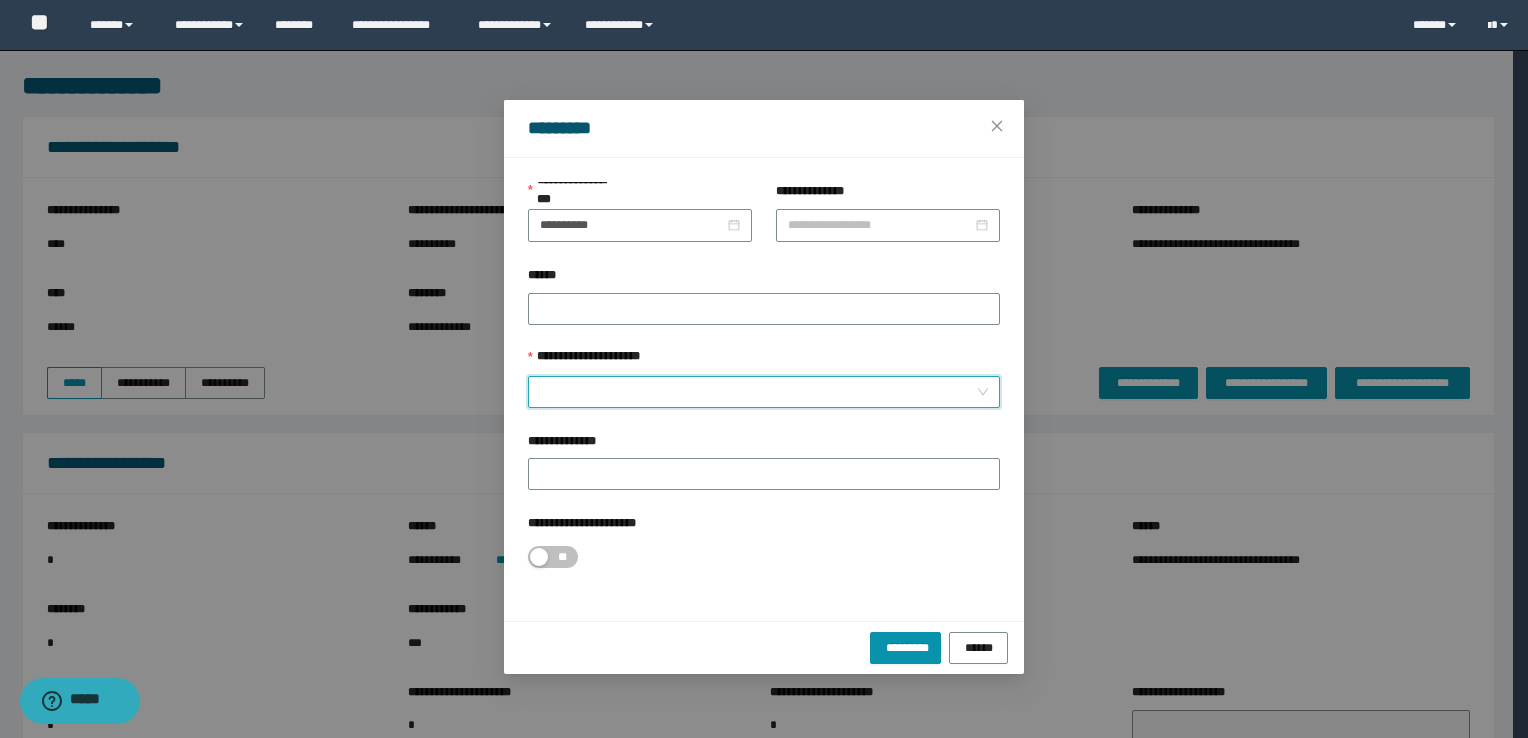click on "**********" at bounding box center [758, 392] 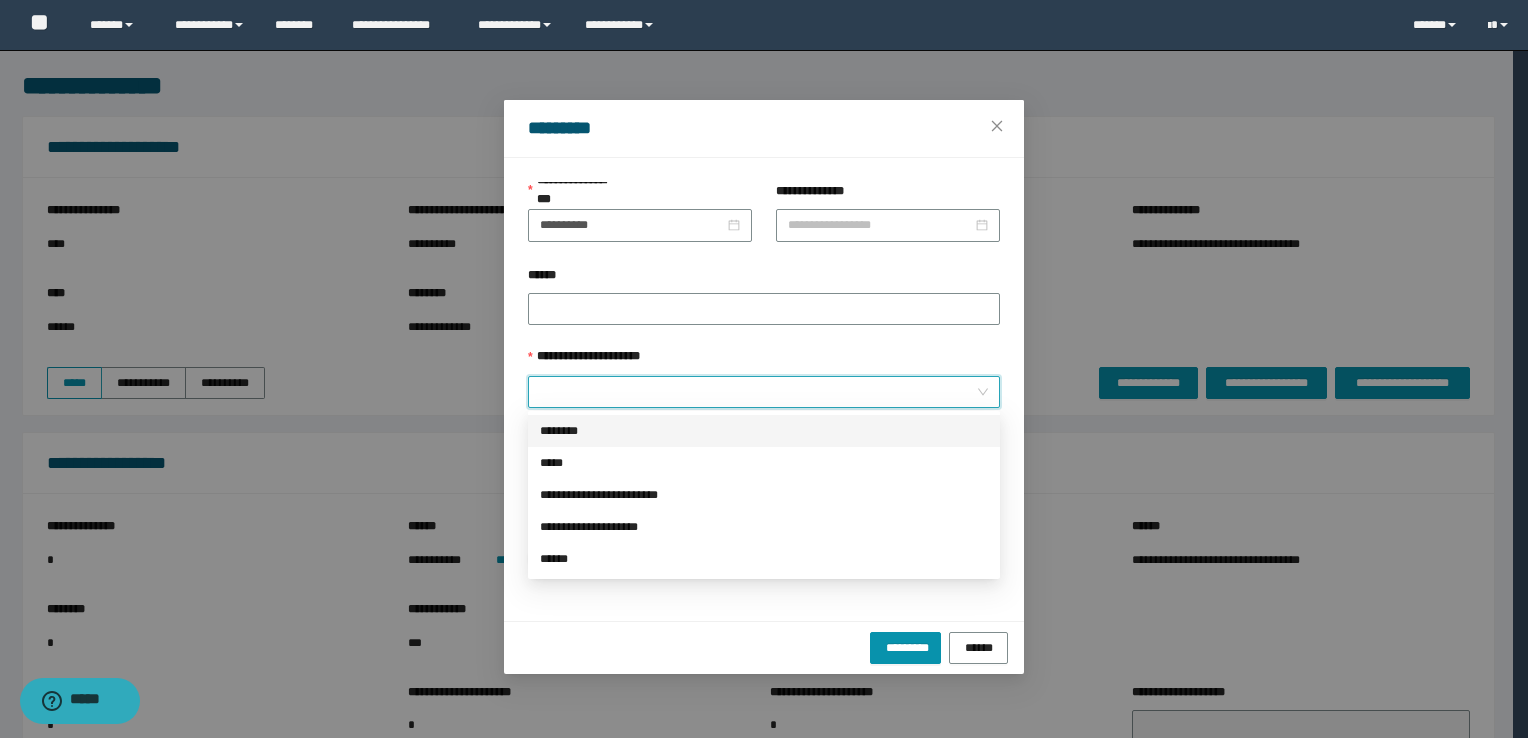 click on "********" at bounding box center (764, 431) 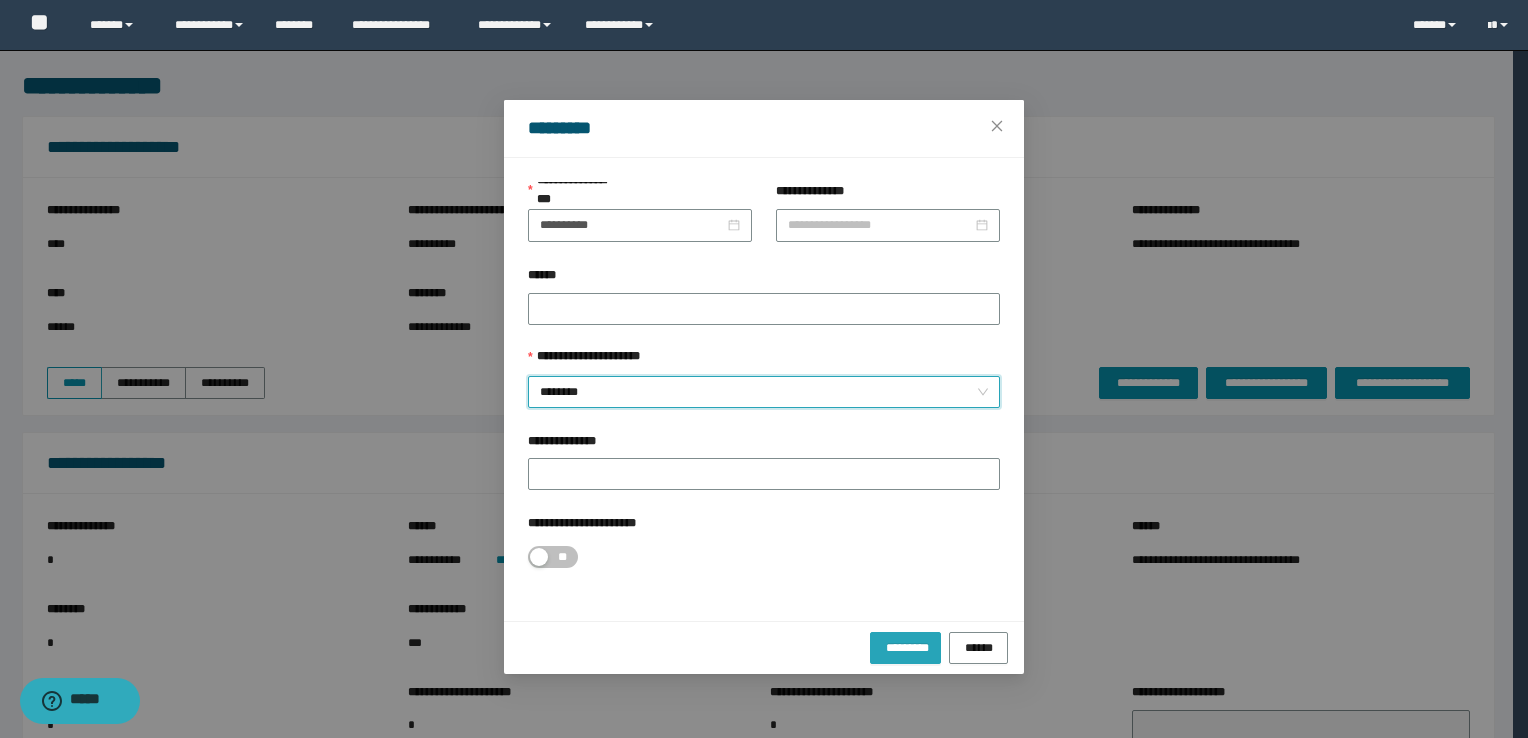 click on "*********" at bounding box center [905, 647] 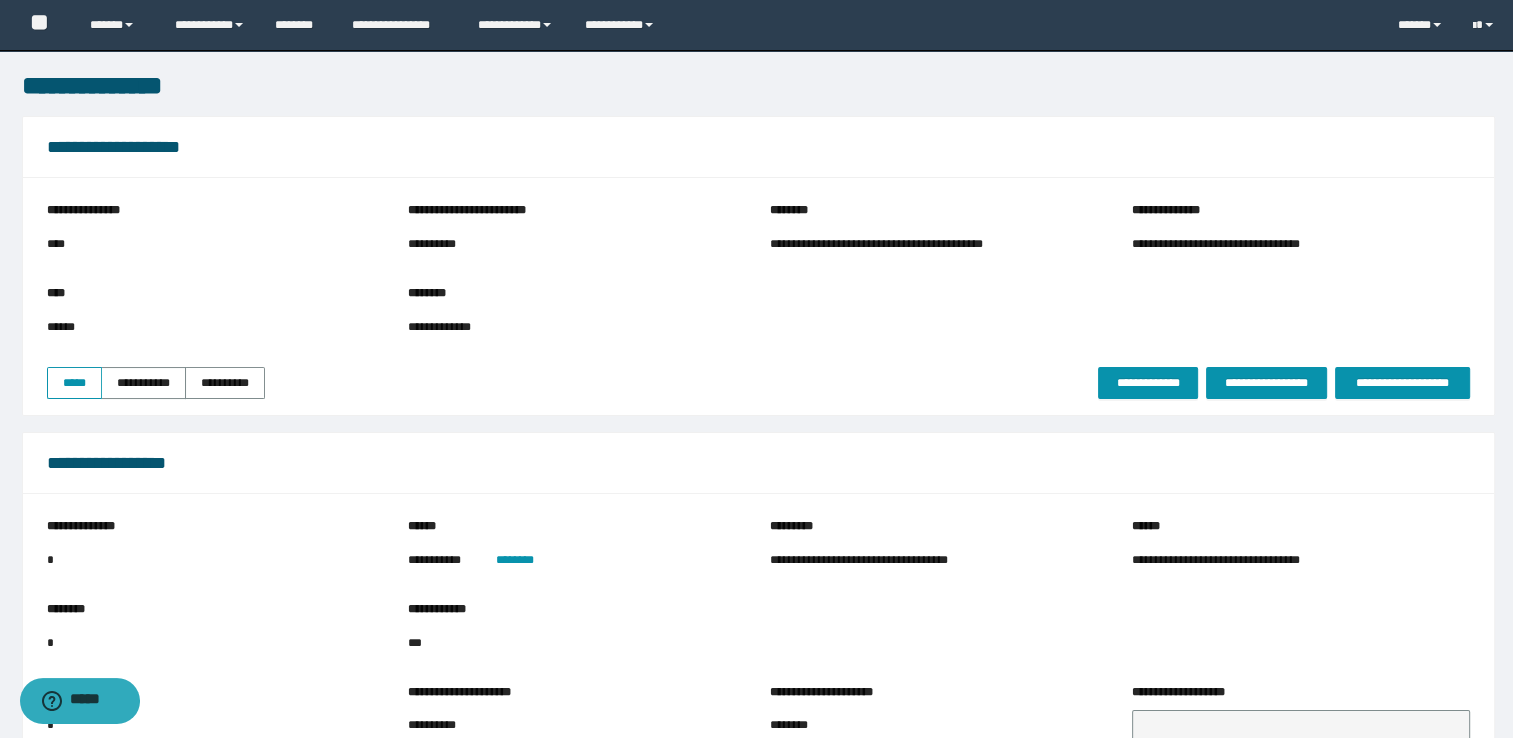 click on "**********" at bounding box center (759, 463) 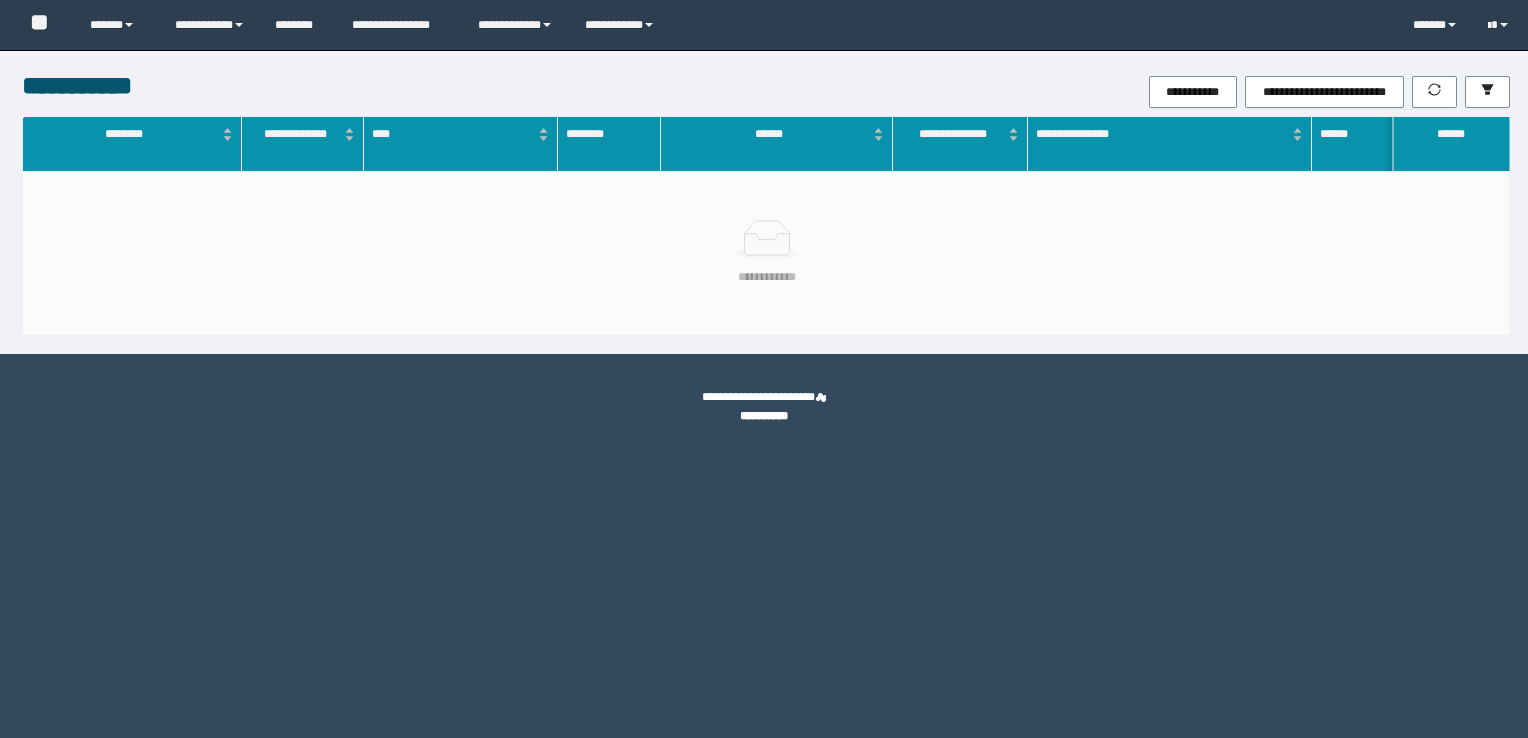 scroll, scrollTop: 0, scrollLeft: 0, axis: both 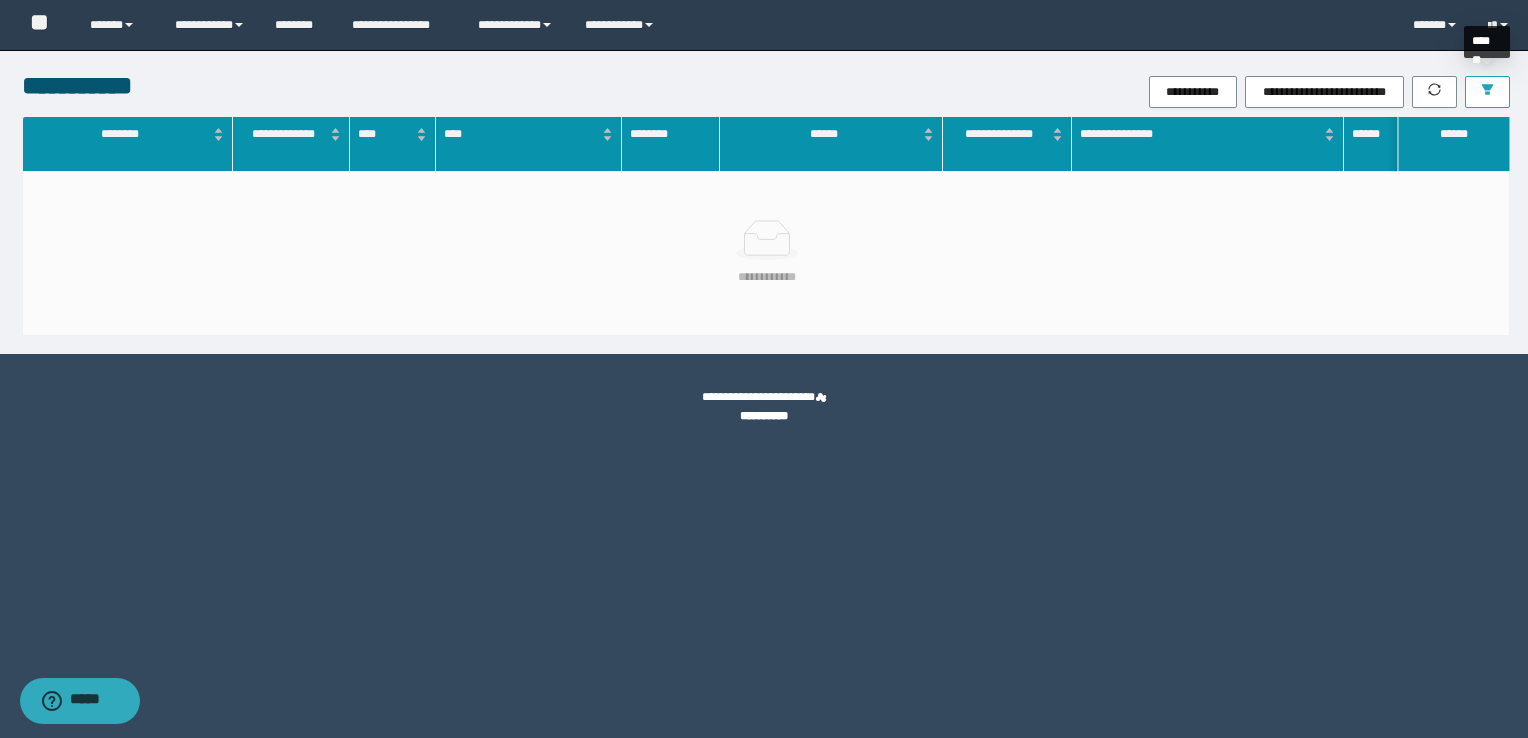 click at bounding box center [1487, 92] 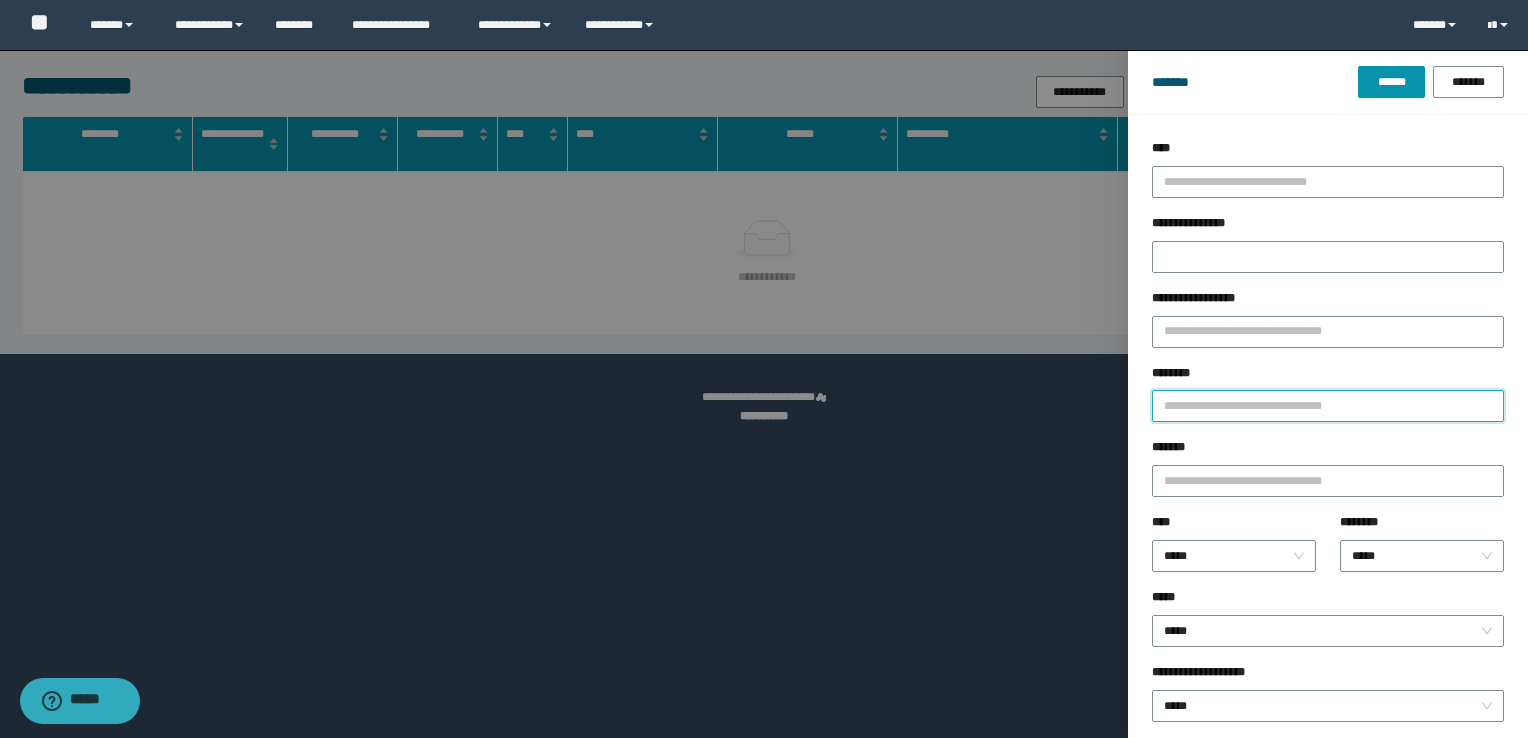 click on "********" at bounding box center [1328, 406] 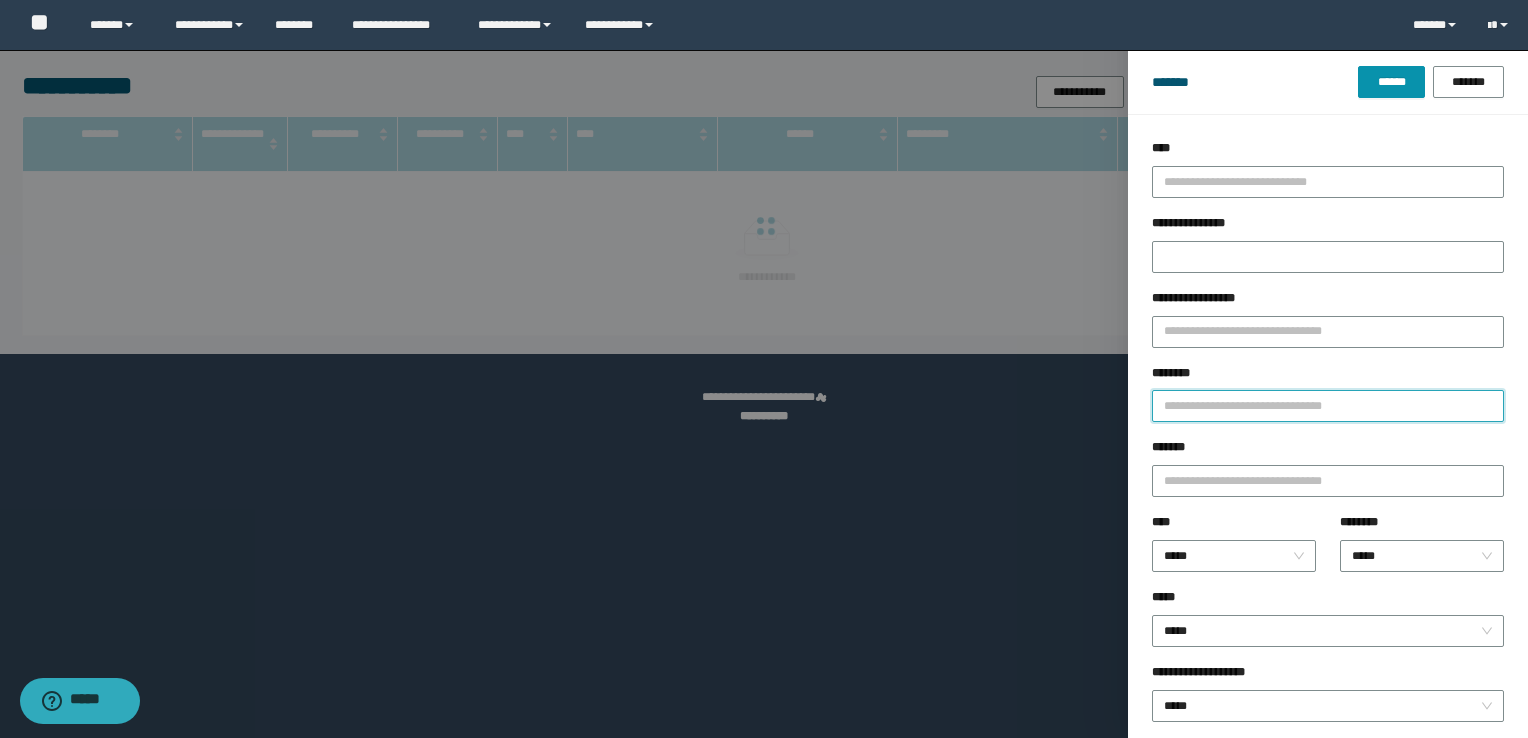 paste on "**********" 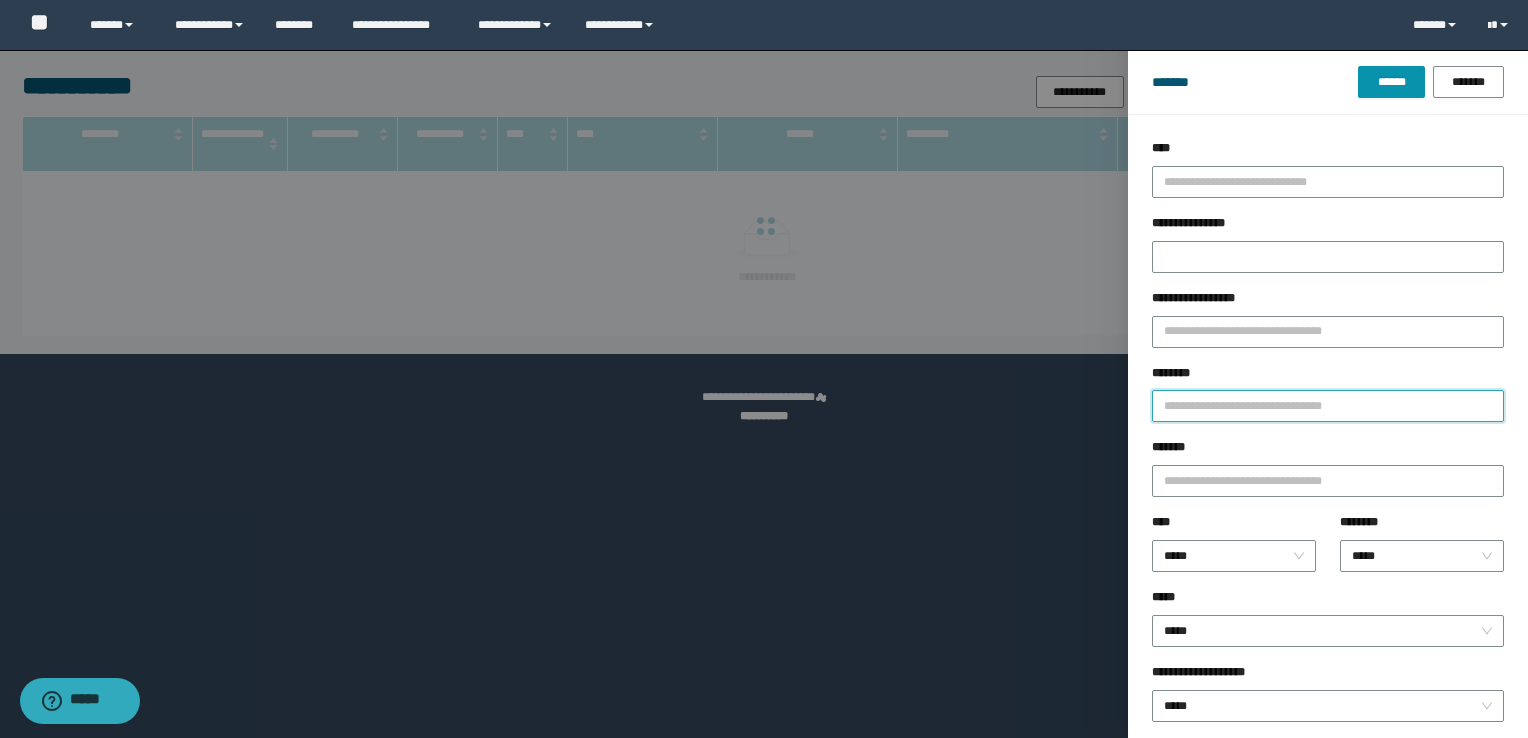 type on "**********" 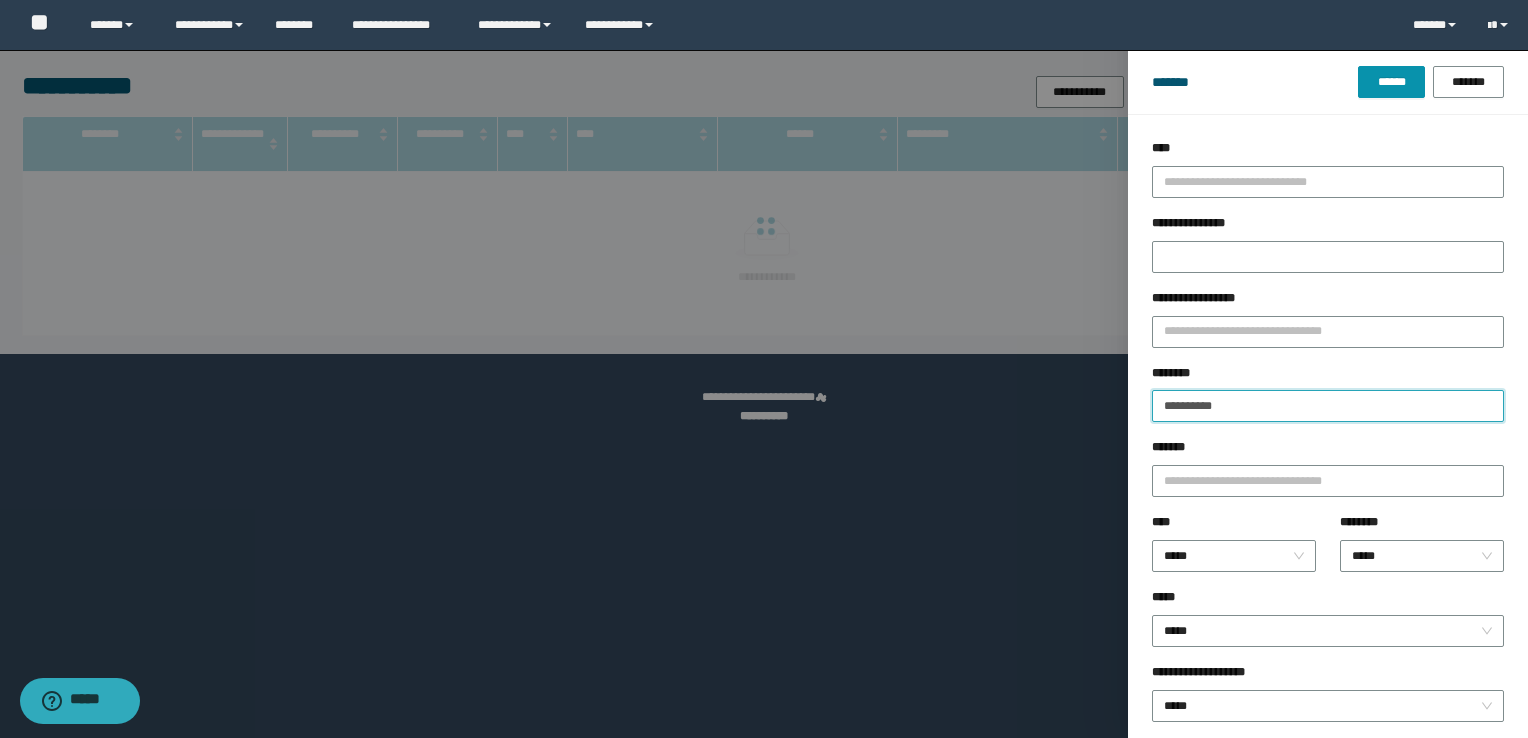 type 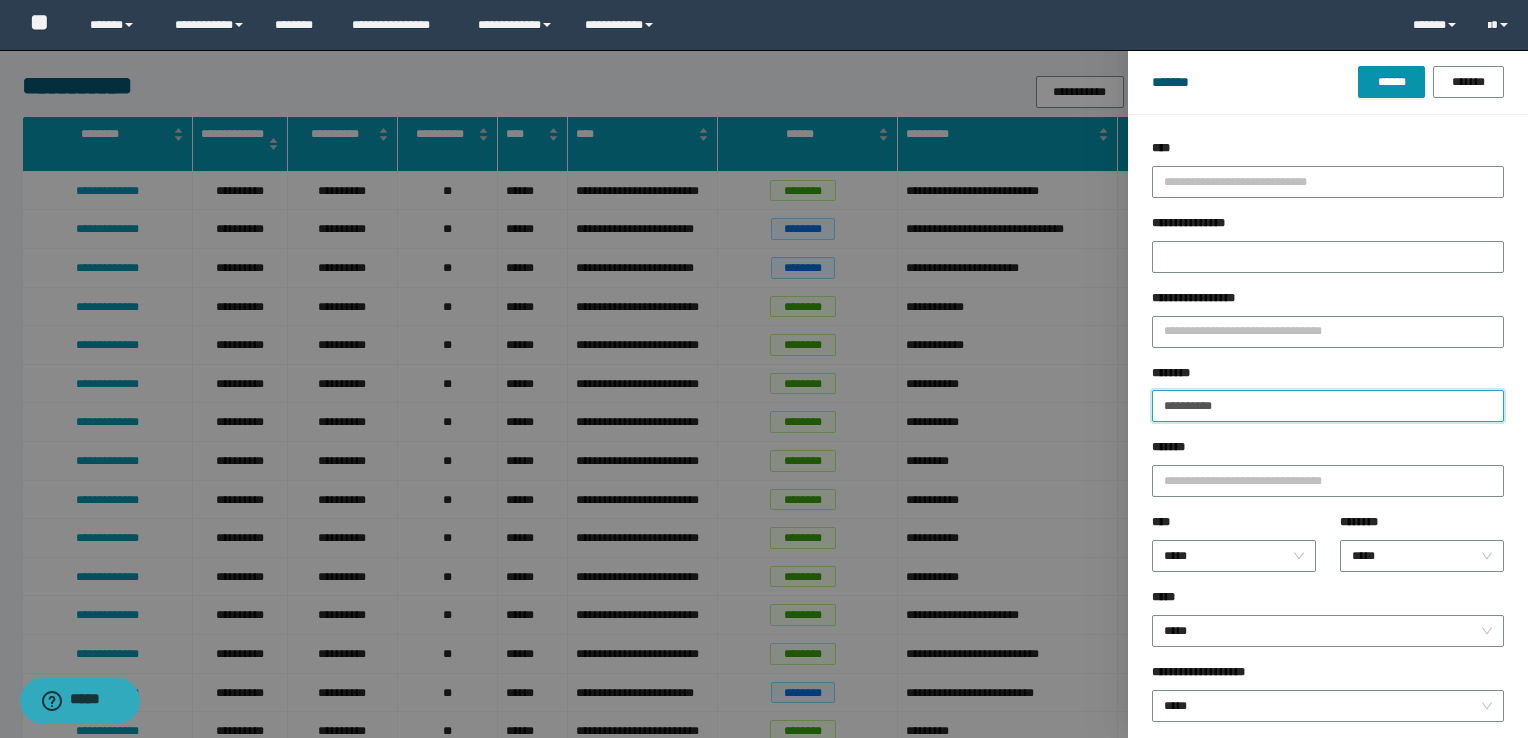 type on "**********" 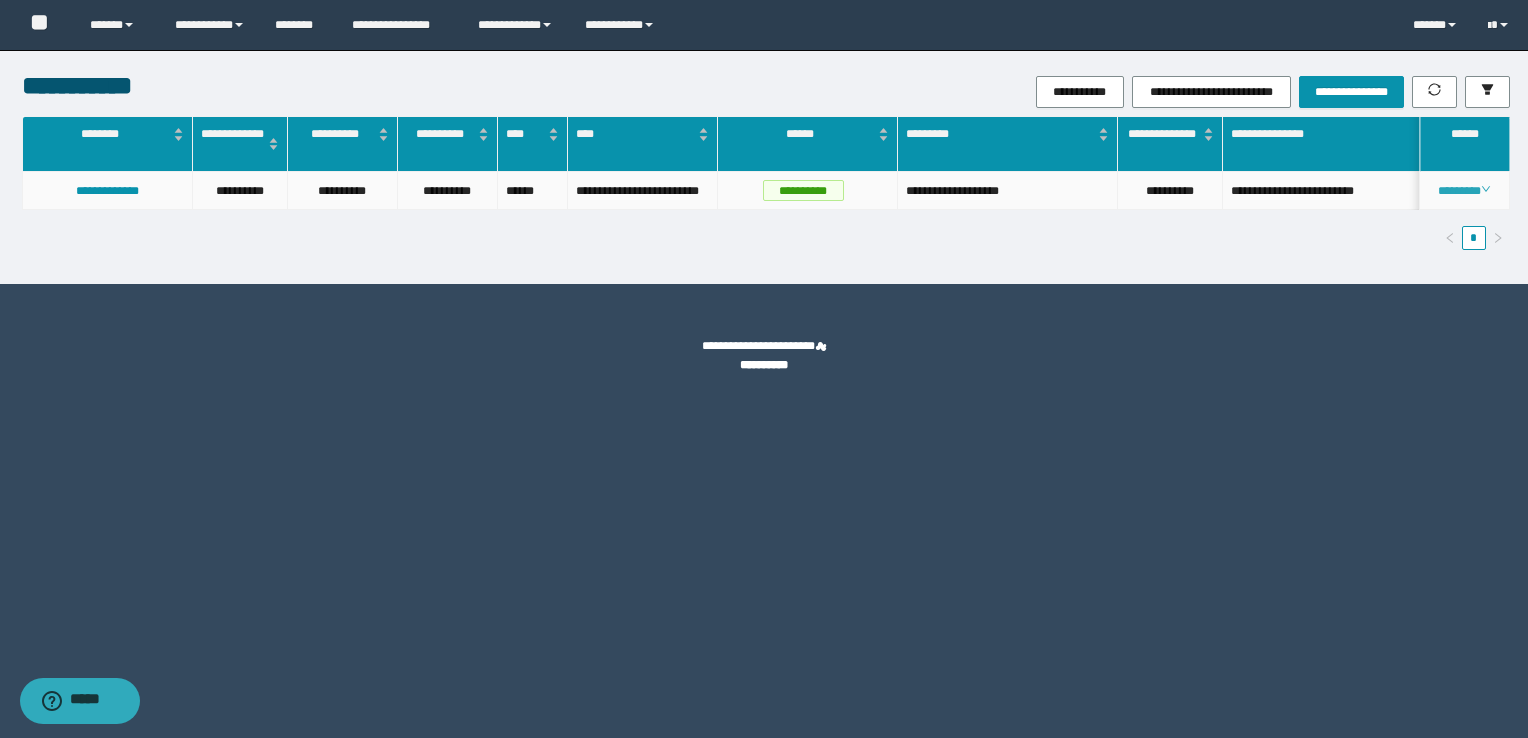 click on "********" at bounding box center (1464, 191) 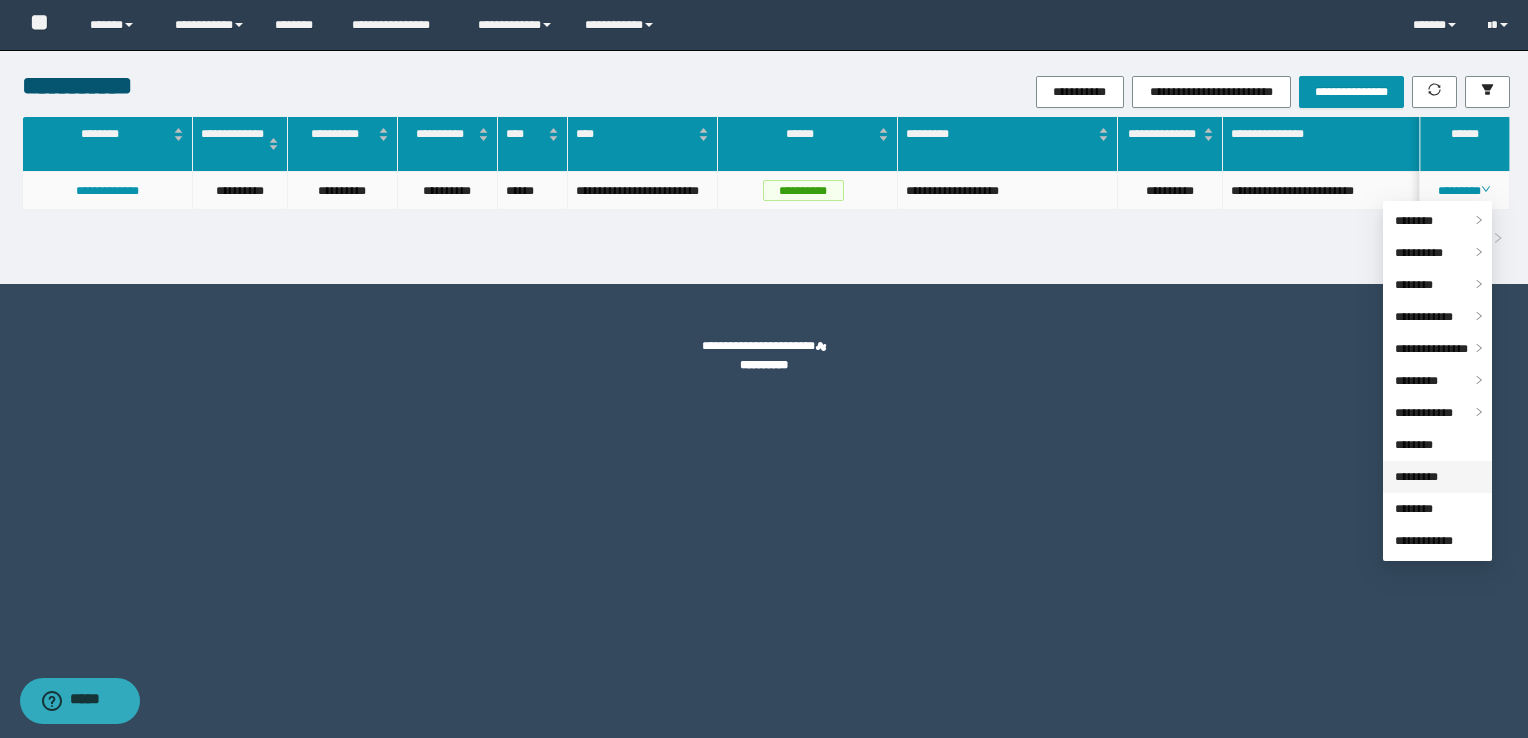 click on "*********" at bounding box center (1416, 477) 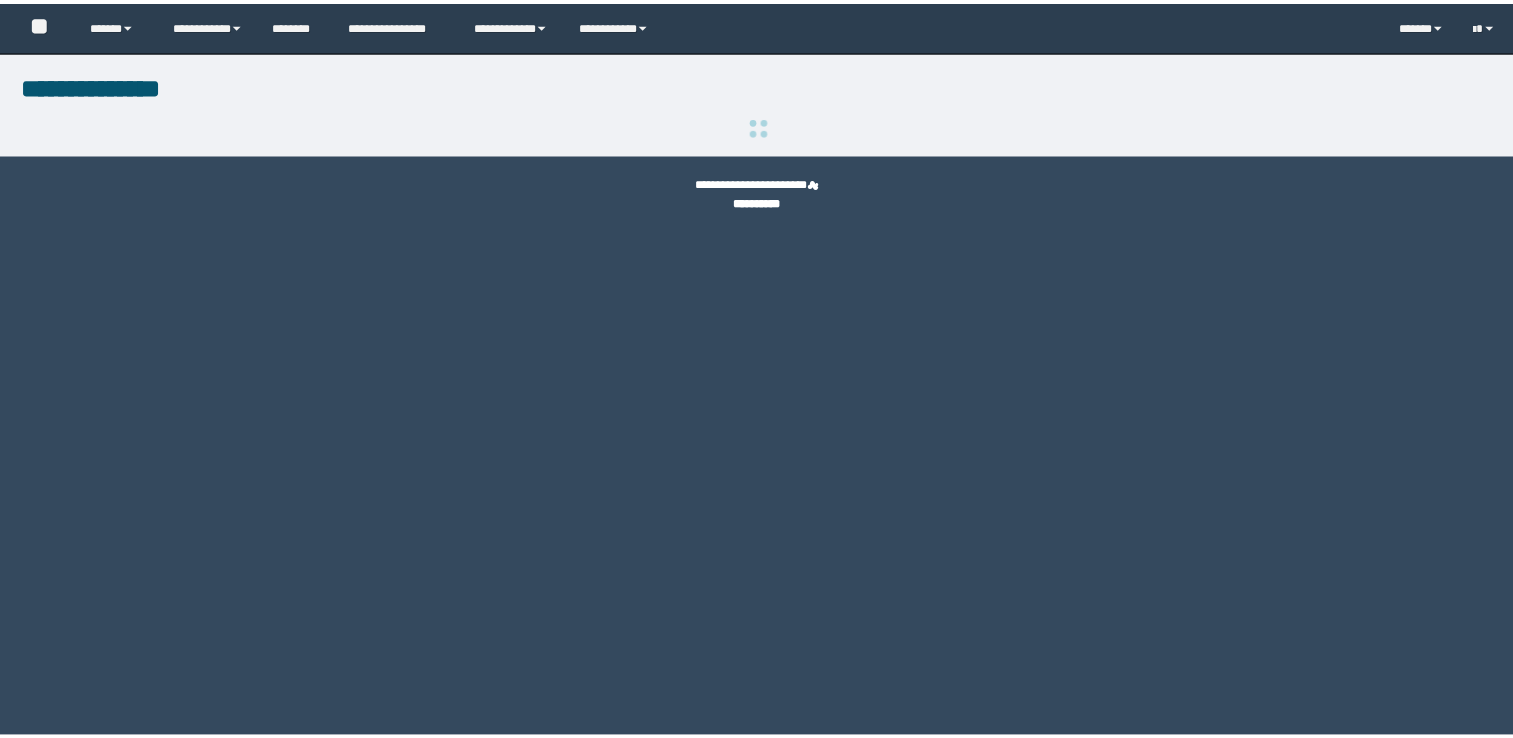 scroll, scrollTop: 0, scrollLeft: 0, axis: both 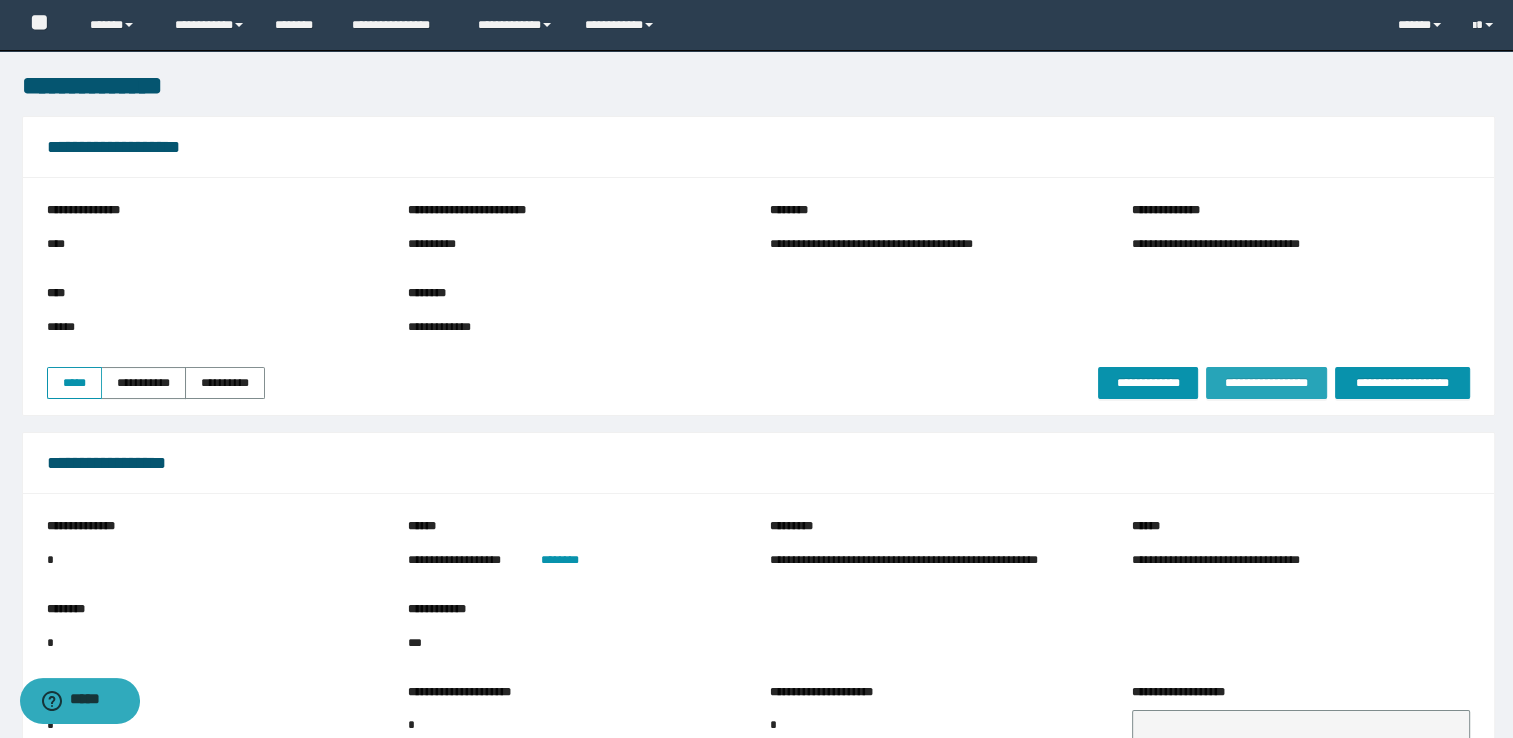 click on "**********" at bounding box center (1266, 383) 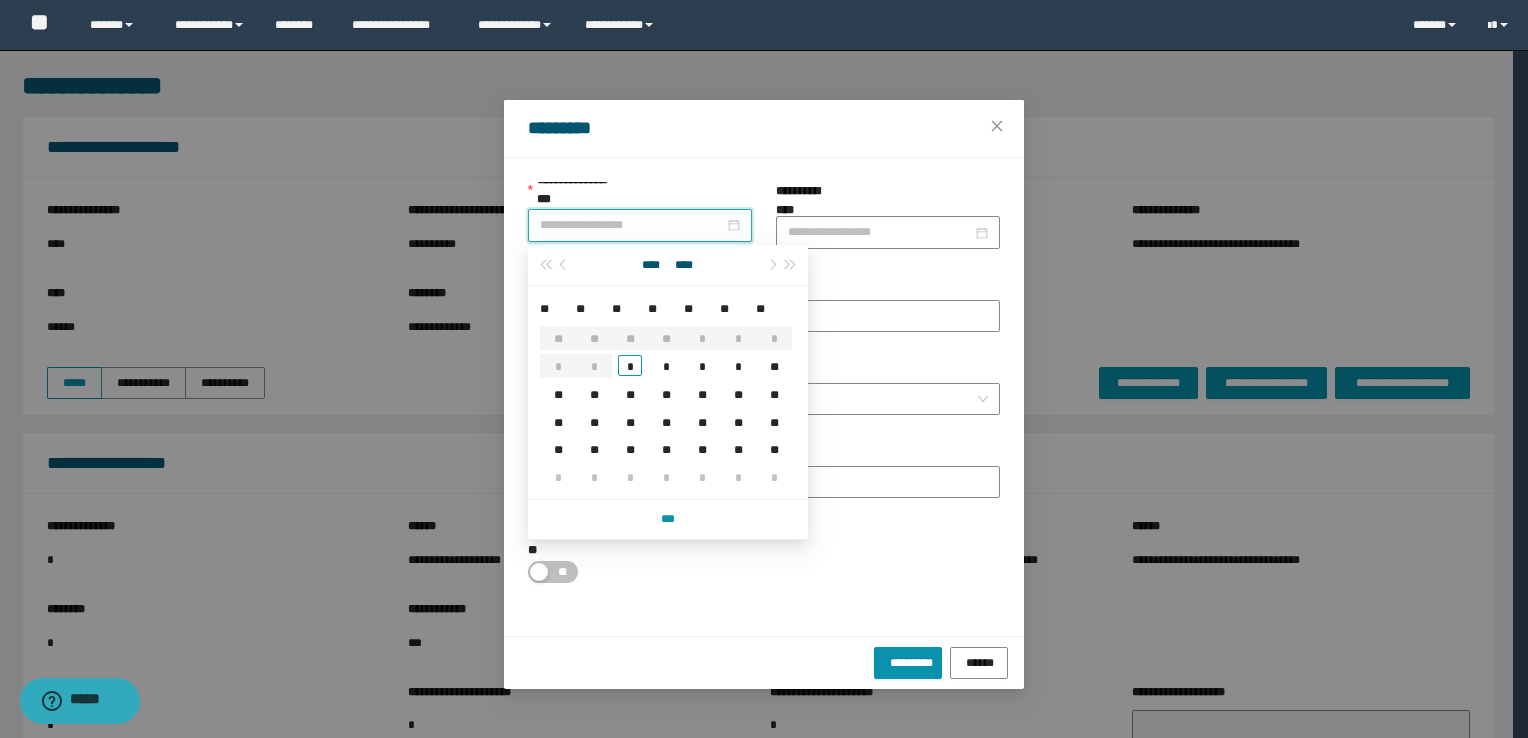 click on "**********" at bounding box center [632, 225] 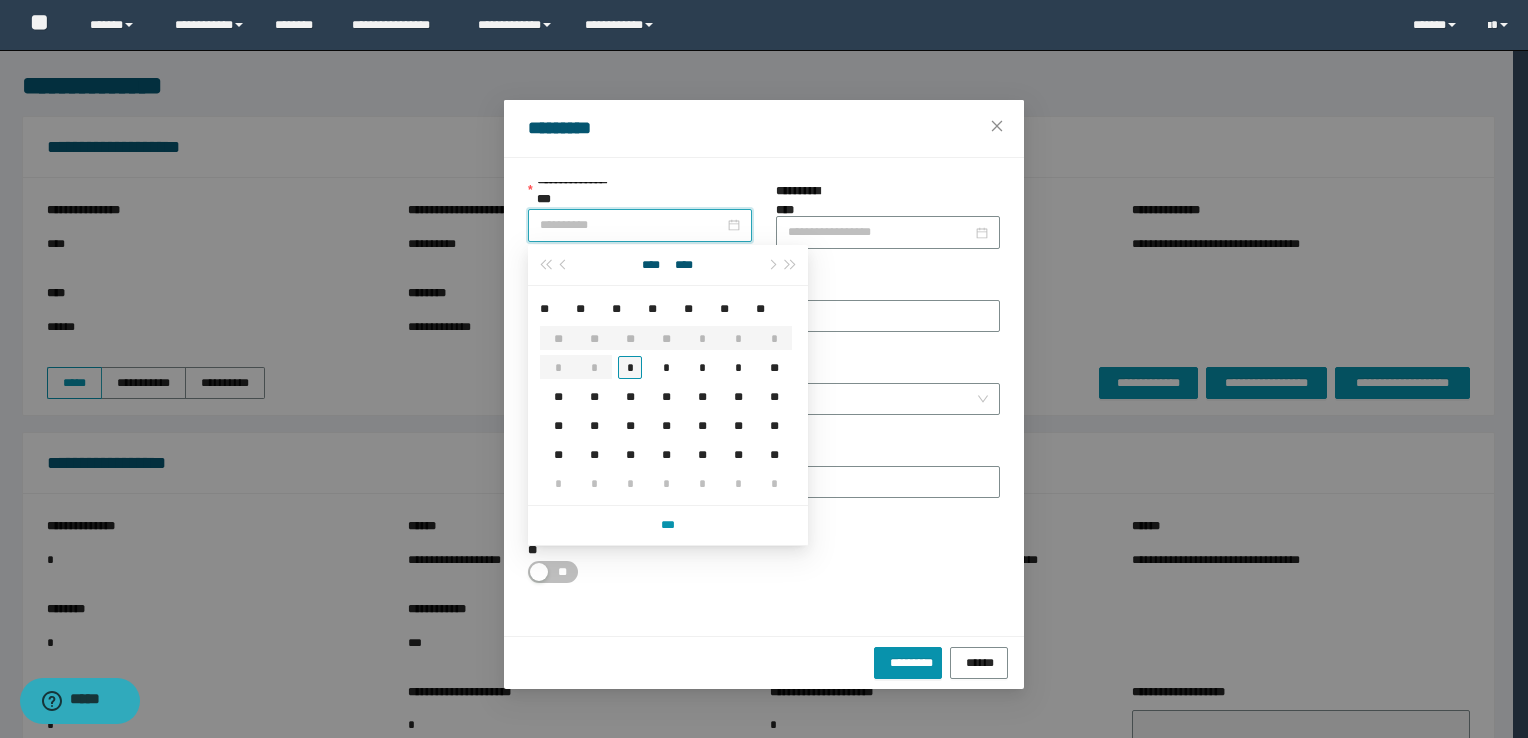 type on "**********" 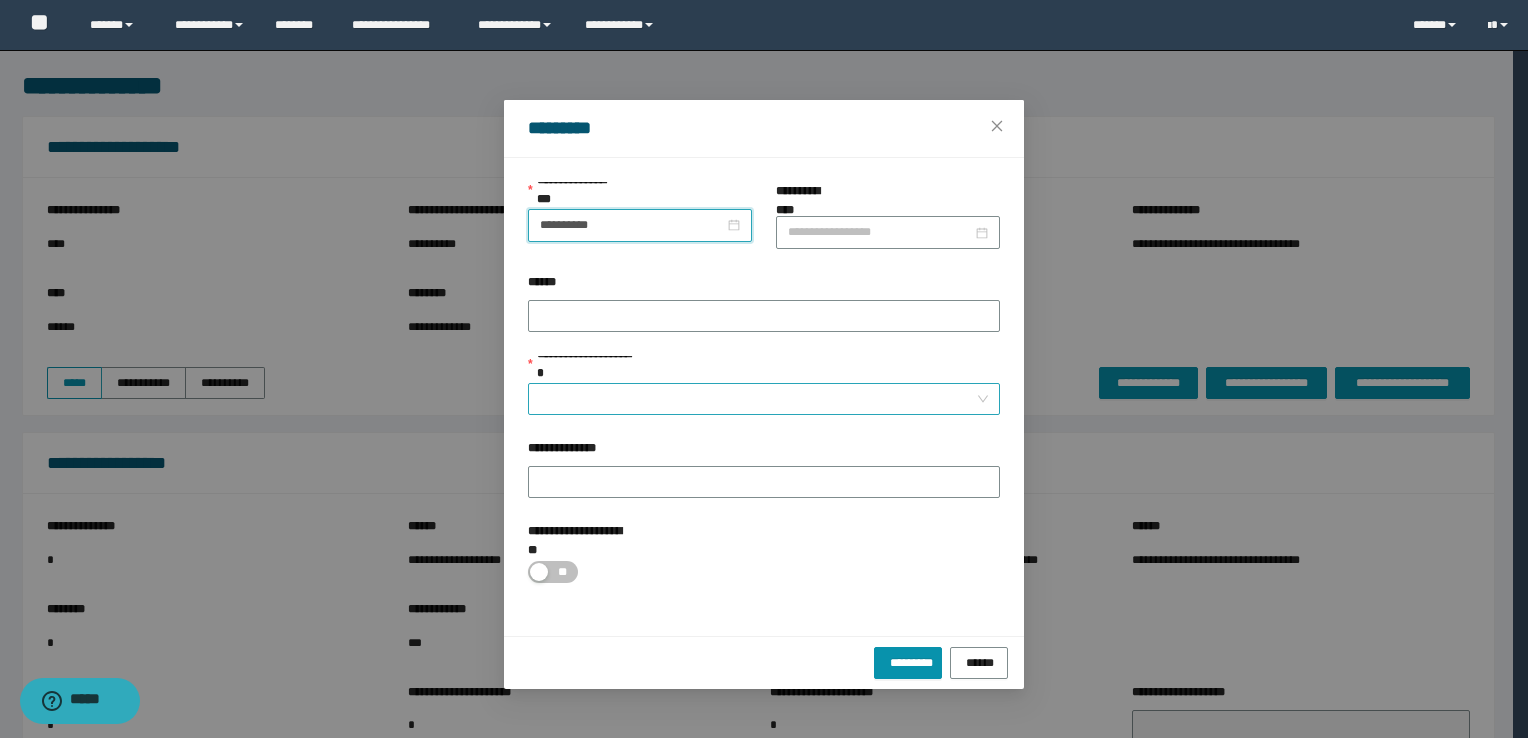 click on "**********" at bounding box center [758, 399] 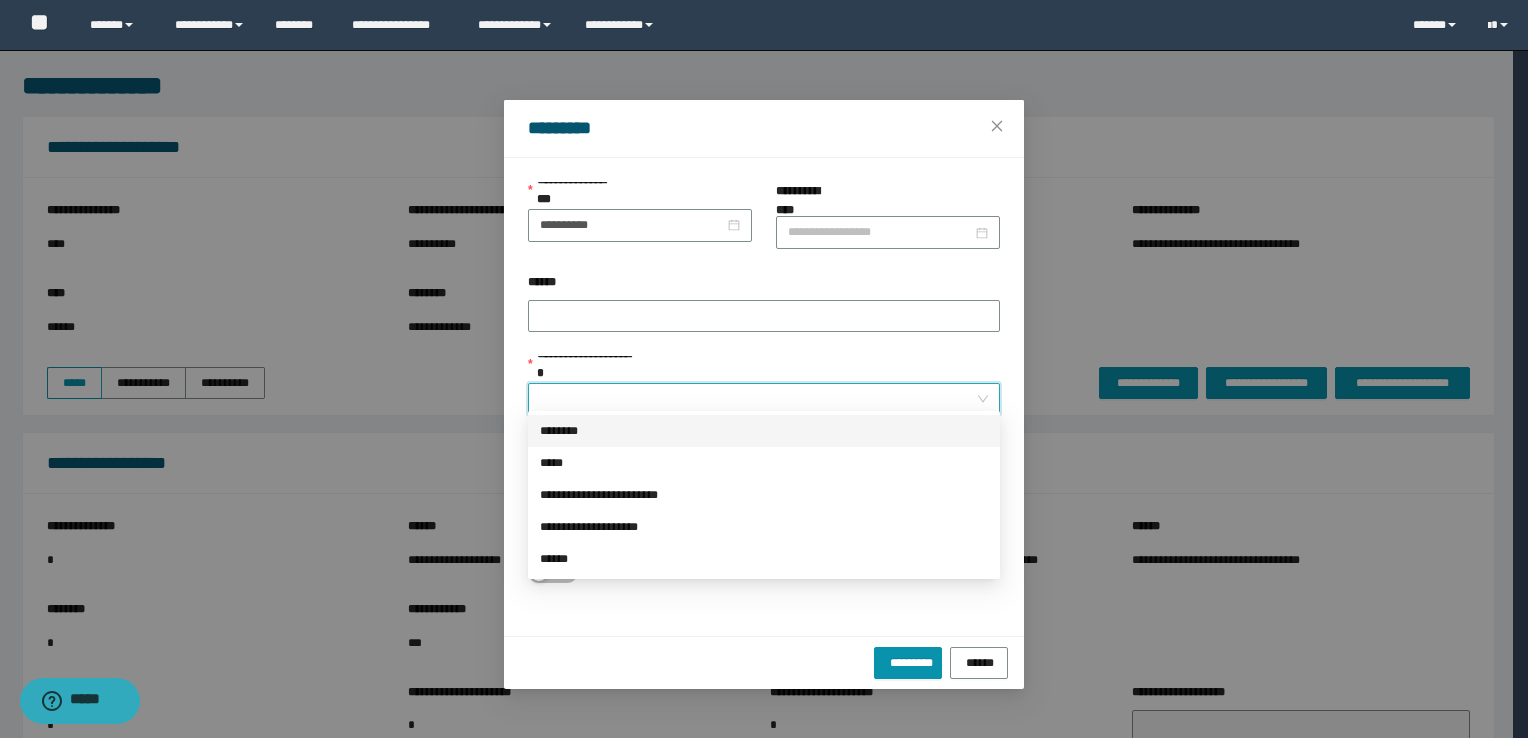 click on "********" at bounding box center (764, 431) 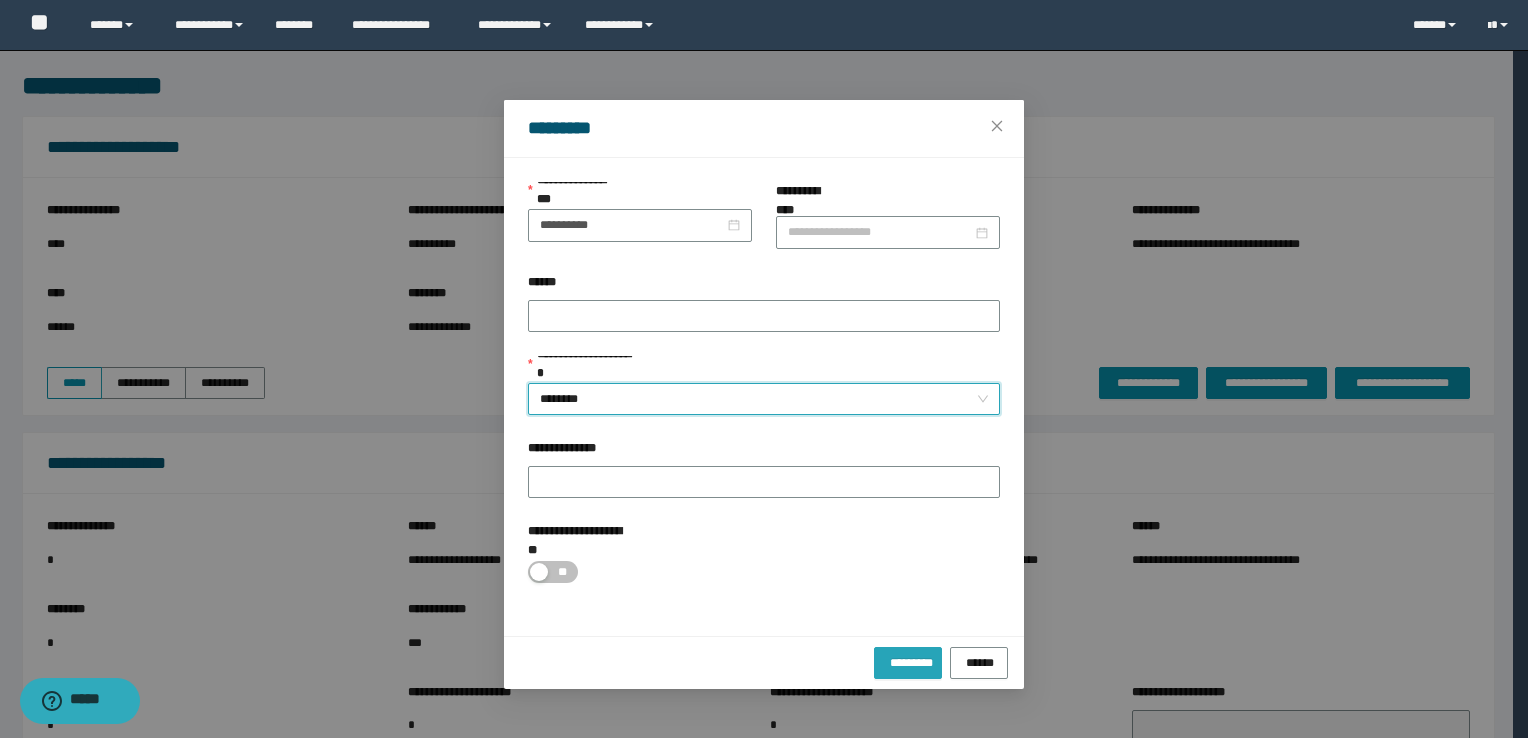 click on "*********" at bounding box center [908, 661] 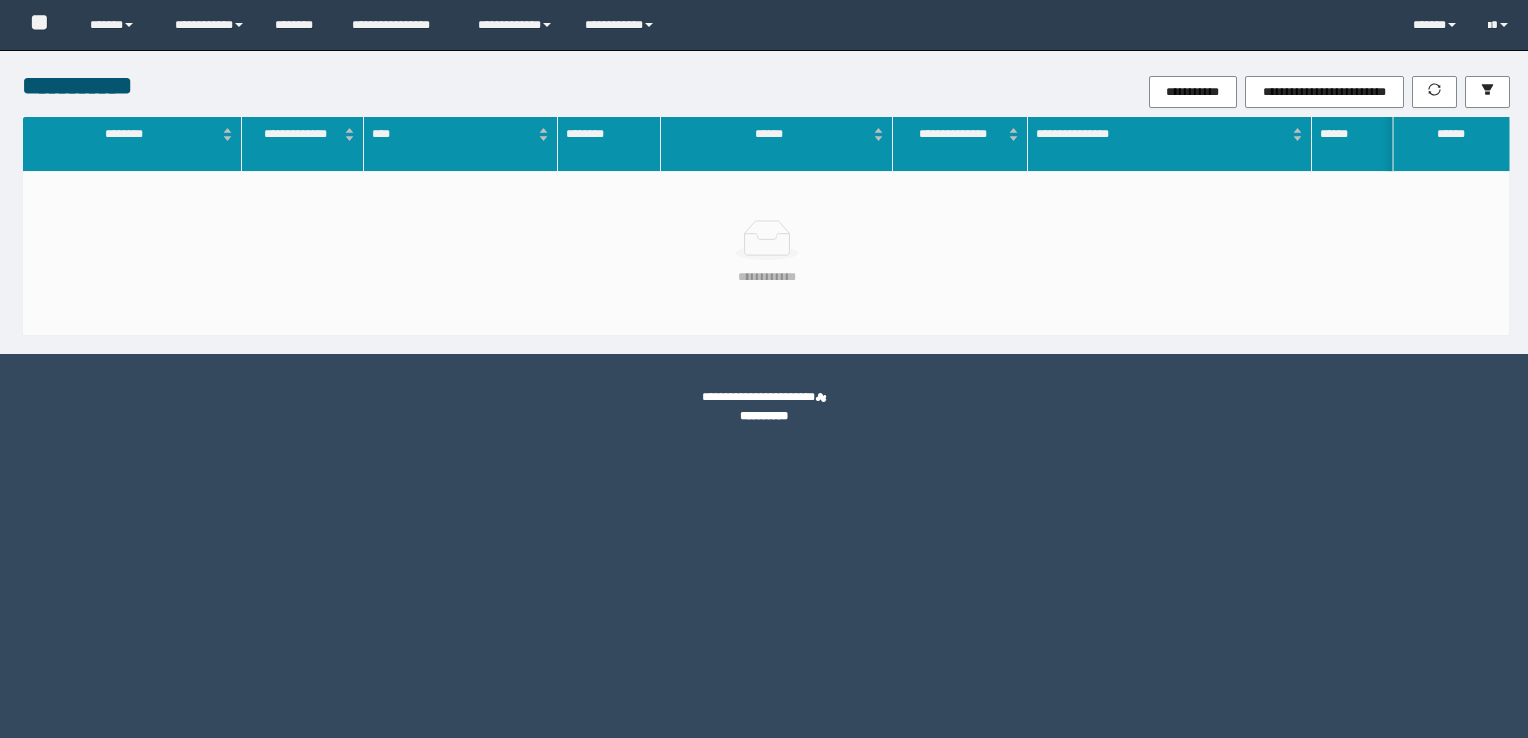scroll, scrollTop: 0, scrollLeft: 0, axis: both 